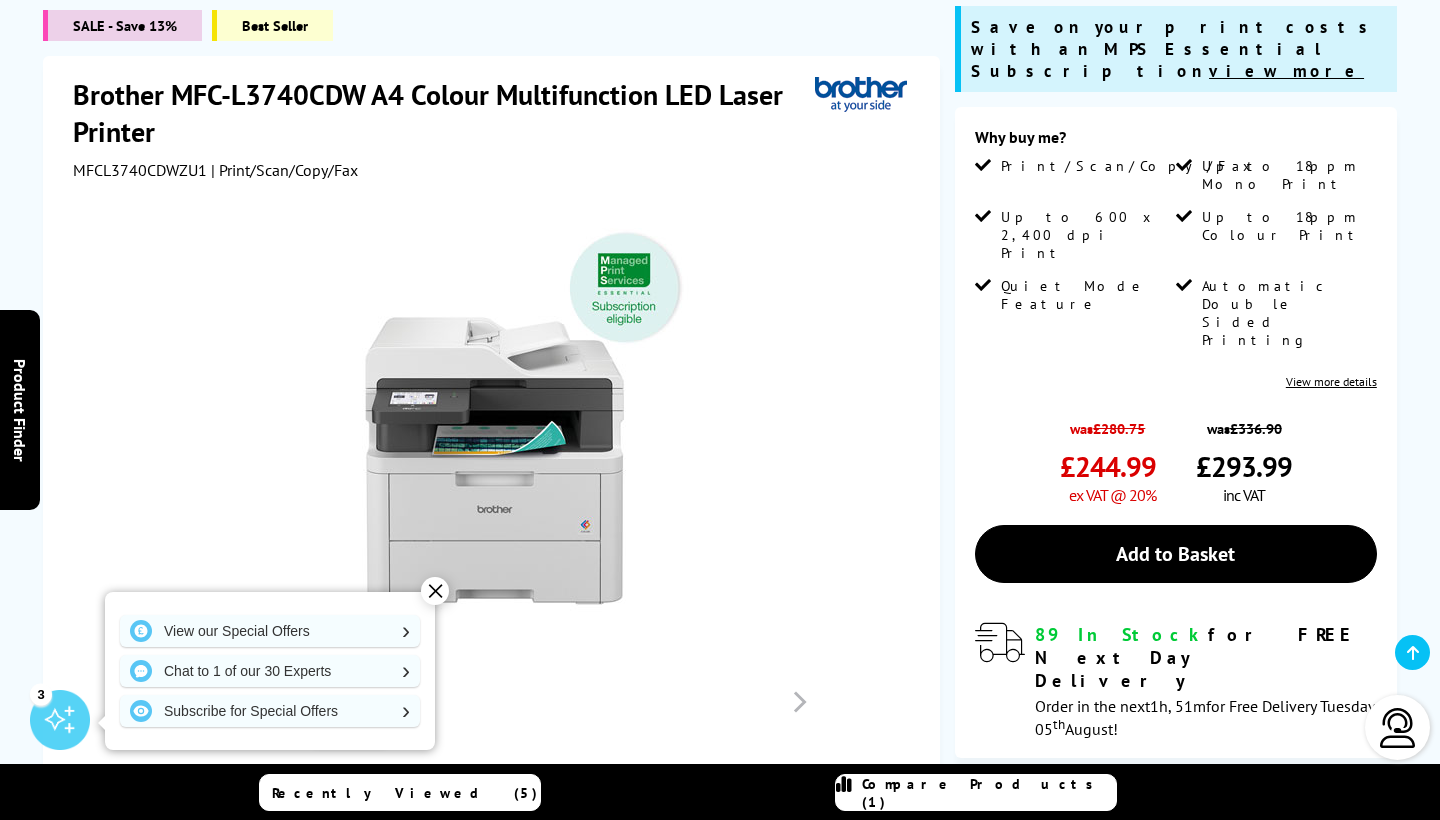 scroll, scrollTop: 330, scrollLeft: 0, axis: vertical 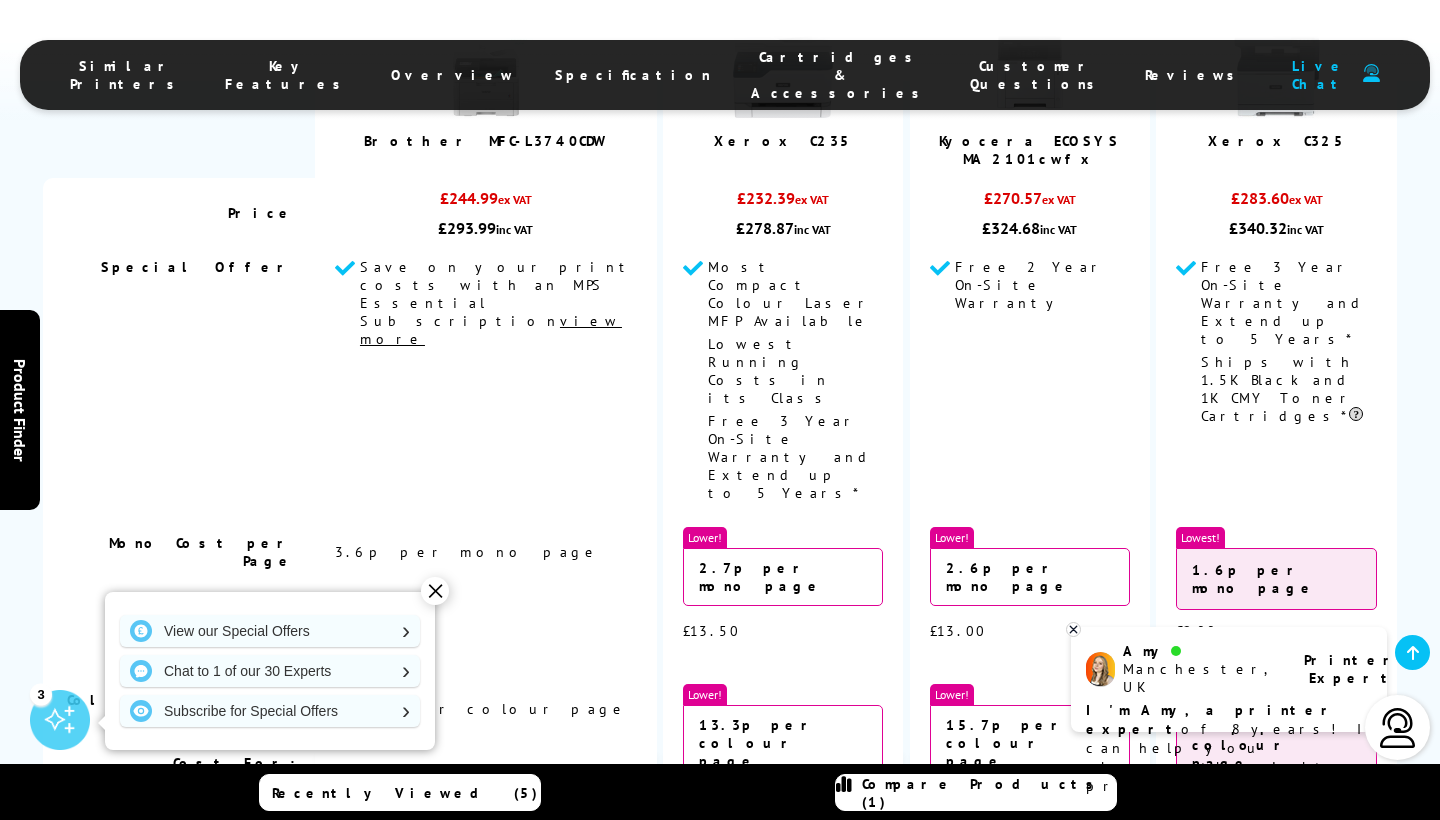 click on "View" at bounding box center [1277, 863] 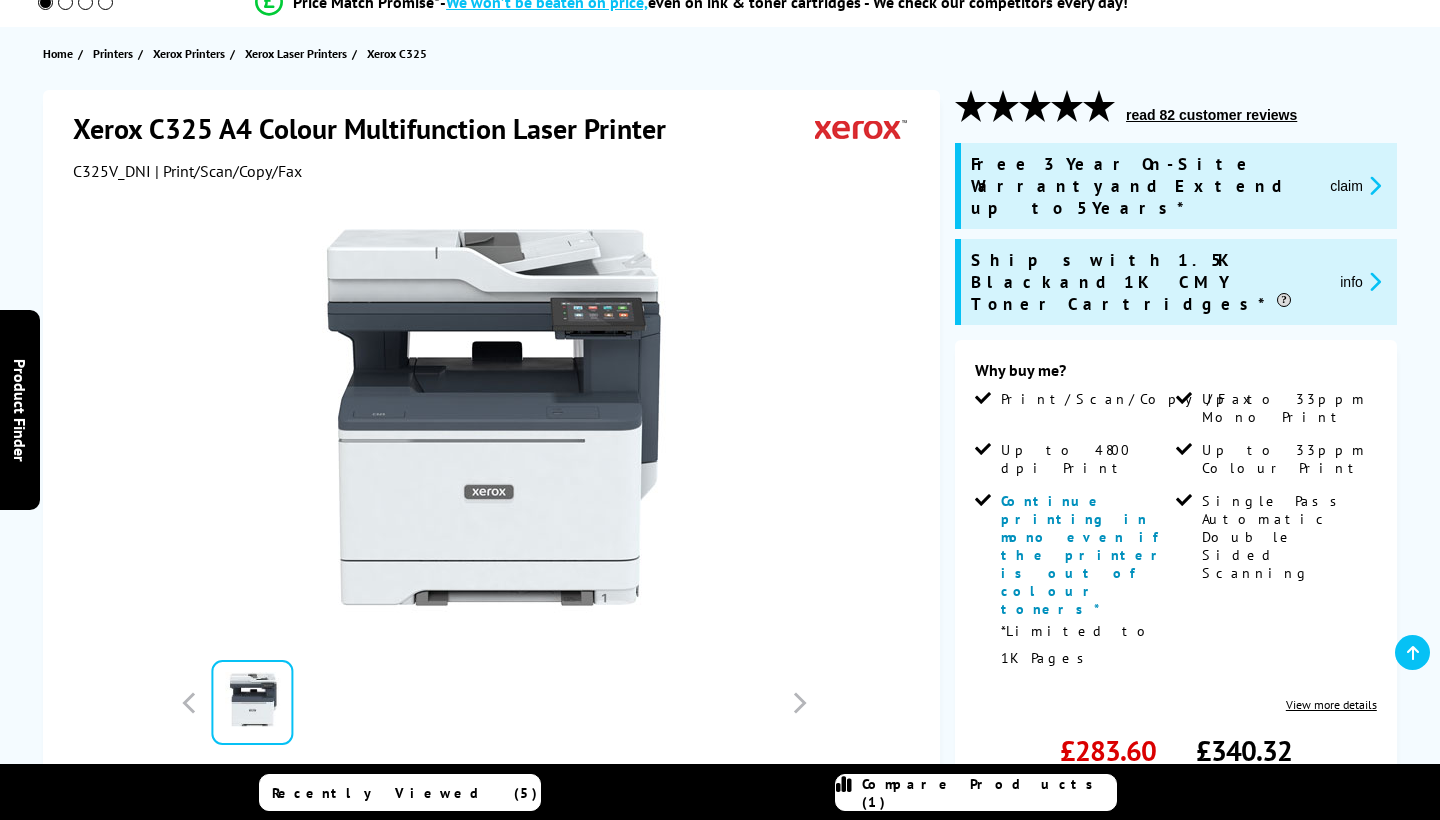 scroll, scrollTop: 193, scrollLeft: 0, axis: vertical 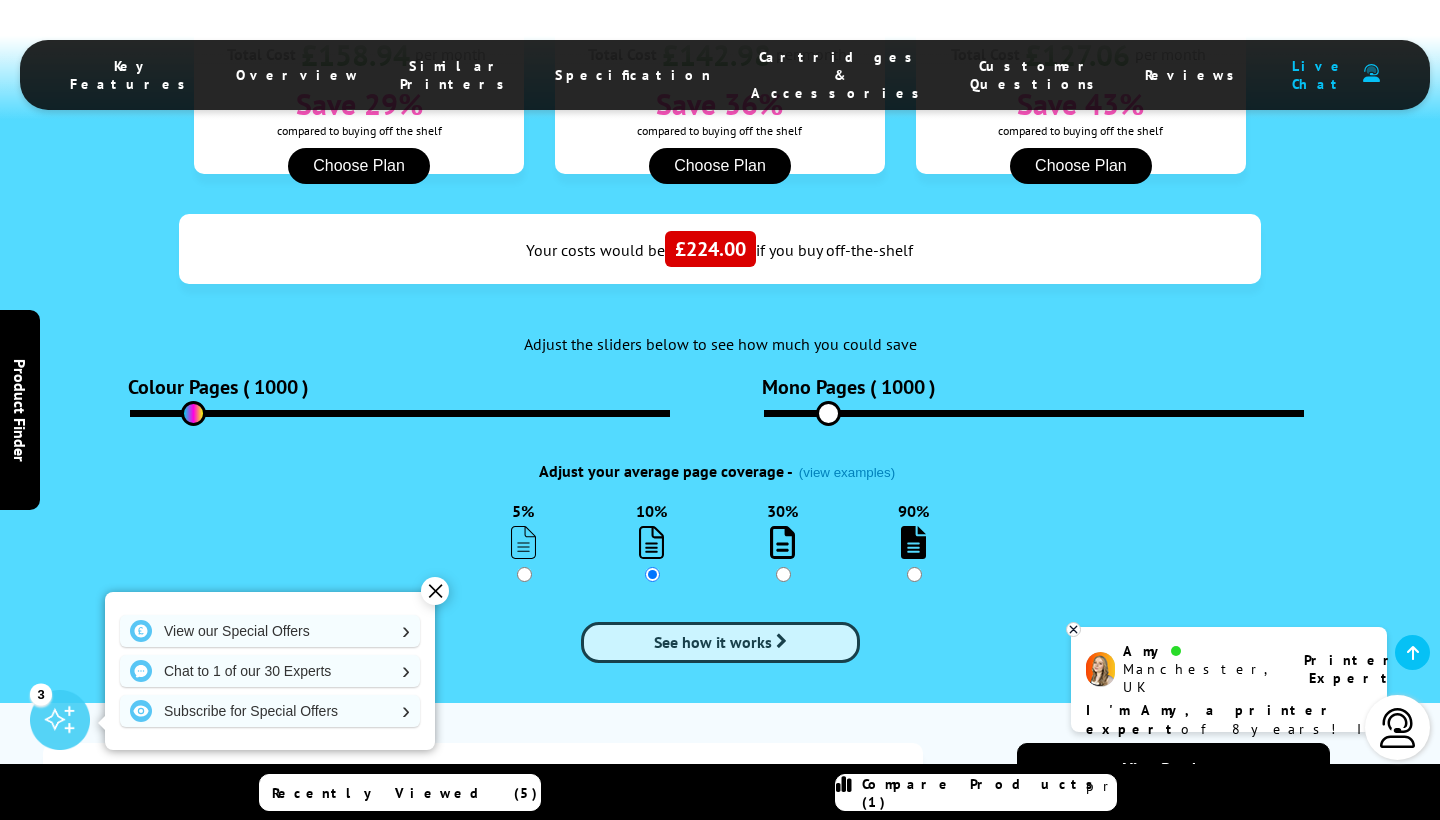 click on "See how it works" at bounding box center [720, 642] 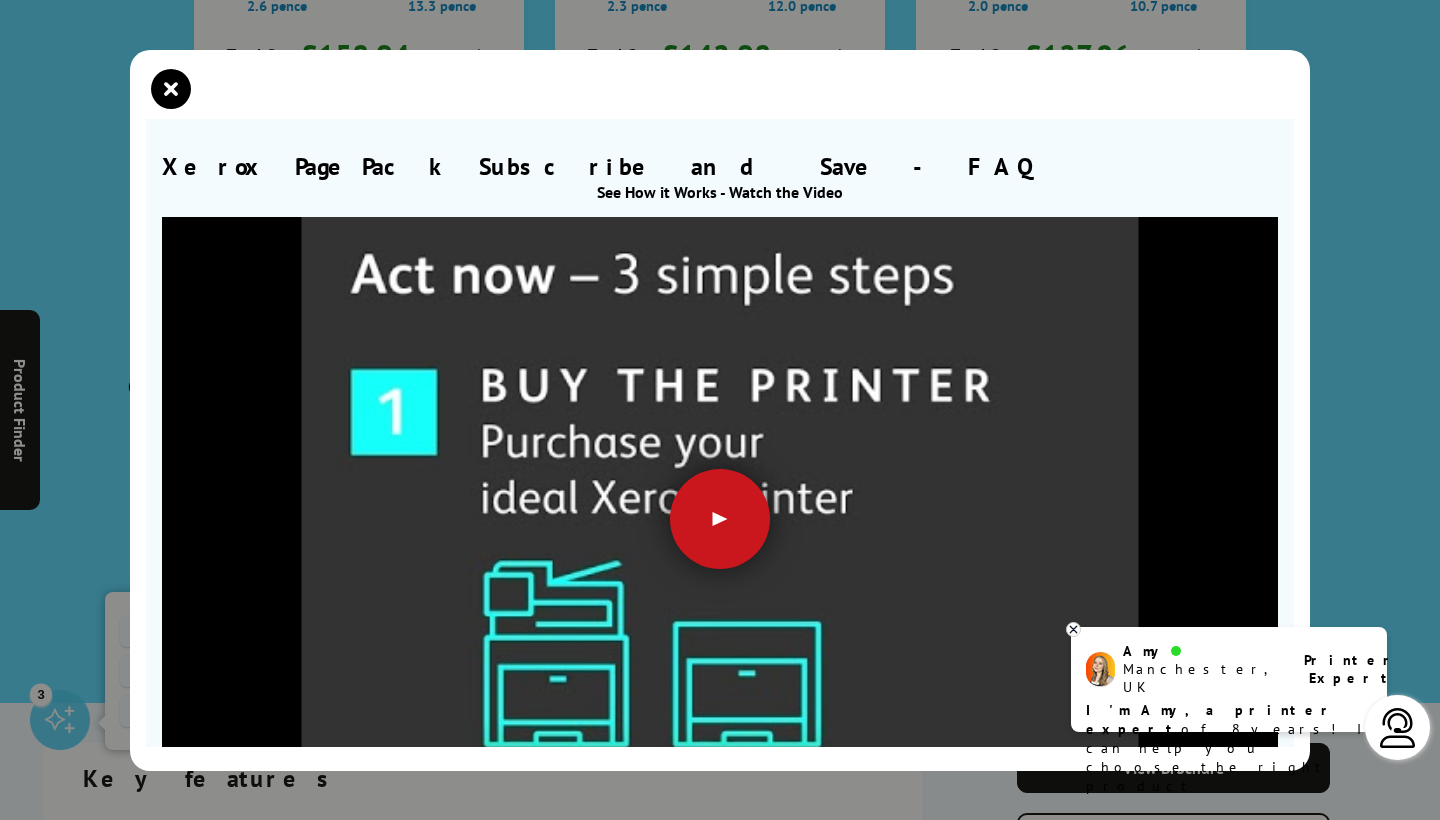 click at bounding box center (720, 519) 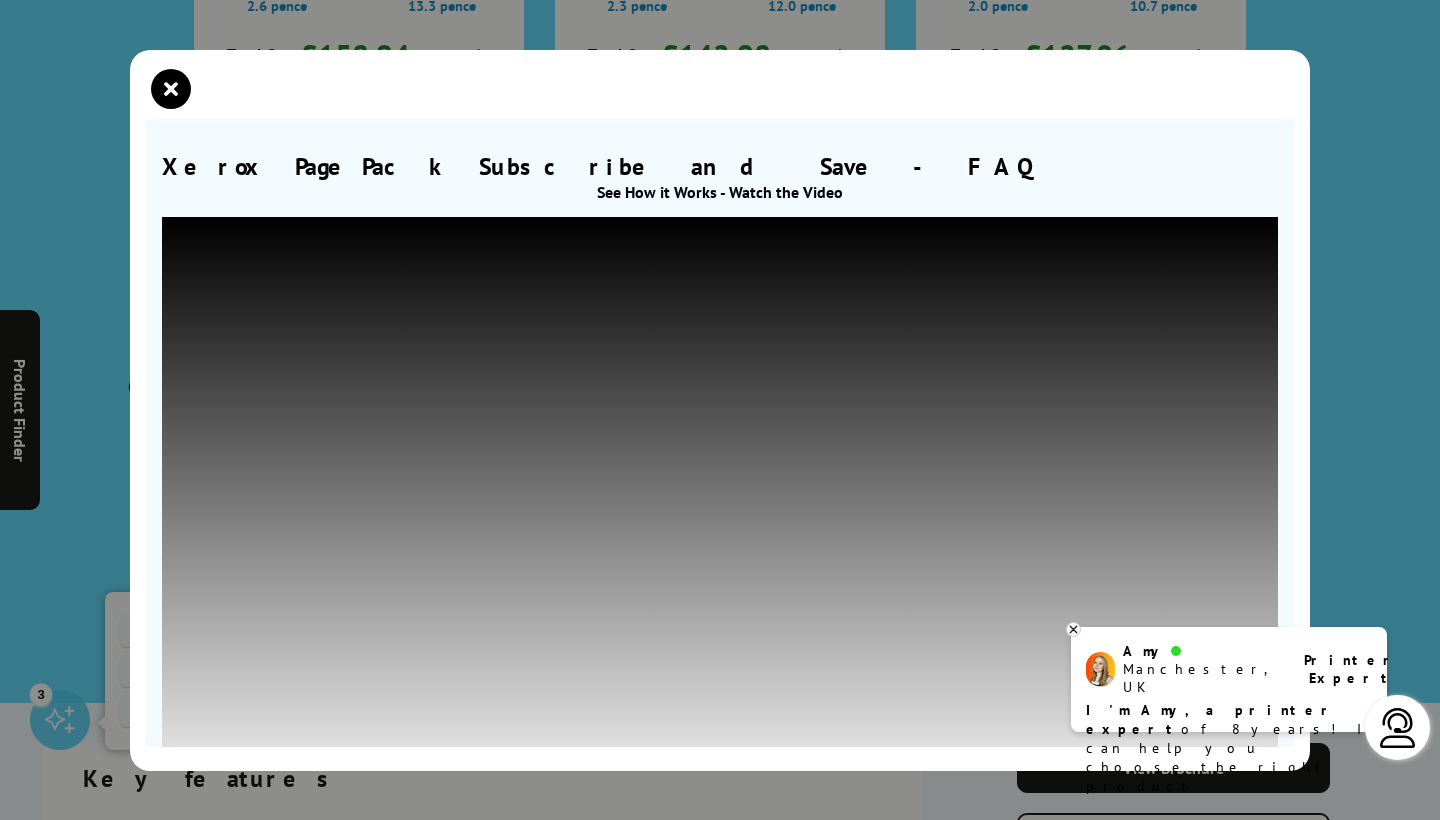 click 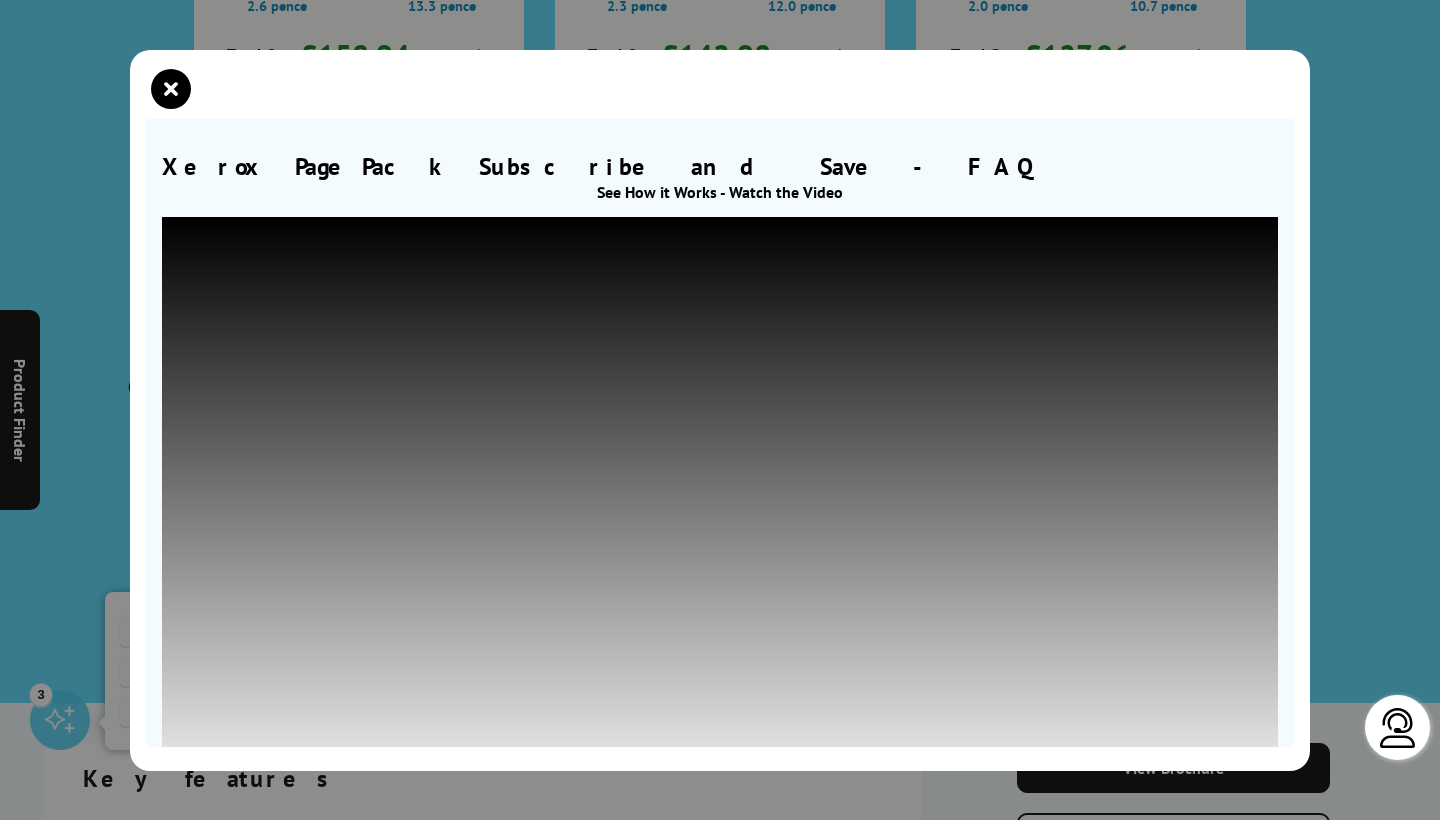 click at bounding box center [171, 89] 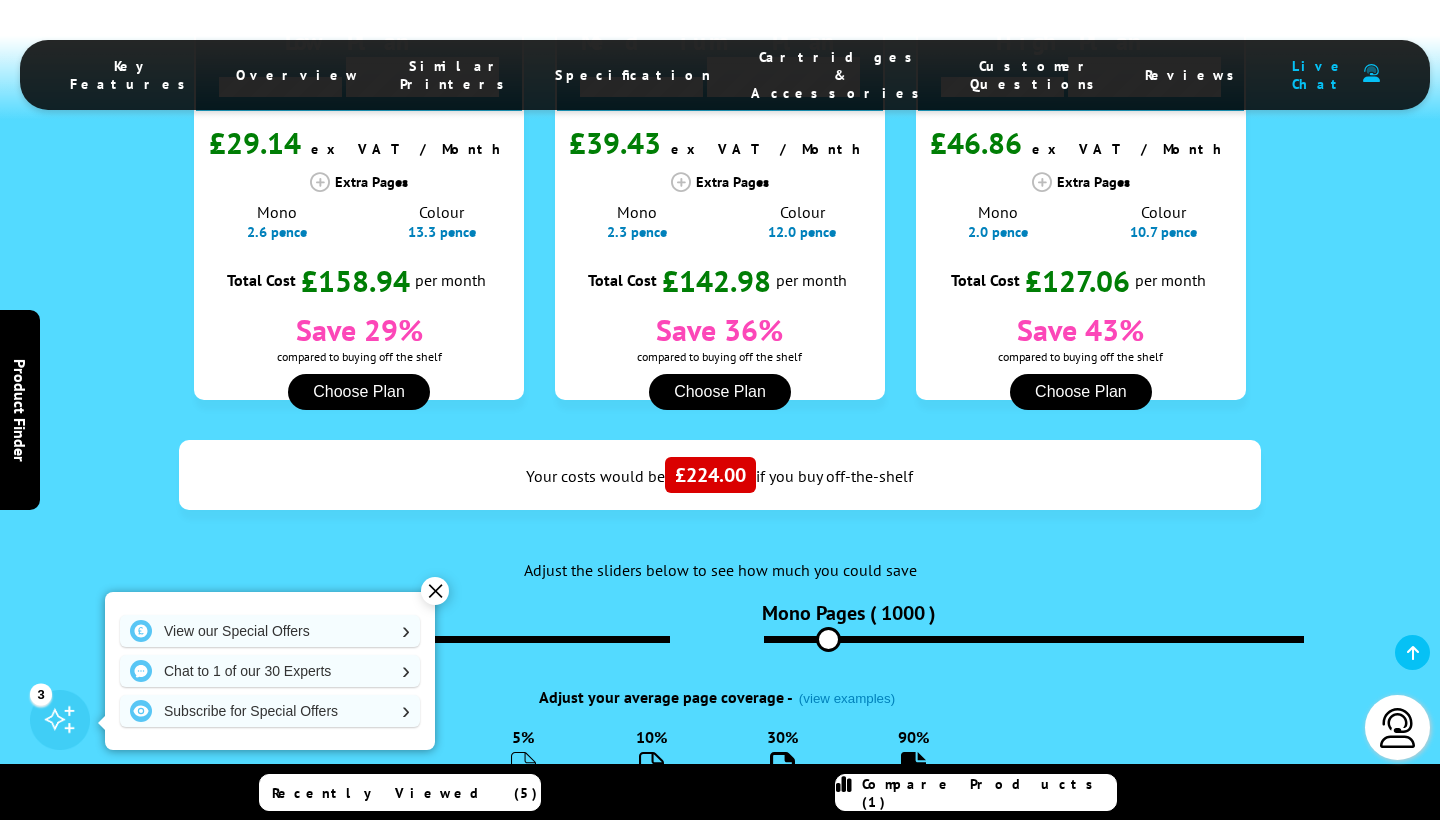scroll, scrollTop: 2499, scrollLeft: 0, axis: vertical 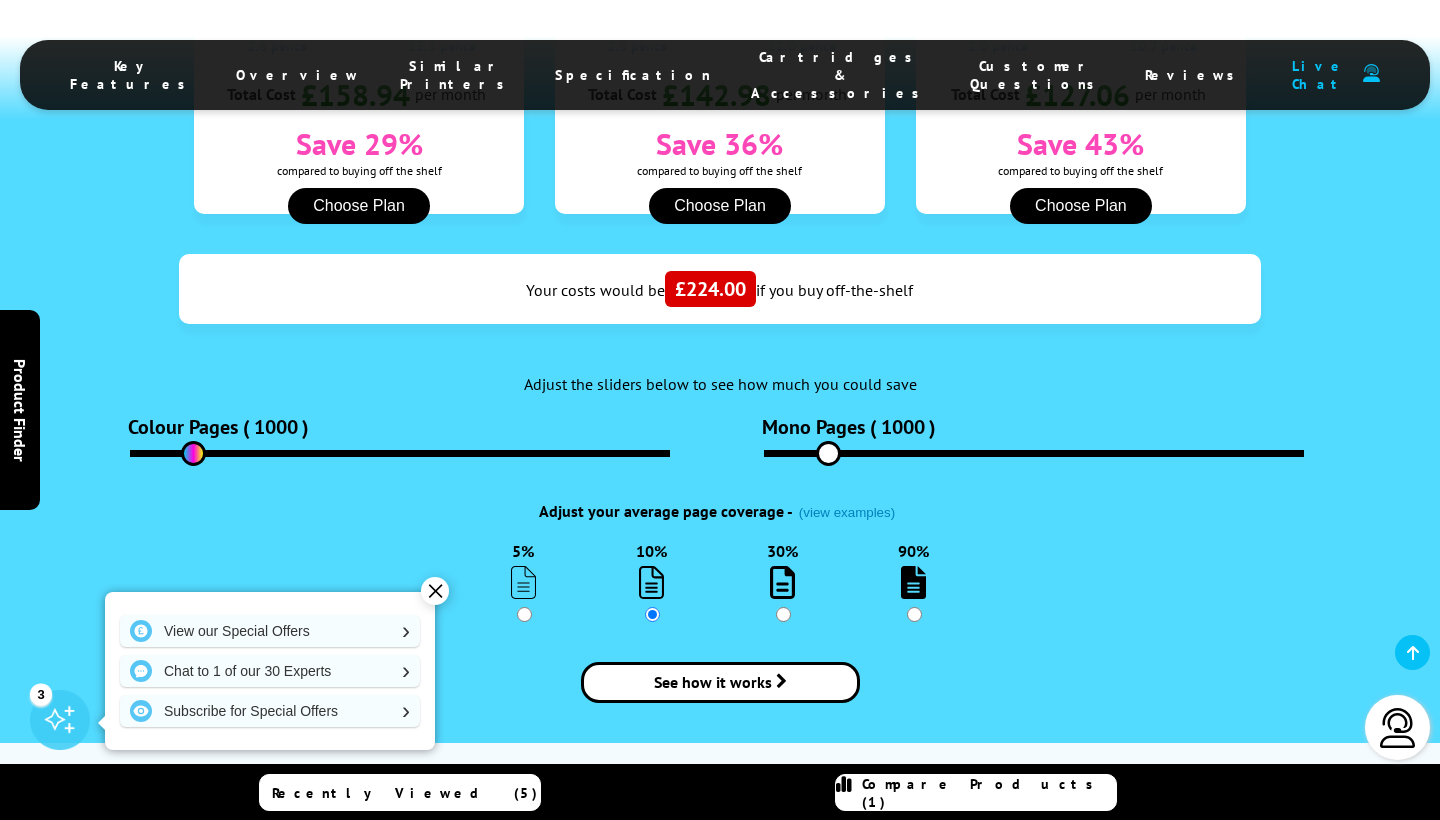 click at bounding box center (523, 582) 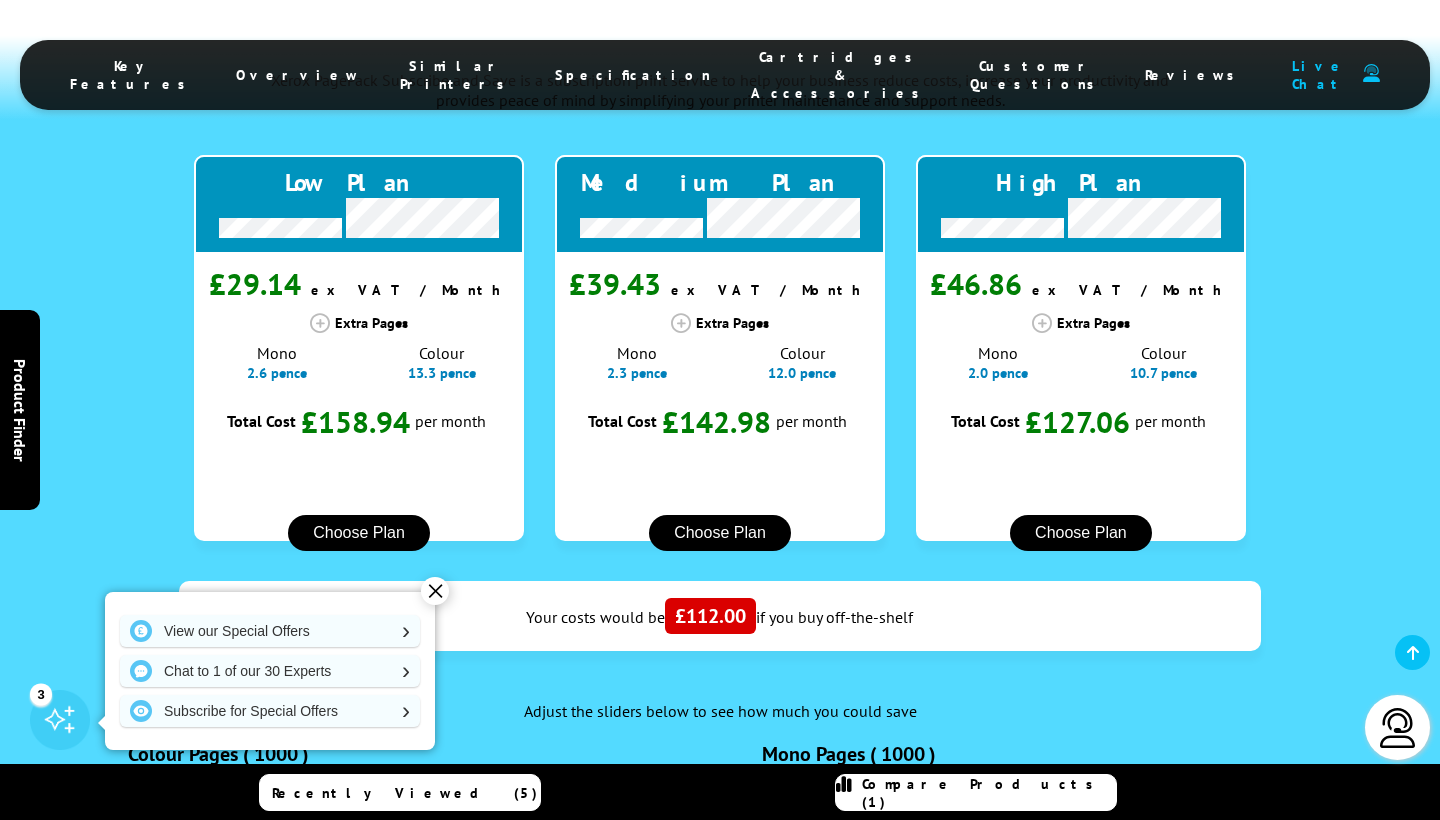 scroll, scrollTop: 2201, scrollLeft: 0, axis: vertical 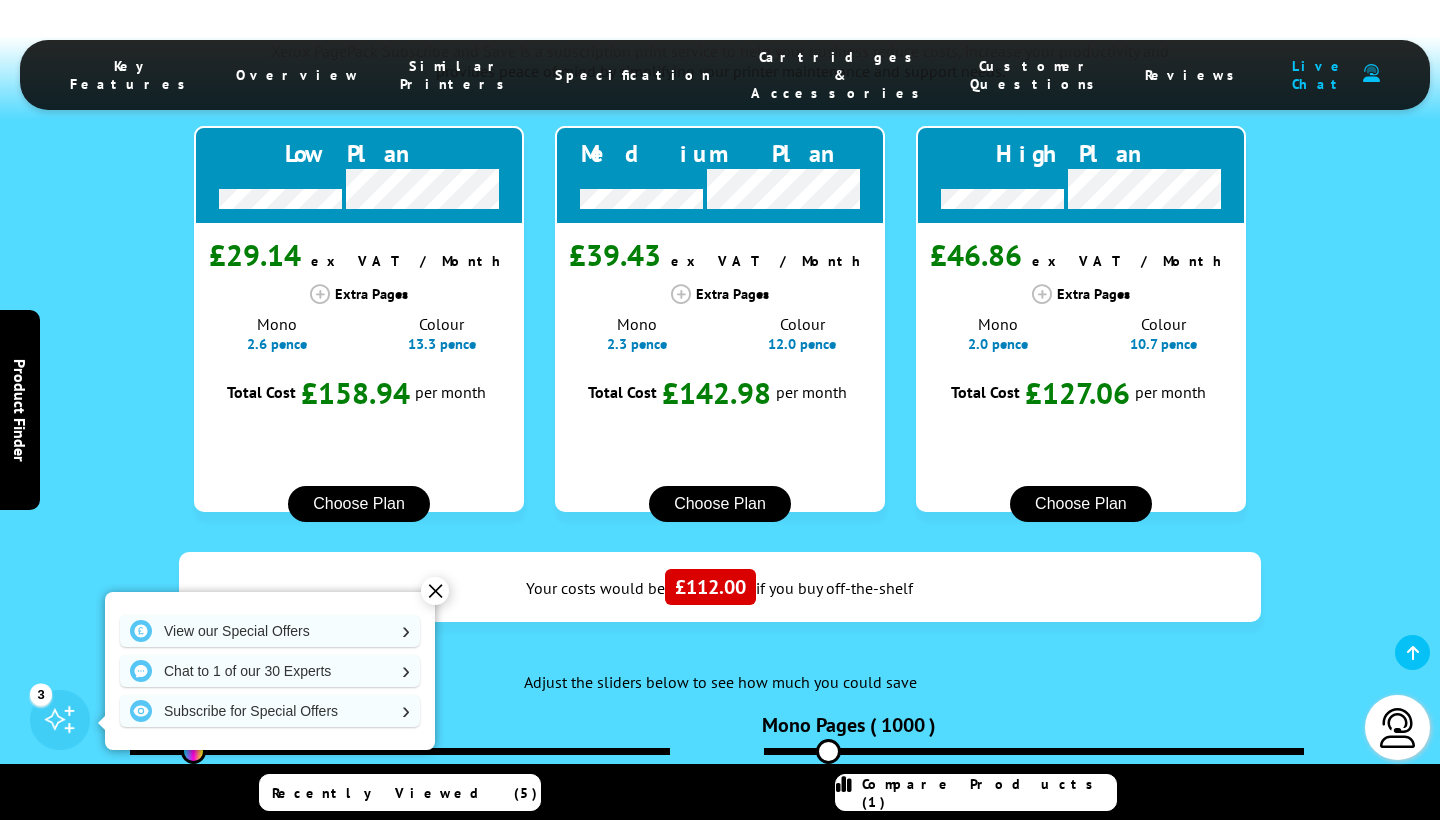 click on "10%" at bounding box center [652, 912] 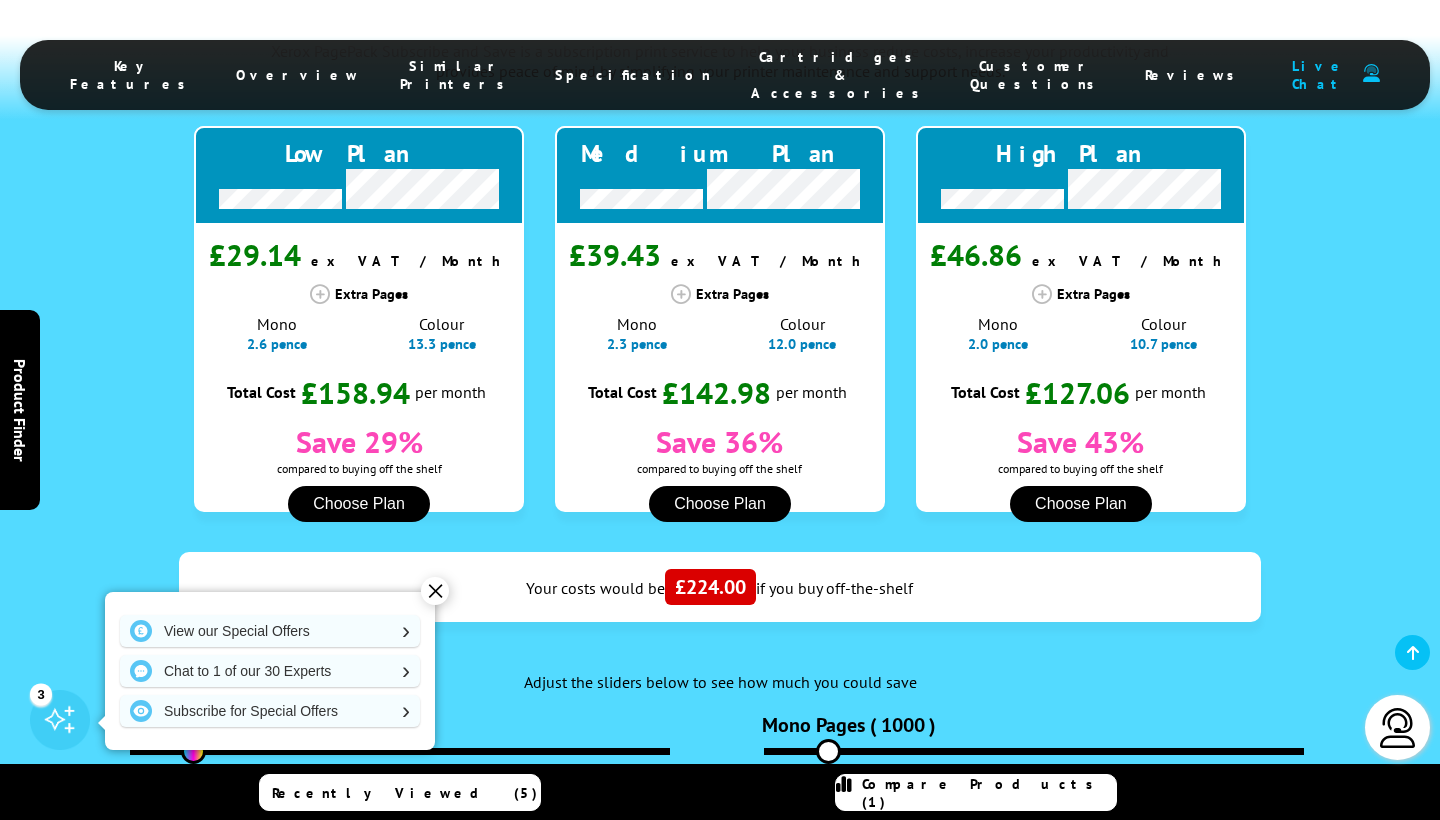 click on "30%" at bounding box center (783, 912) 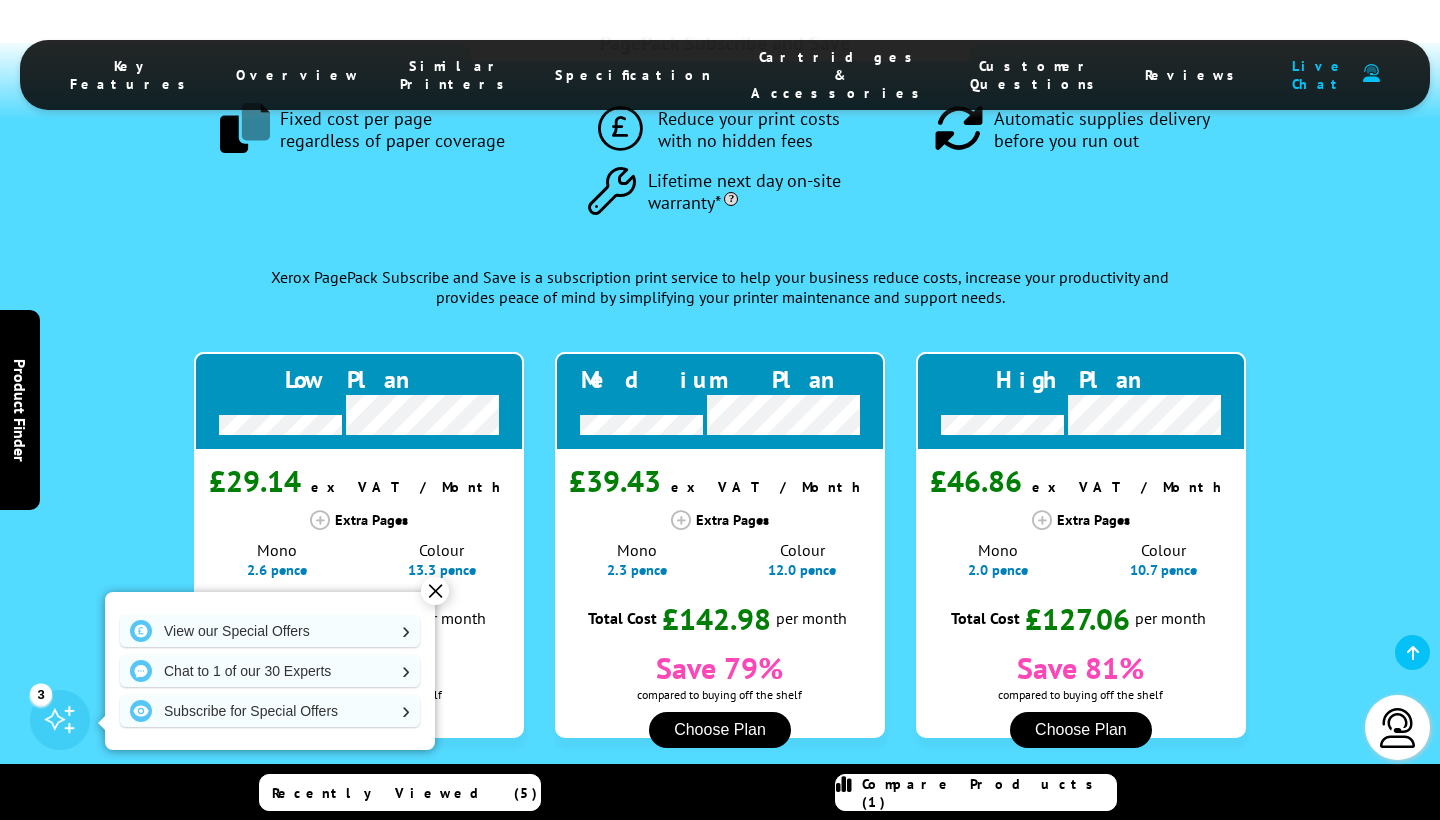 scroll, scrollTop: 1972, scrollLeft: 0, axis: vertical 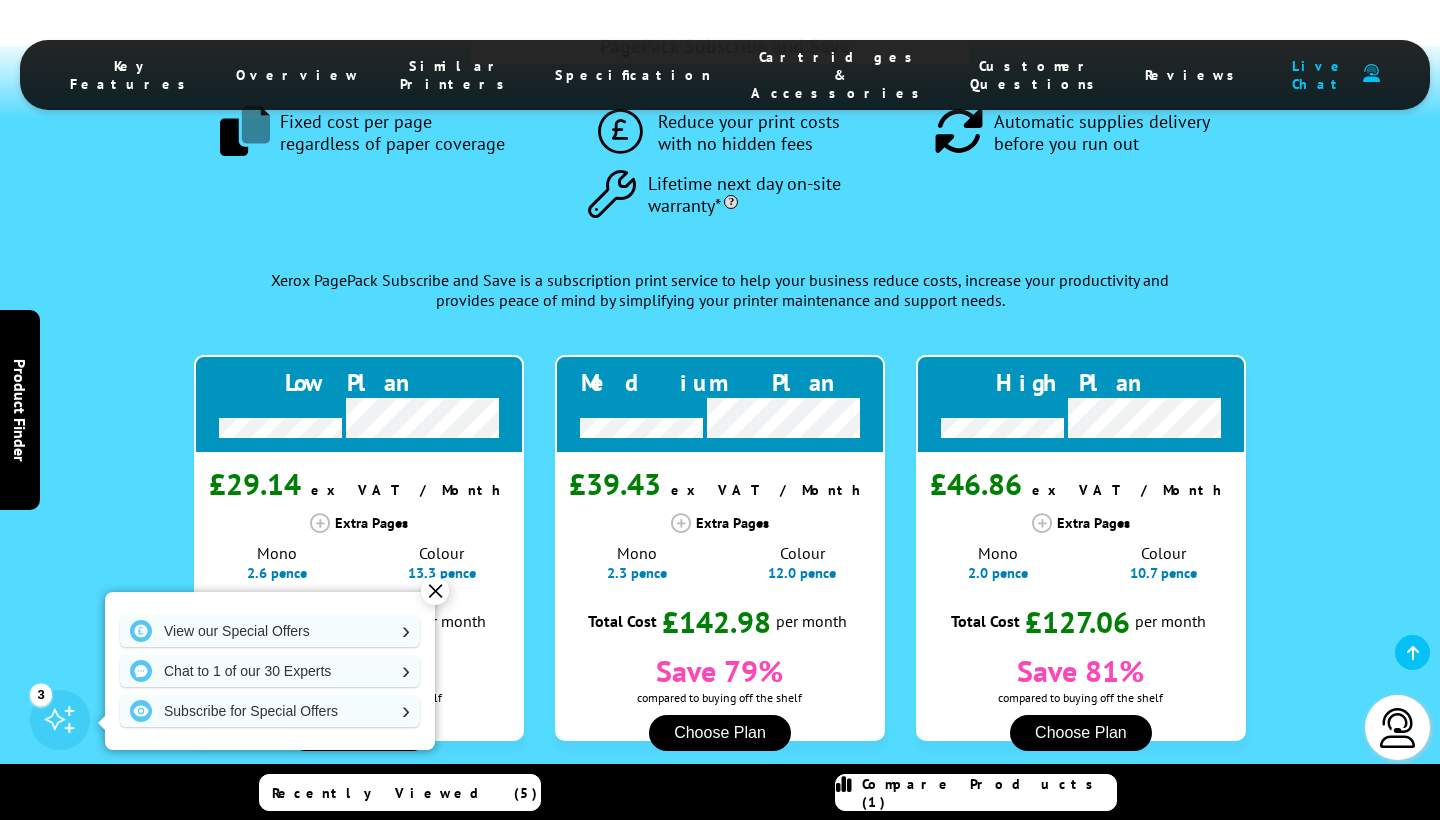 click on "Choose Plan" at bounding box center (359, 733) 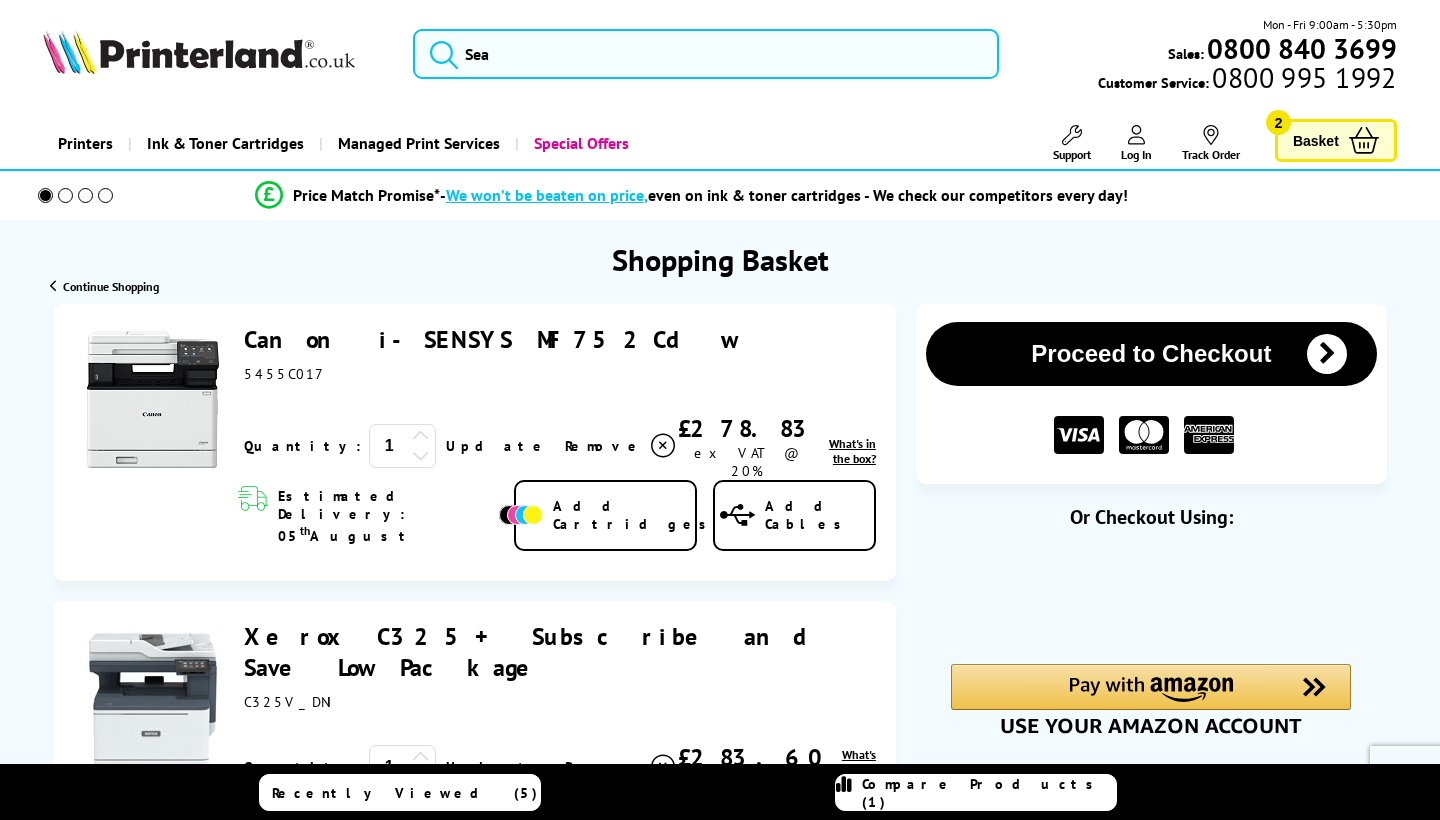 scroll, scrollTop: 0, scrollLeft: 0, axis: both 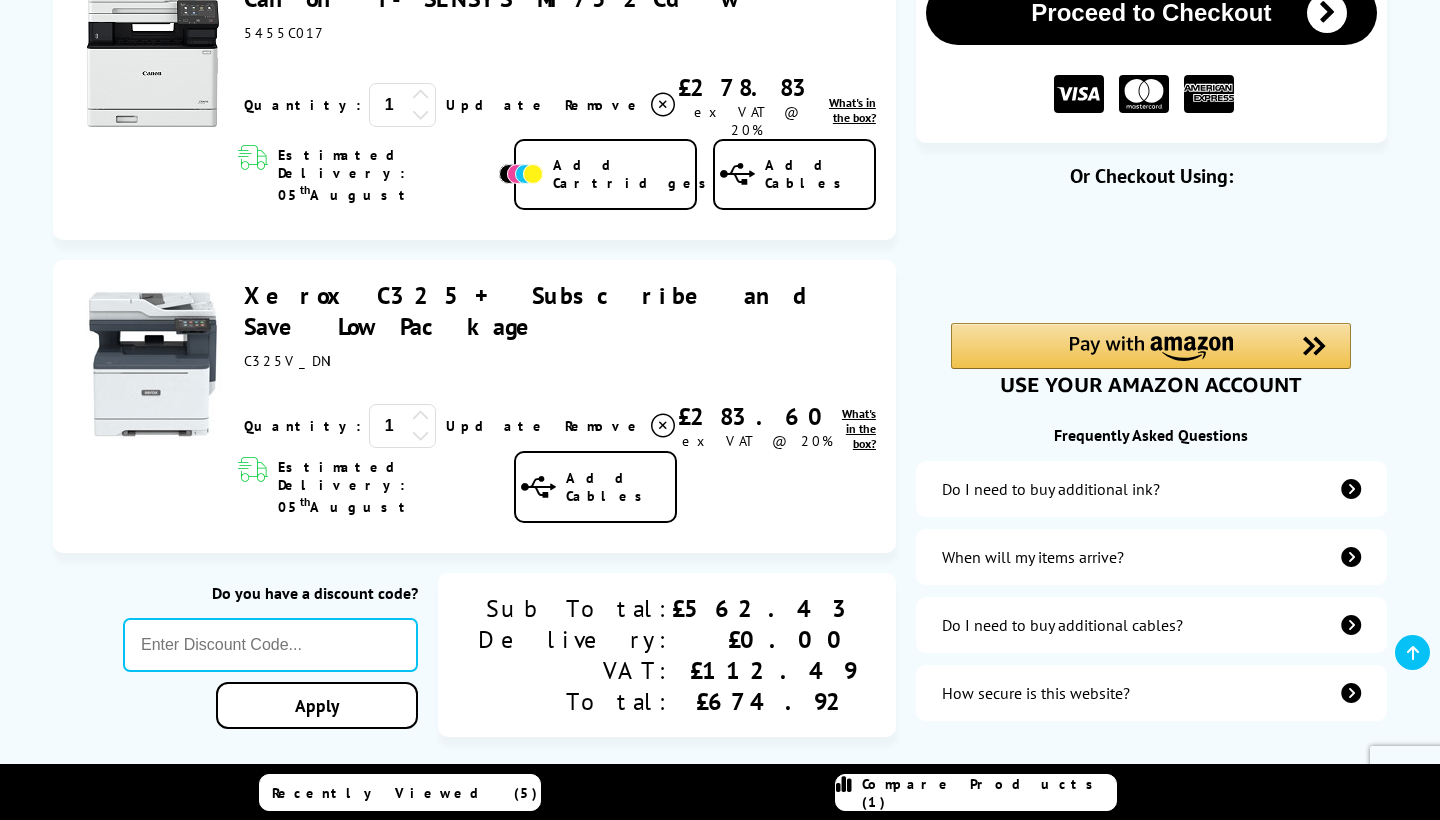 click on "What's in the box?" at bounding box center (859, 428) 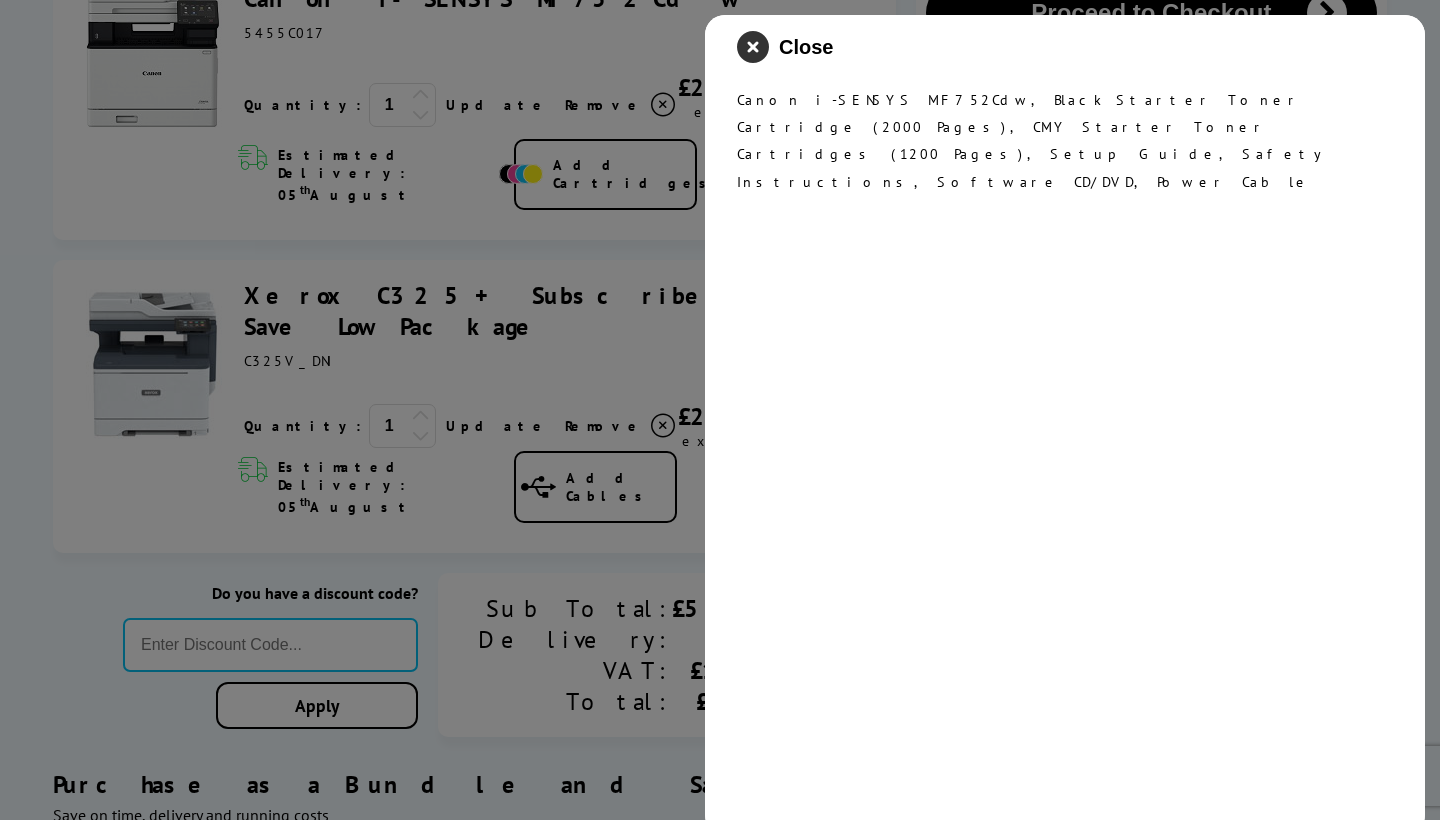click at bounding box center (753, 47) 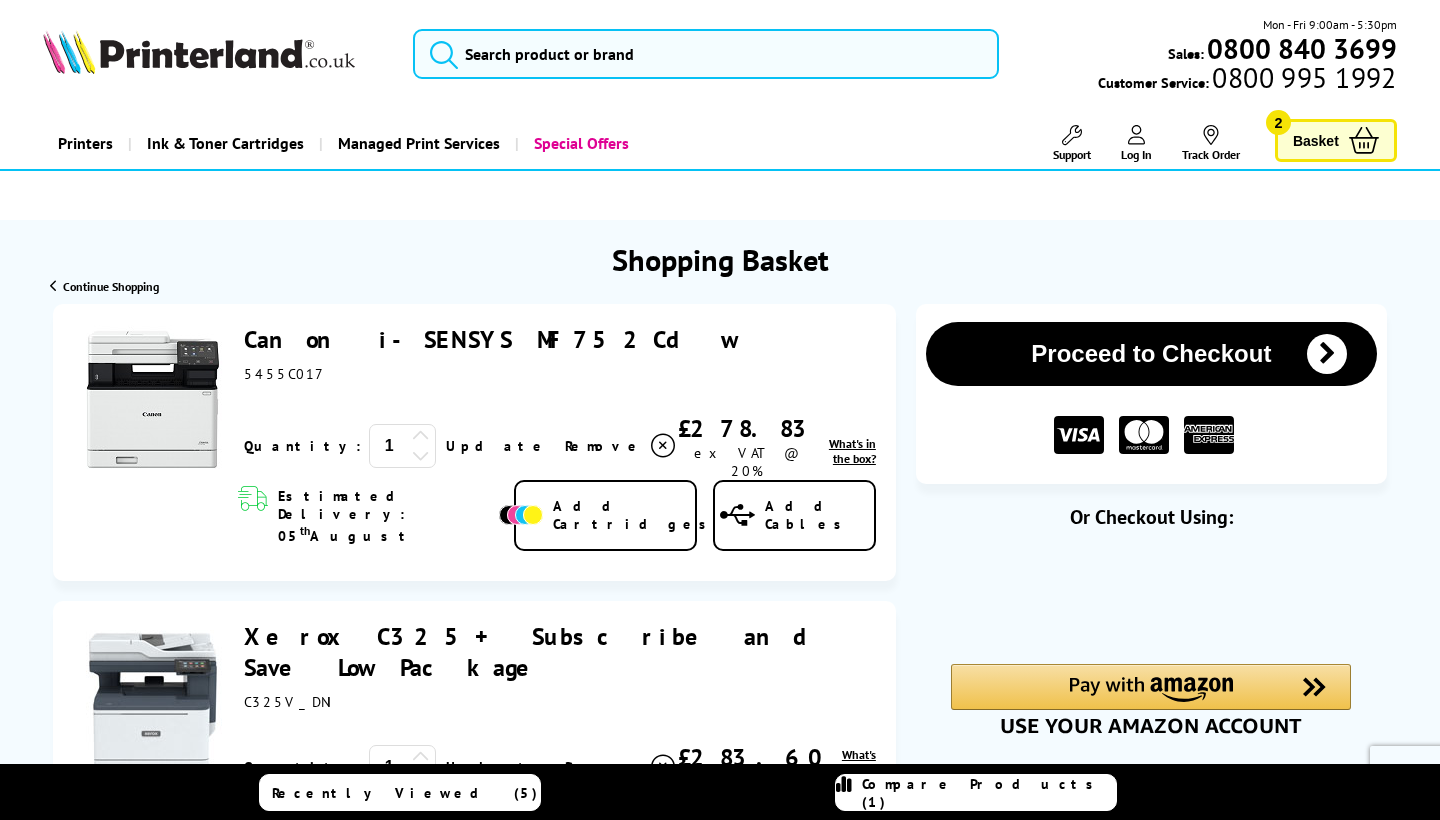 scroll, scrollTop: 0, scrollLeft: 0, axis: both 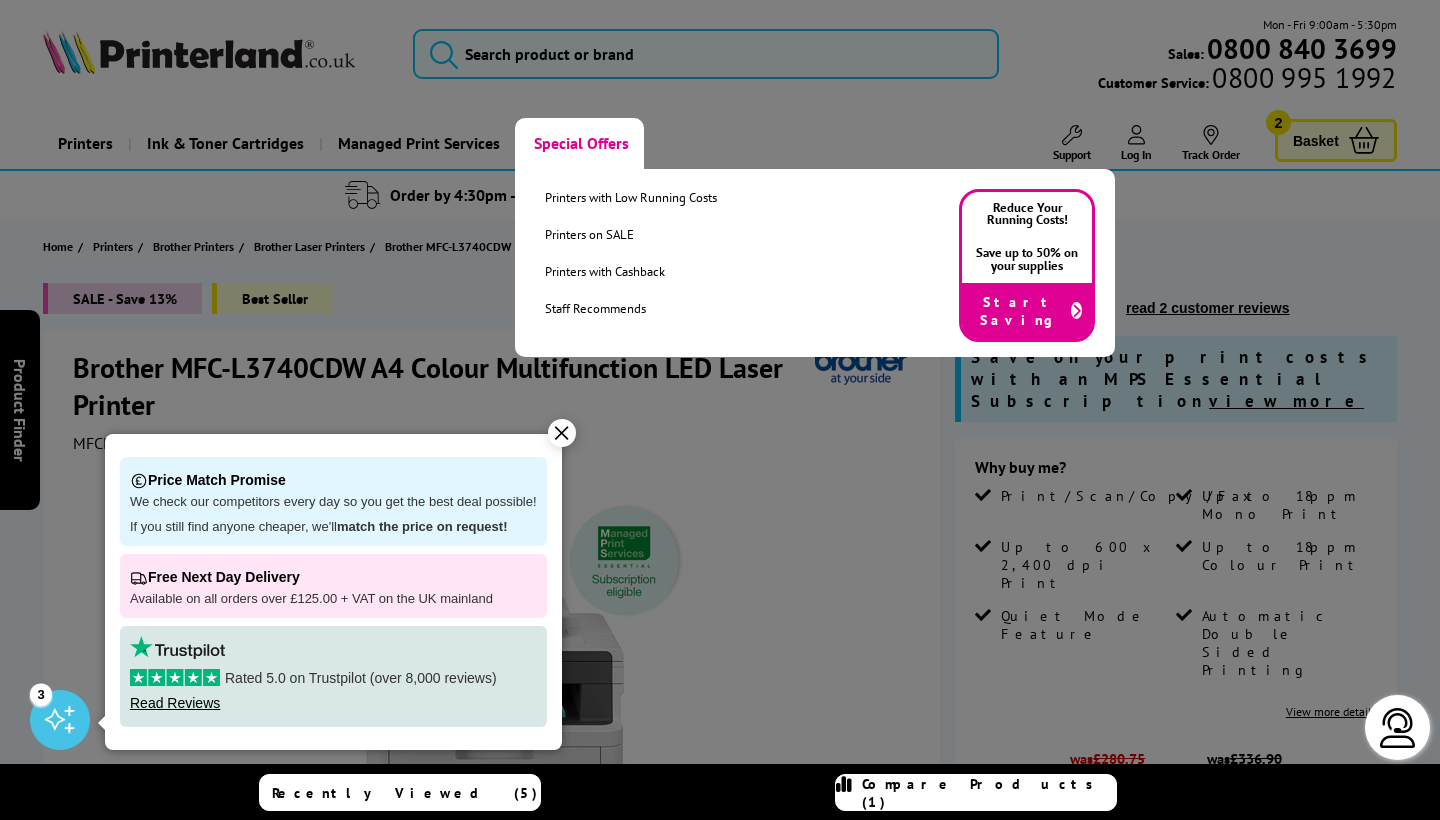click on "Special Offers" at bounding box center [579, 143] 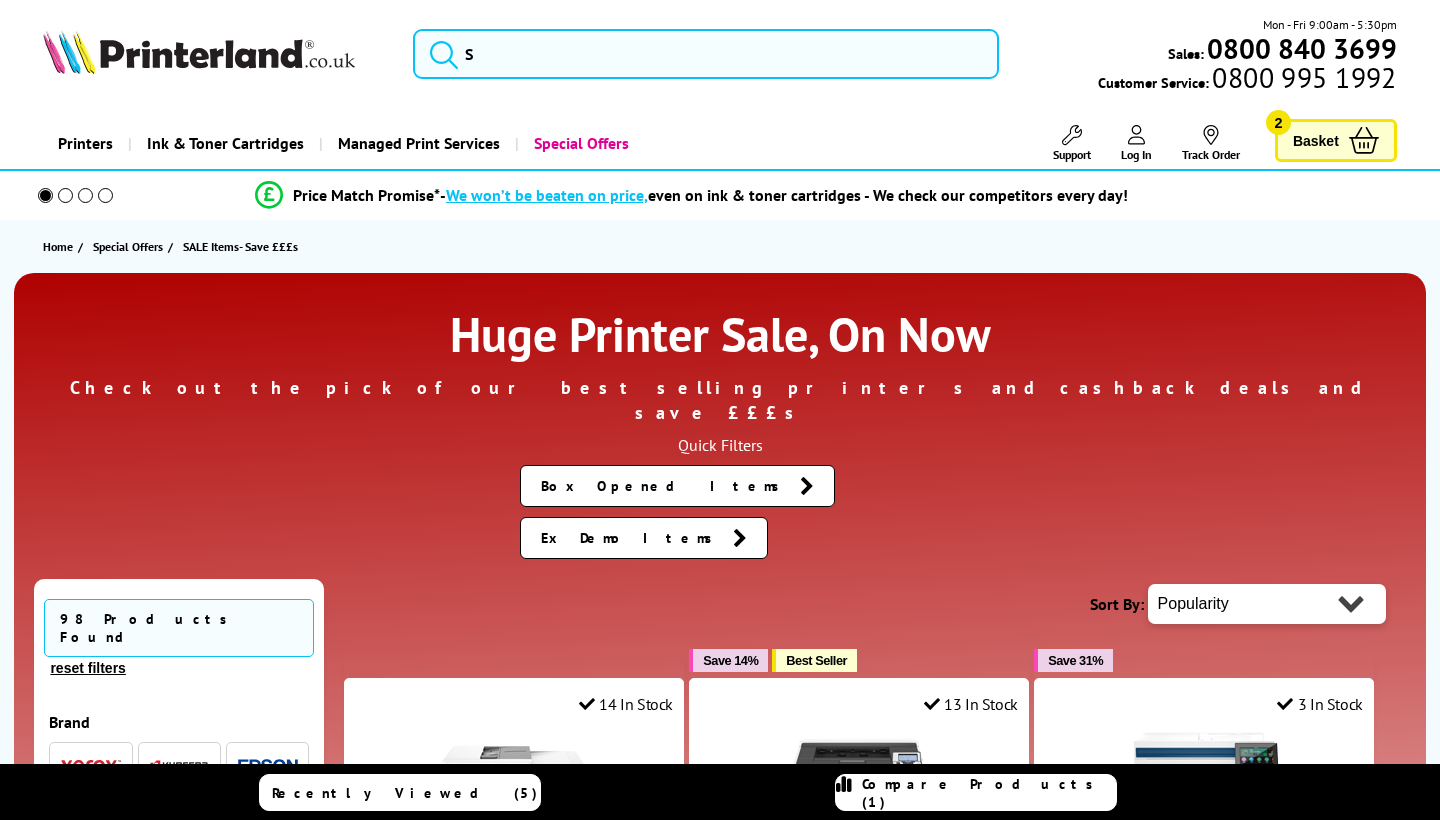 scroll, scrollTop: 0, scrollLeft: 0, axis: both 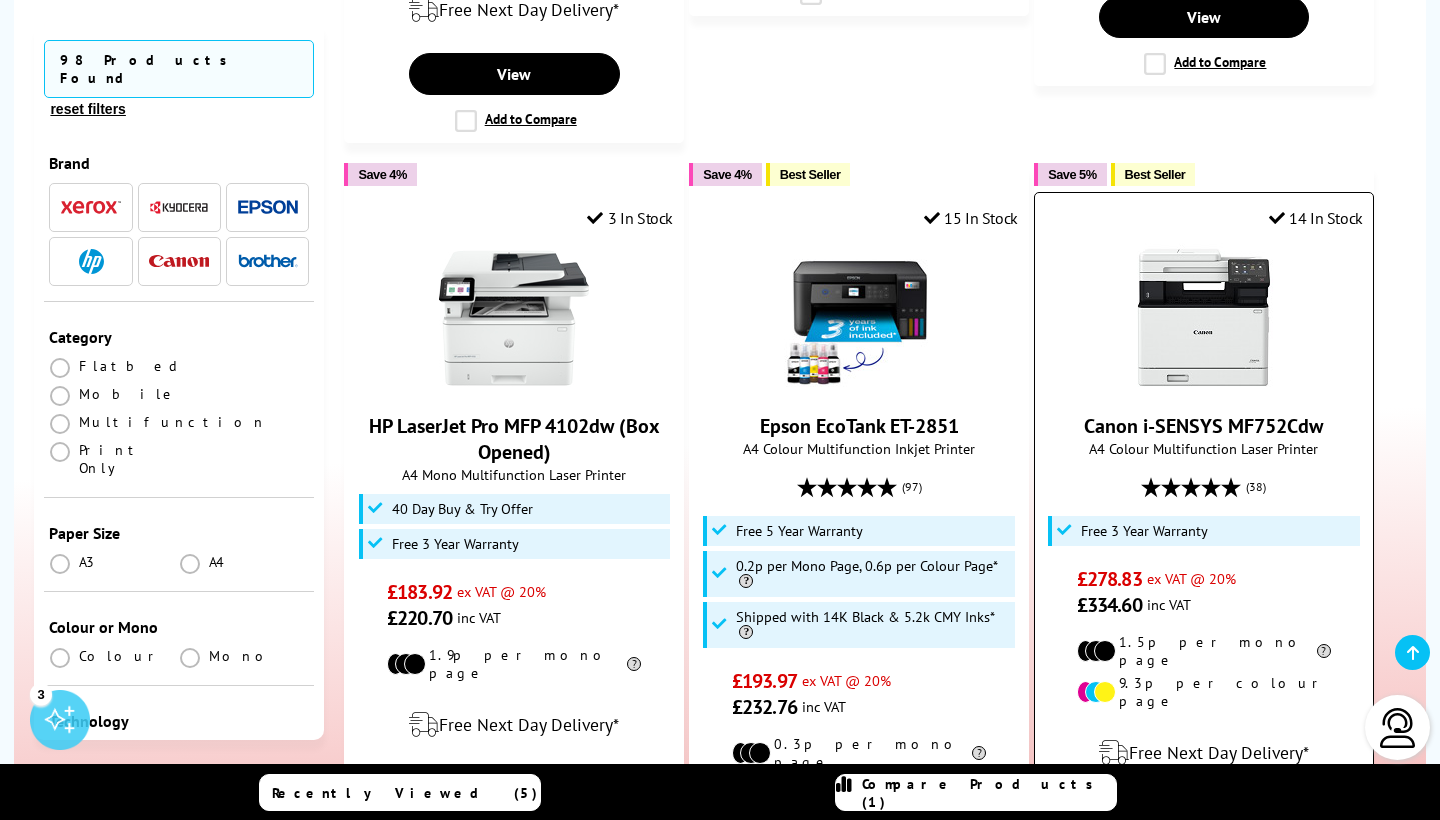 click on "Canon i-SENSYS MF752Cdw" at bounding box center [1203, 426] 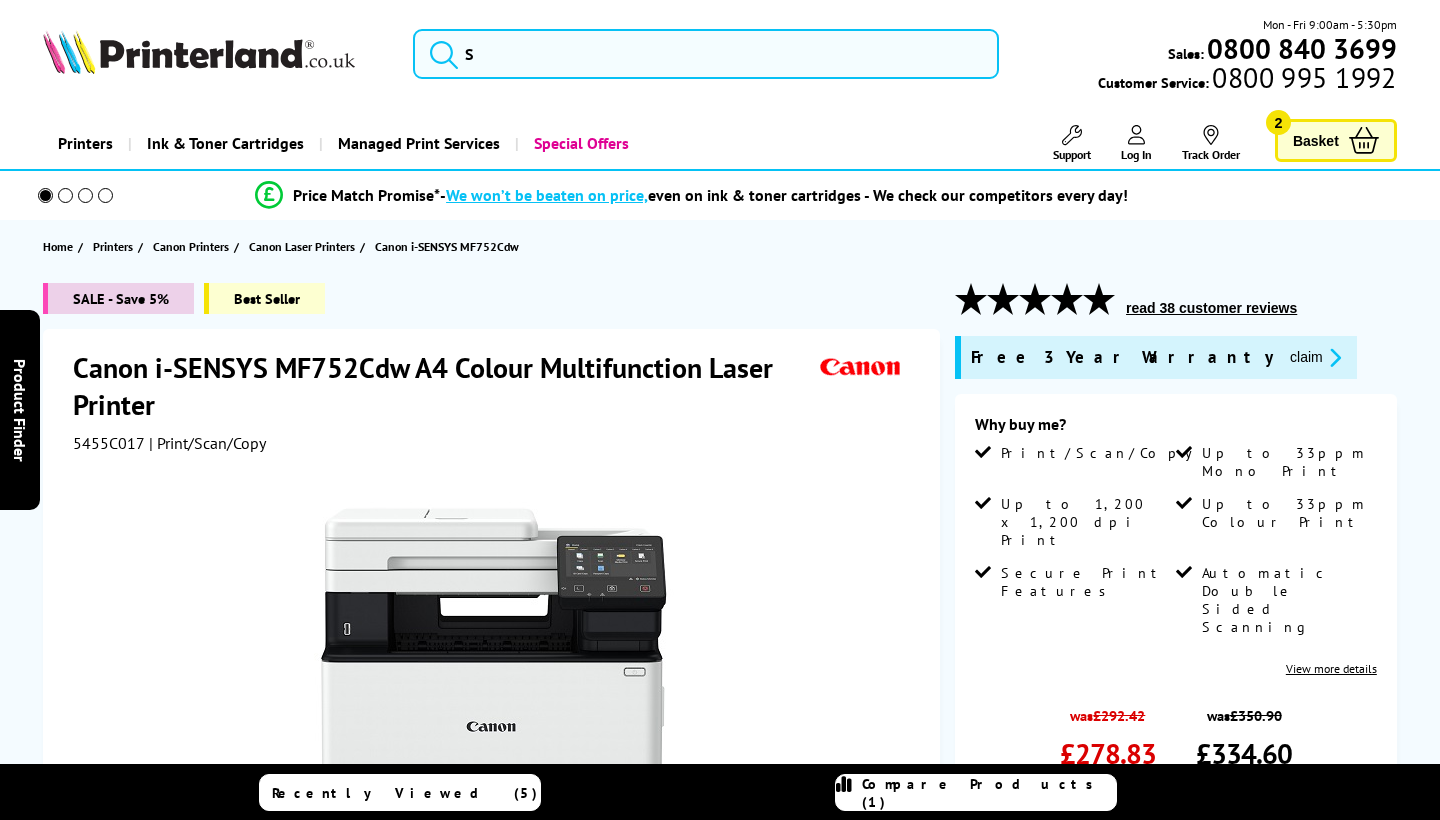 scroll, scrollTop: 0, scrollLeft: 0, axis: both 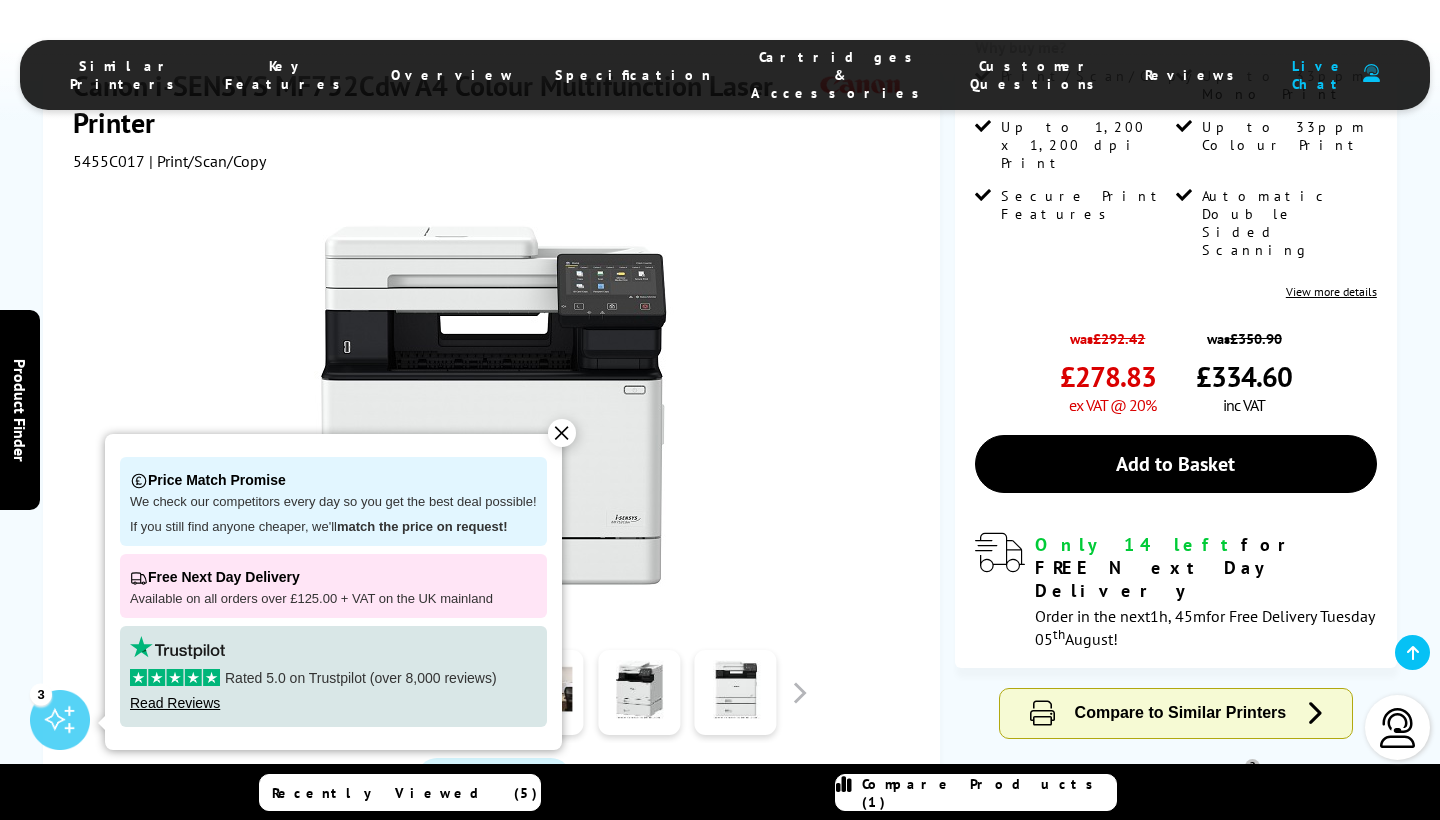 click on "✕" at bounding box center [562, 433] 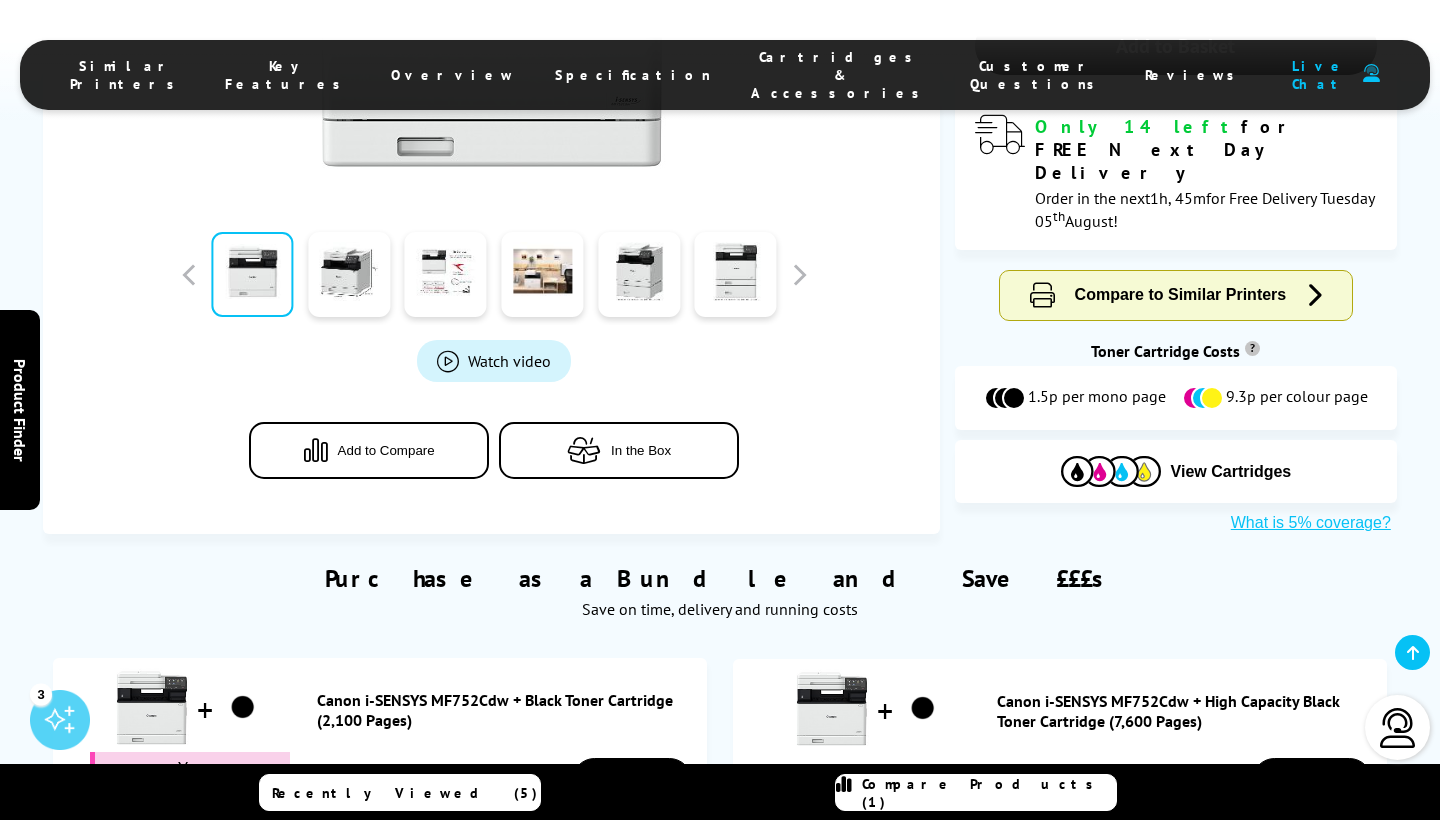 scroll, scrollTop: 844, scrollLeft: 0, axis: vertical 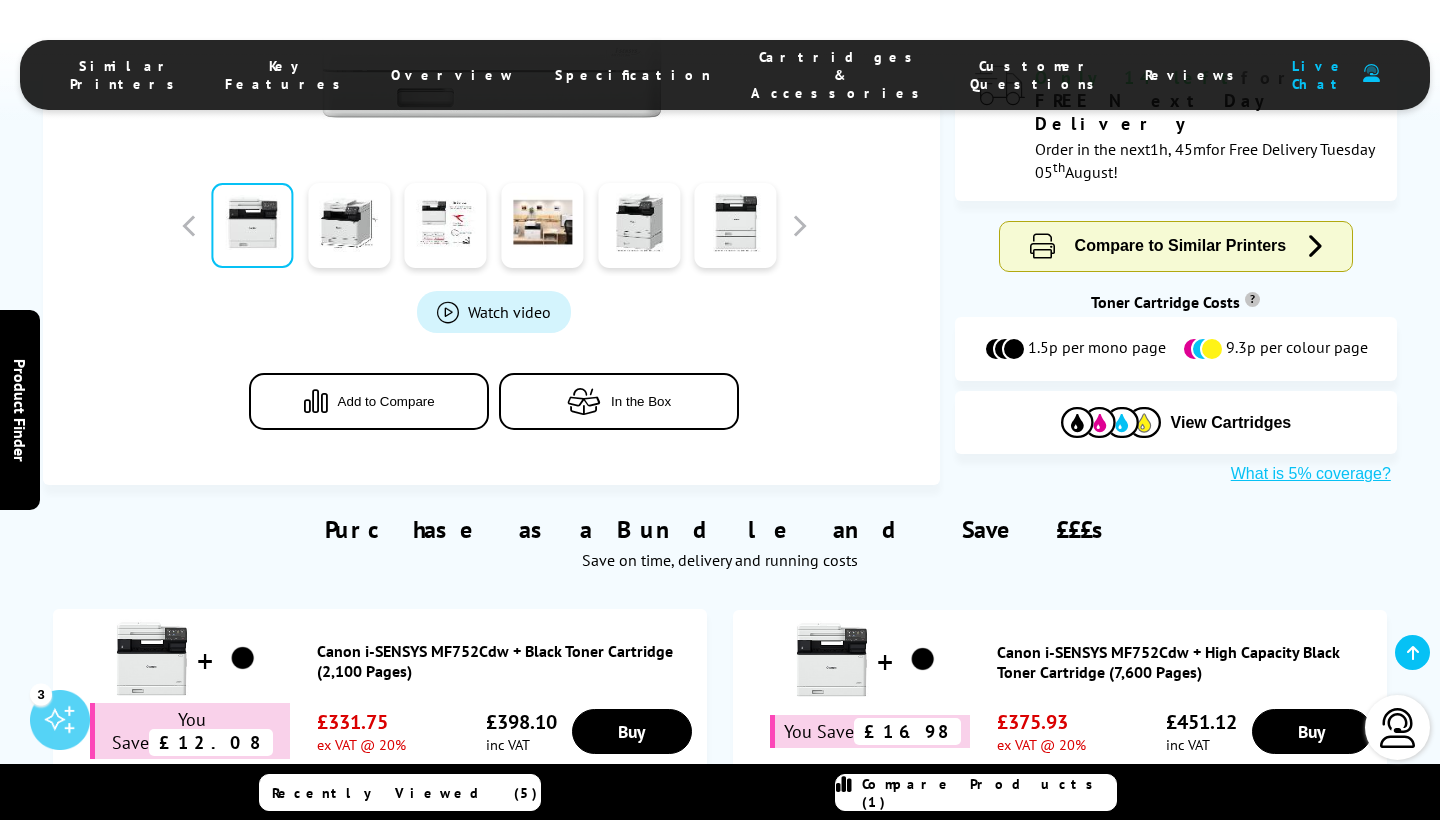 click on "Add to Compare" at bounding box center [369, 400] 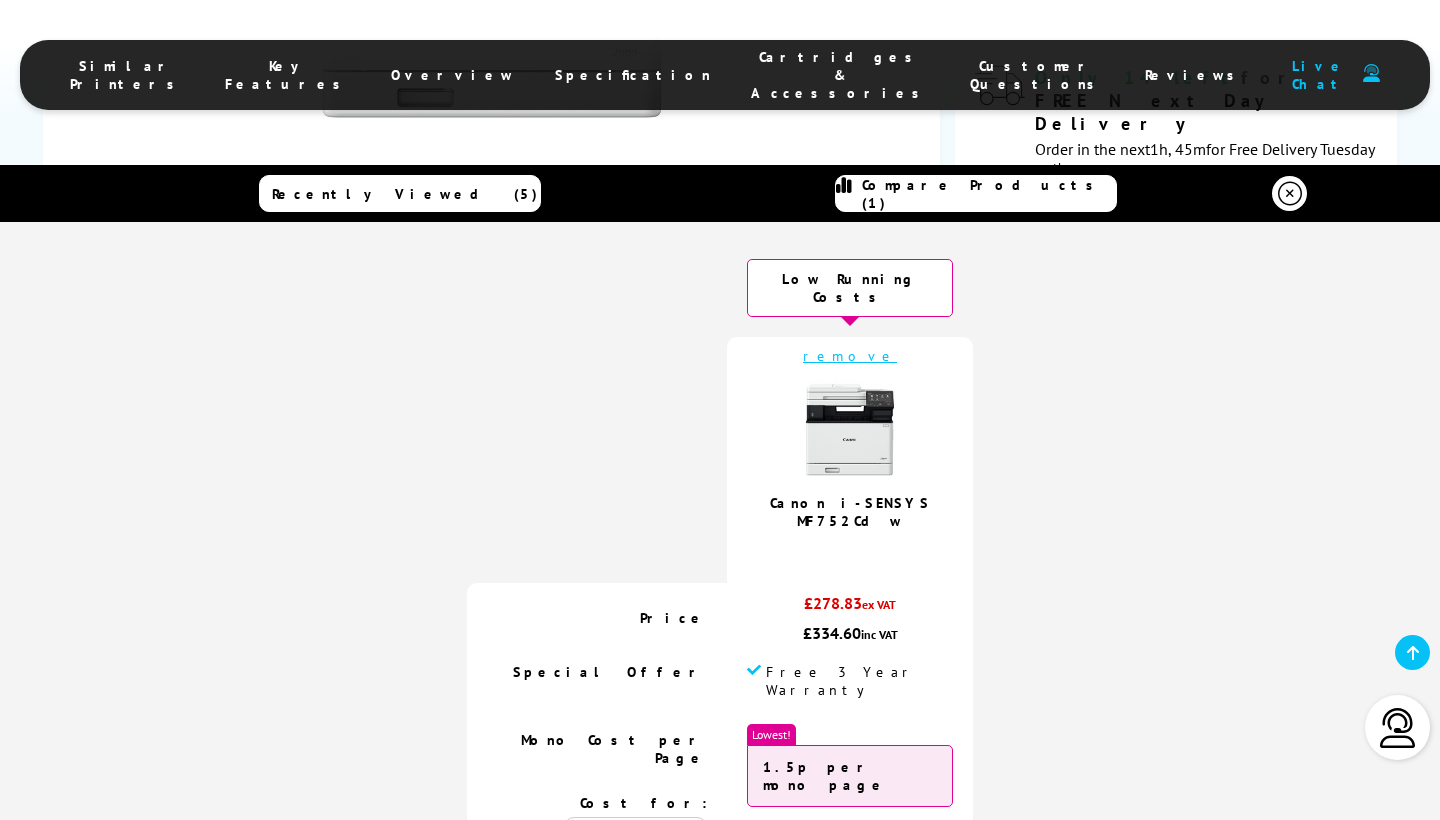 scroll, scrollTop: 0, scrollLeft: 0, axis: both 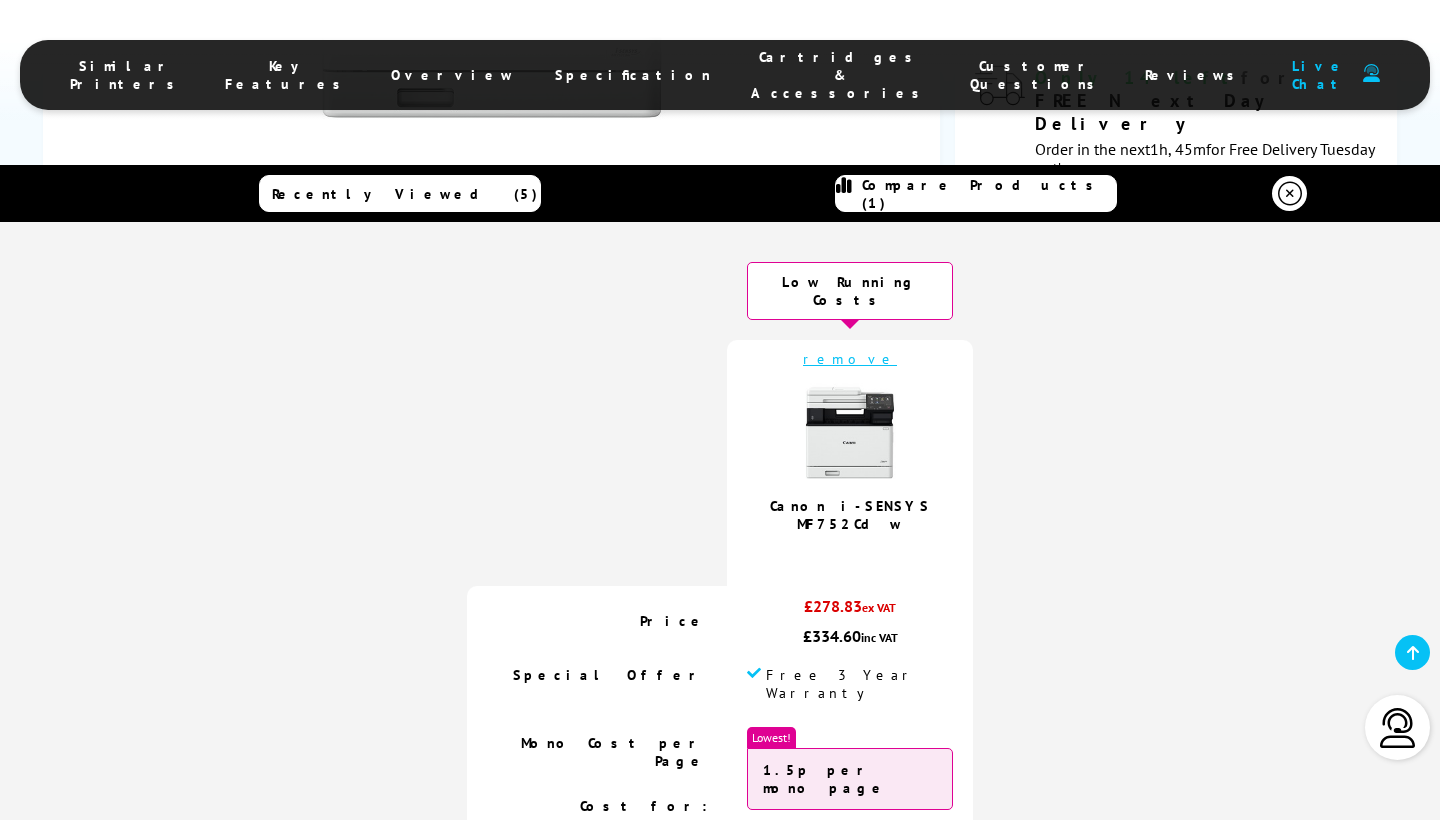 click on "Recently Viewed (5)" at bounding box center (400, 193) 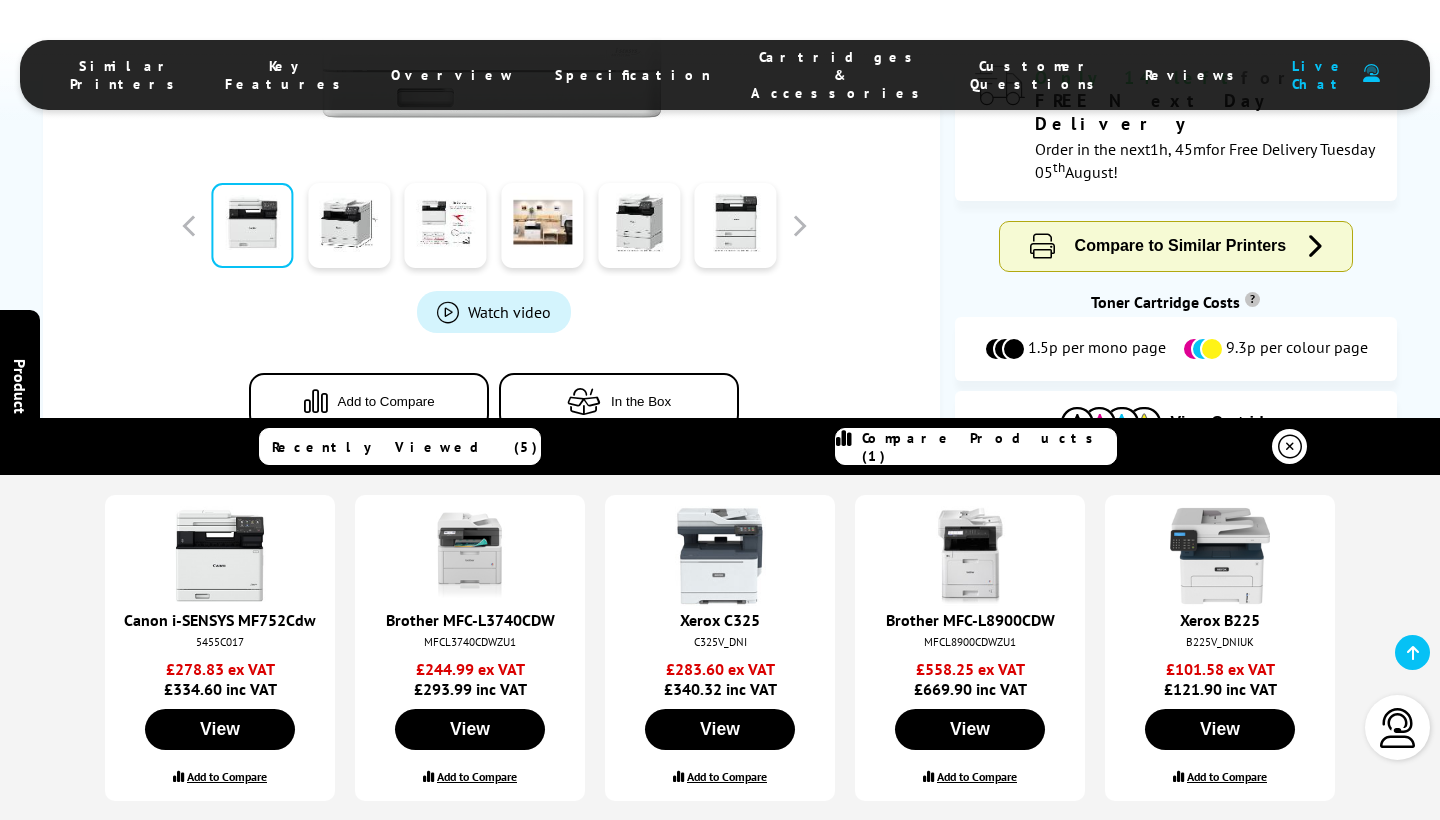 drag, startPoint x: 126, startPoint y: 617, endPoint x: 170, endPoint y: 621, distance: 44.181442 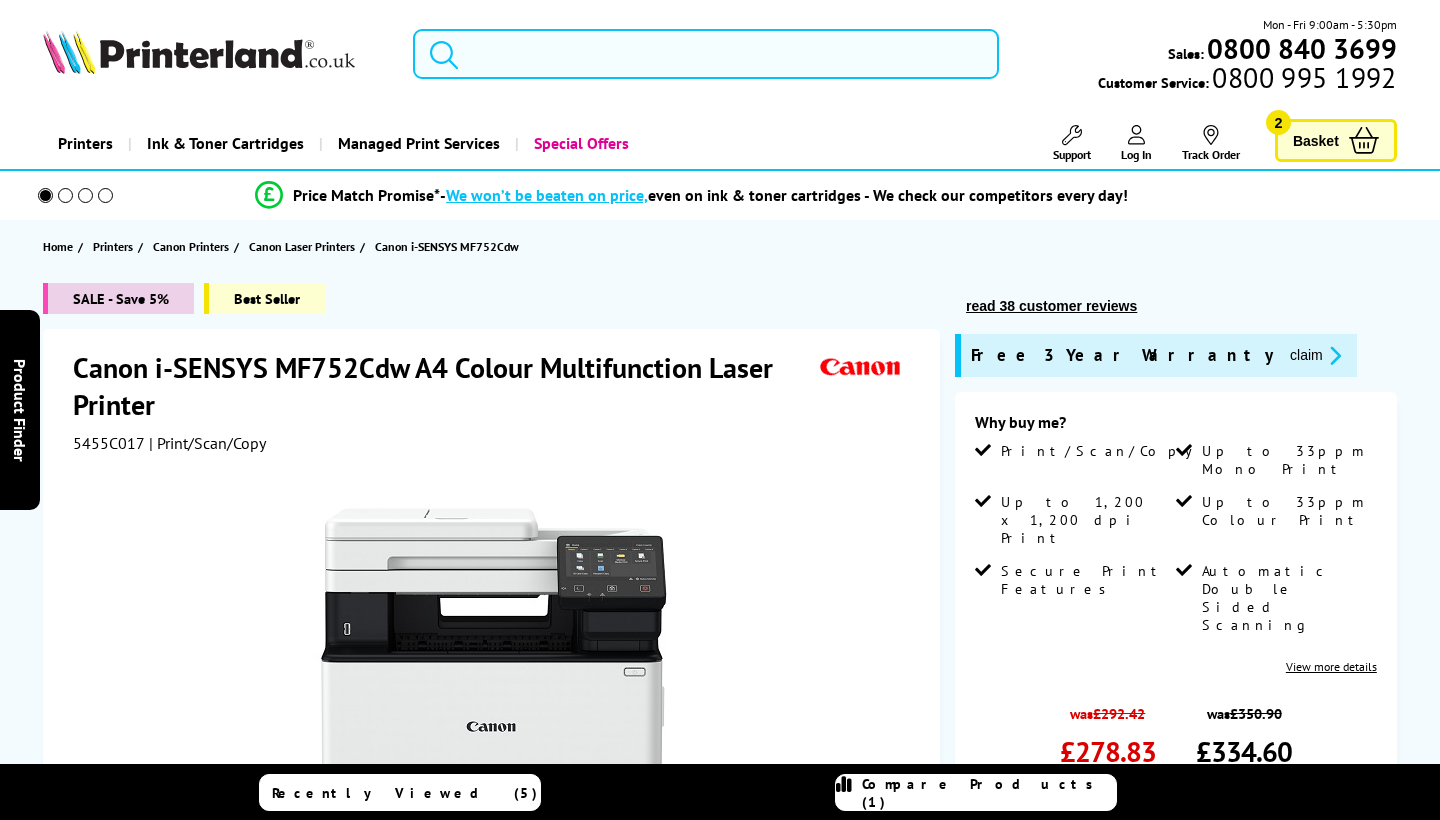 scroll, scrollTop: 0, scrollLeft: 0, axis: both 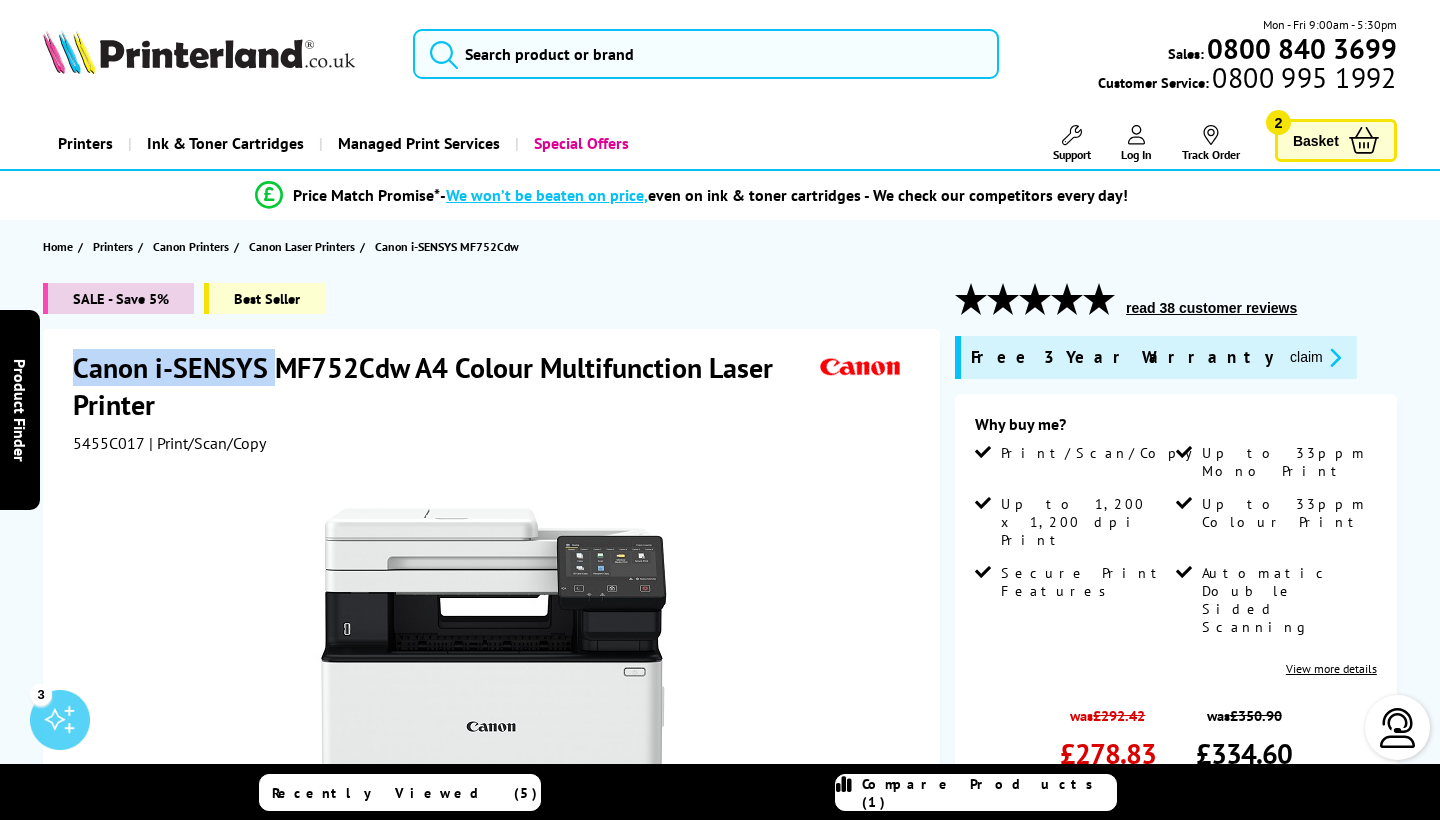 drag, startPoint x: 75, startPoint y: 366, endPoint x: 272, endPoint y: 367, distance: 197.00253 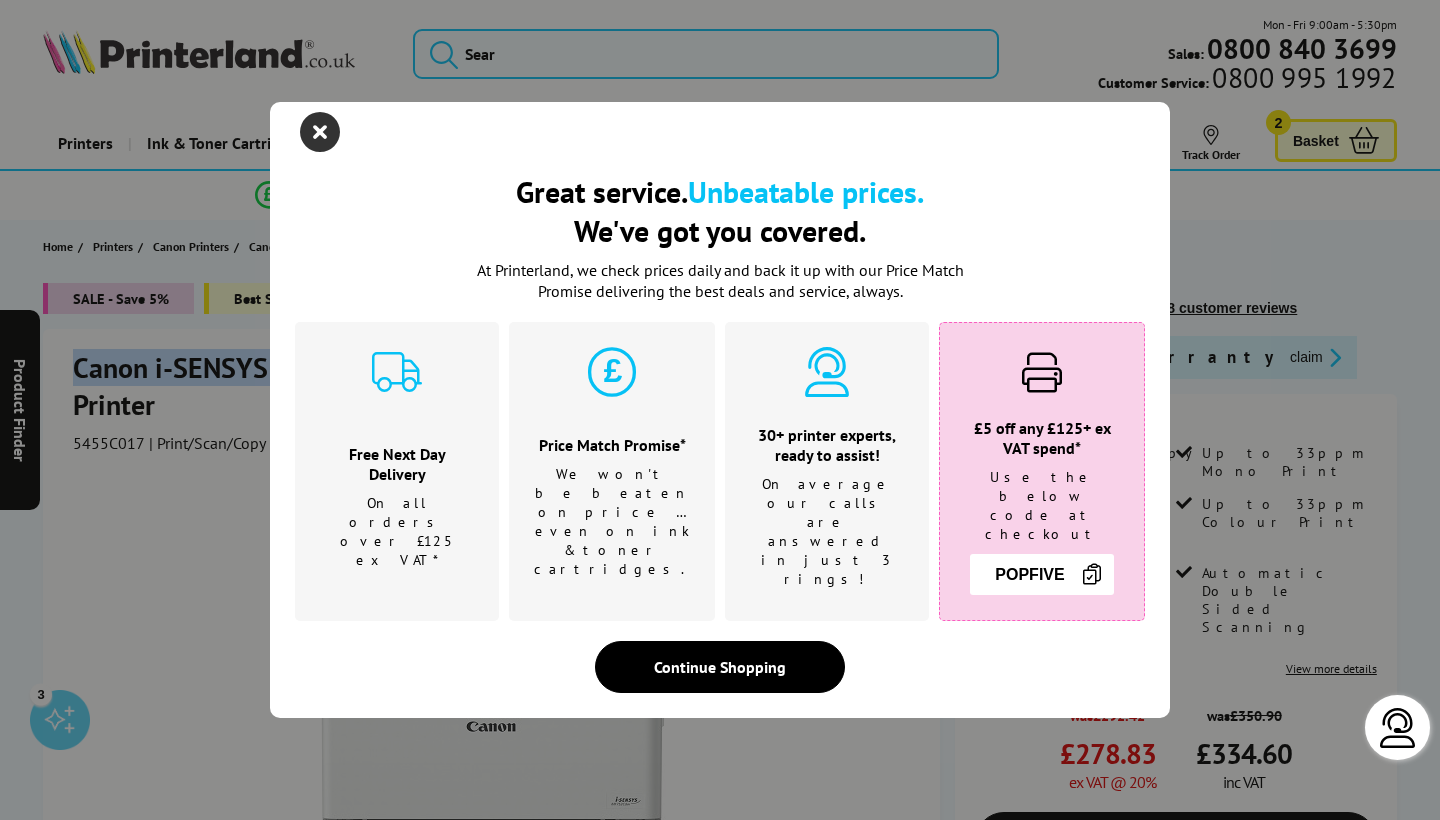 click at bounding box center (320, 132) 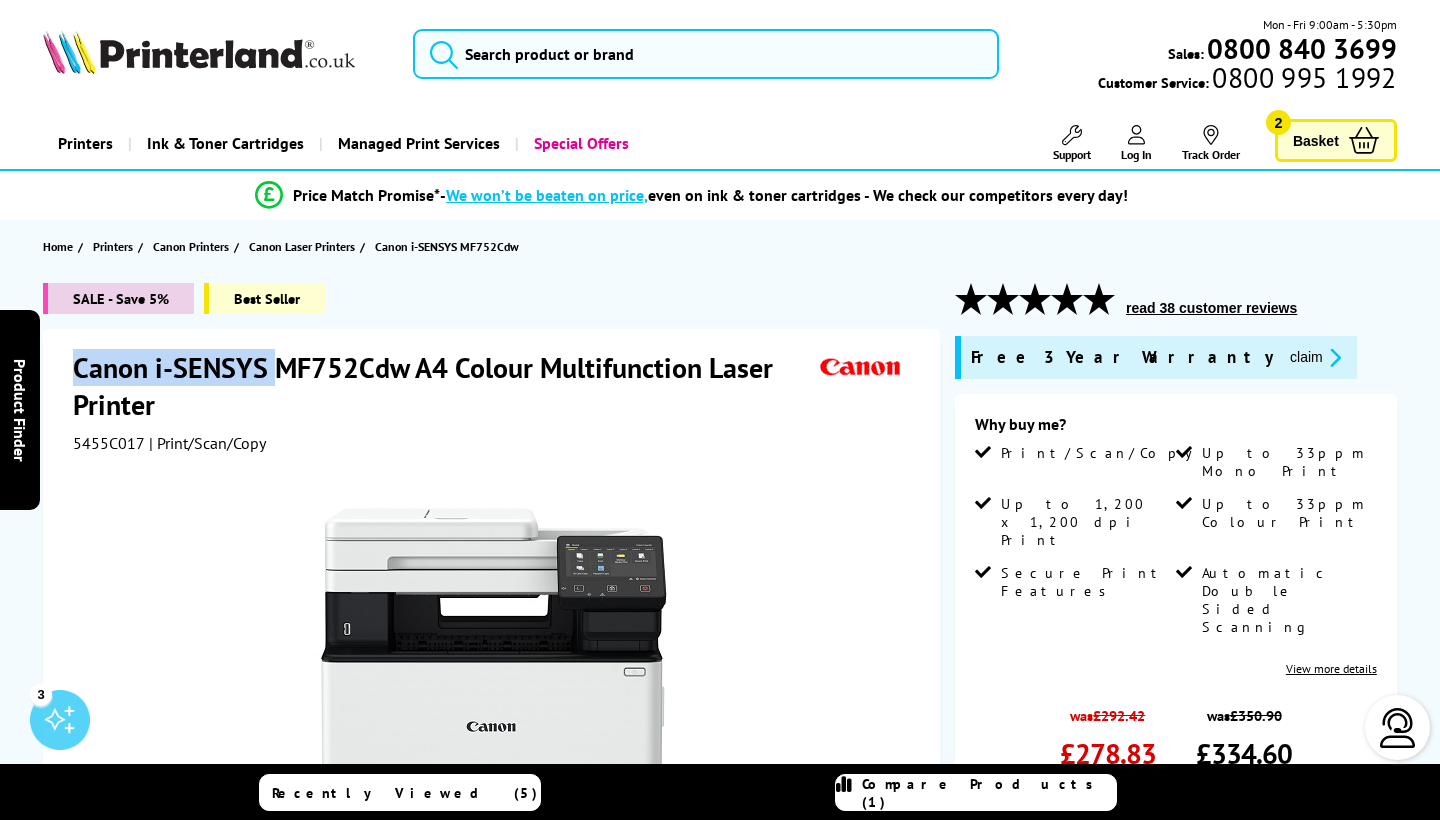 copy on "Canon i-SENSYS" 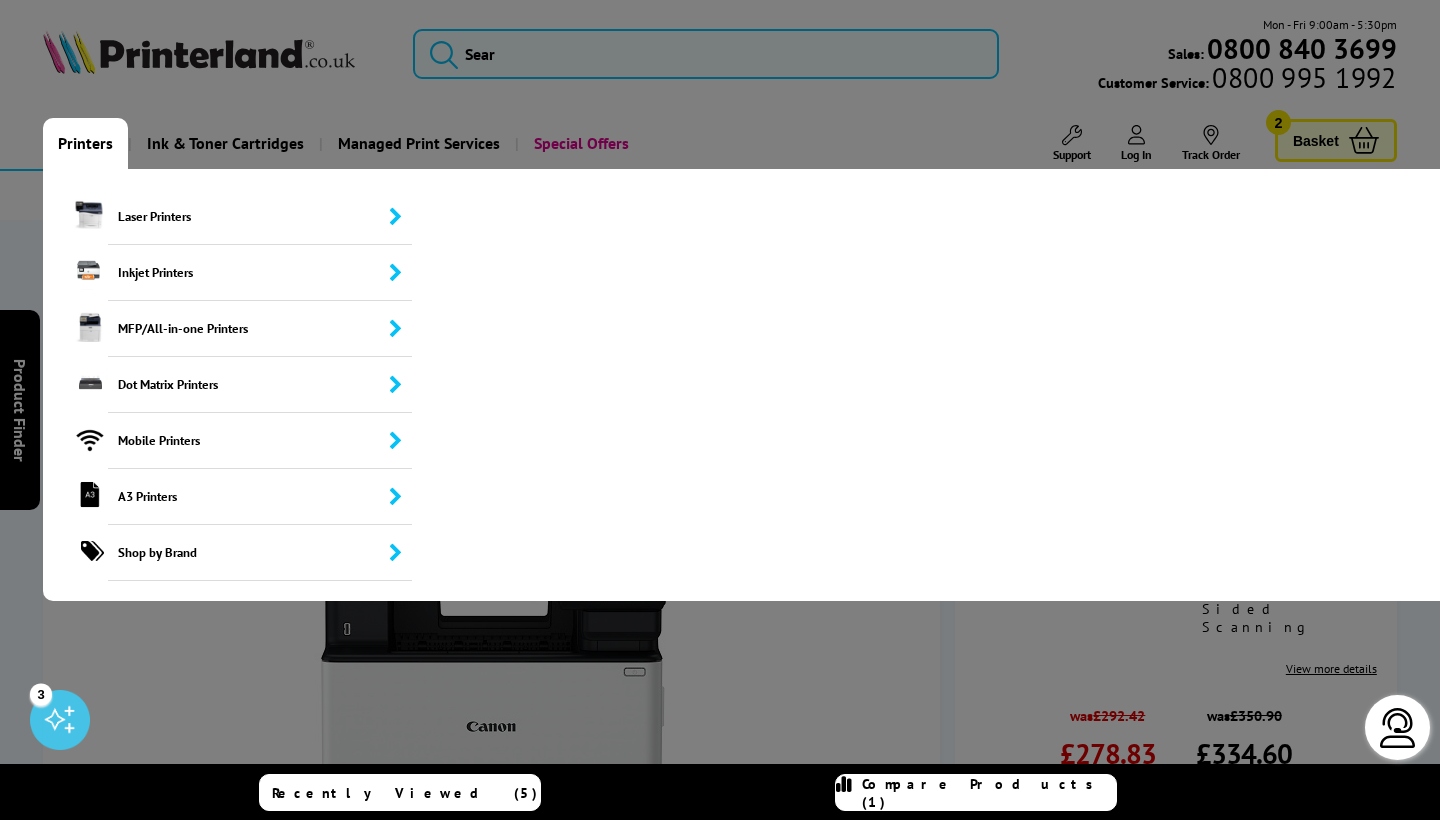 scroll, scrollTop: 0, scrollLeft: 0, axis: both 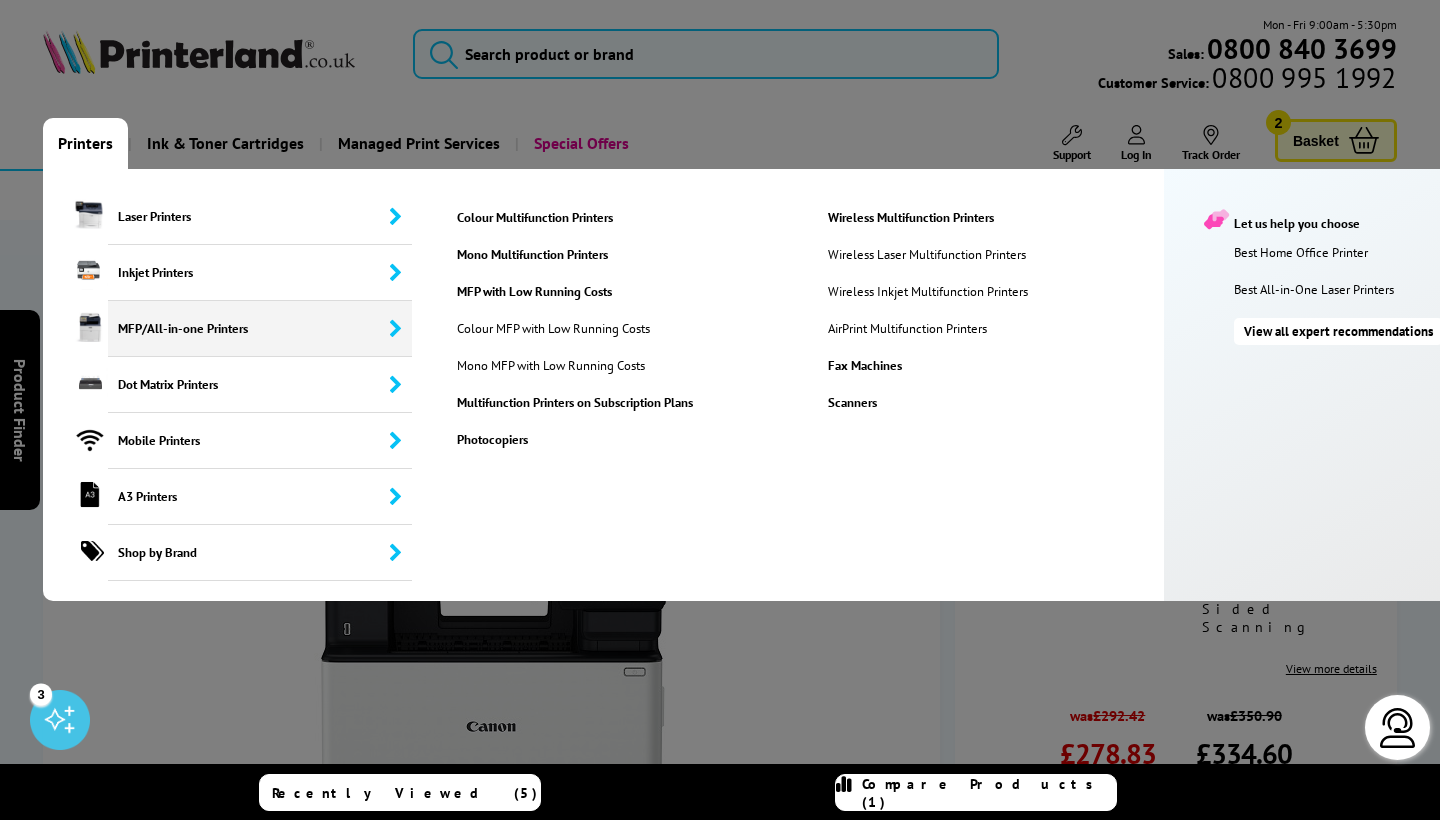 click on "MFP/All-in-one Printers" at bounding box center (260, 329) 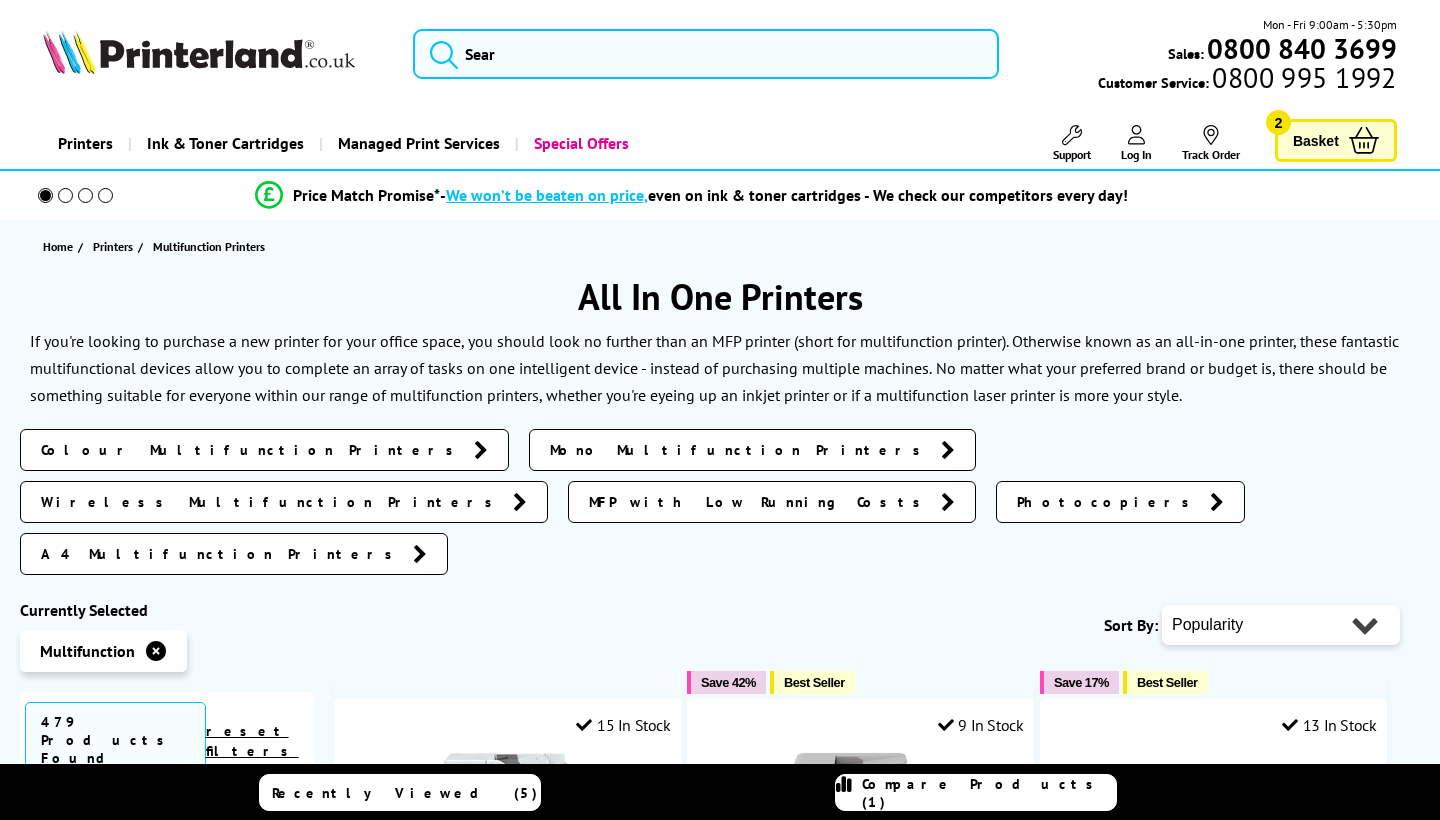 scroll, scrollTop: 0, scrollLeft: 0, axis: both 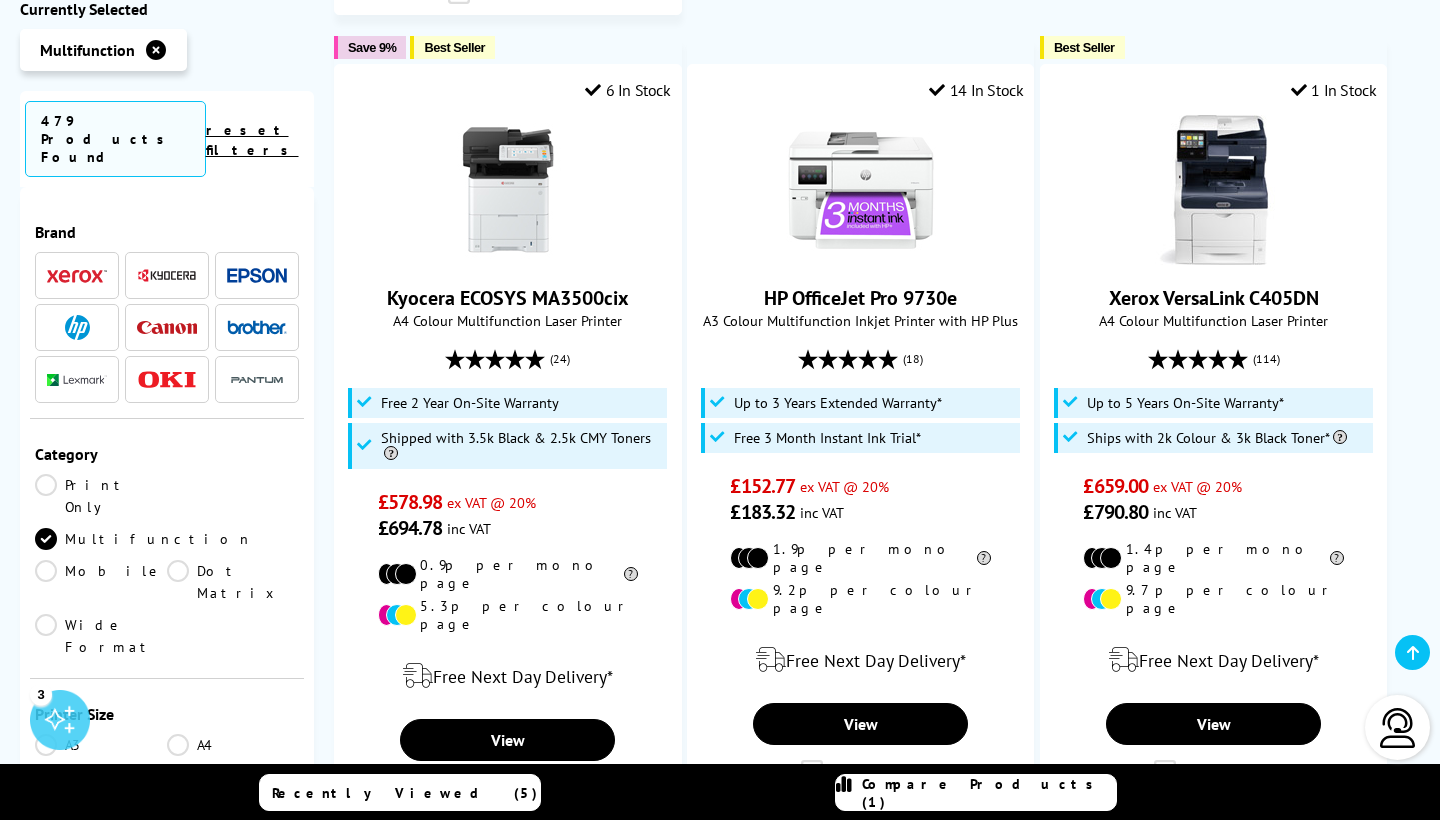 click on "2" at bounding box center (753, 865) 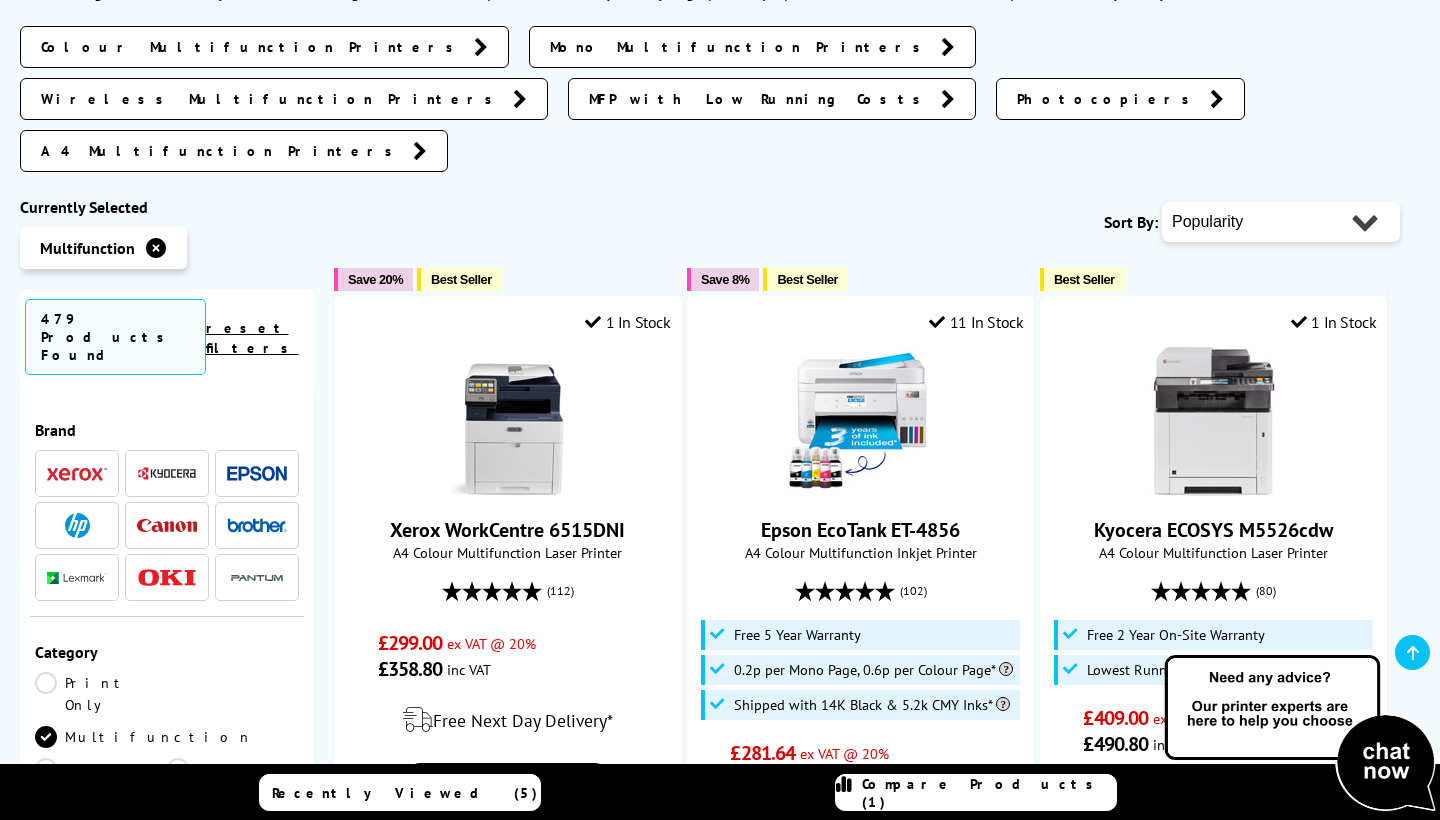 scroll, scrollTop: 424, scrollLeft: 0, axis: vertical 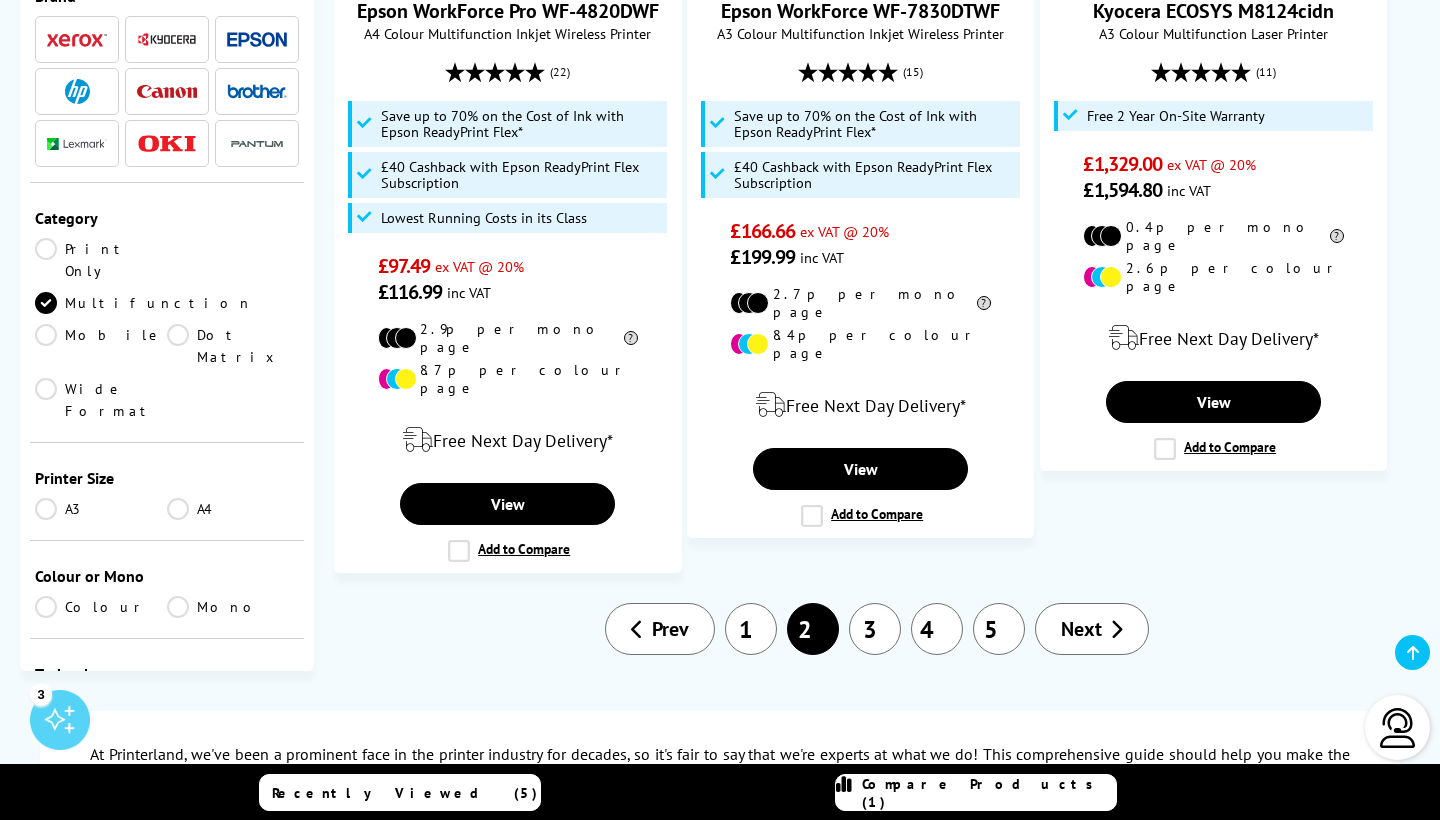 click on "3" at bounding box center [875, 629] 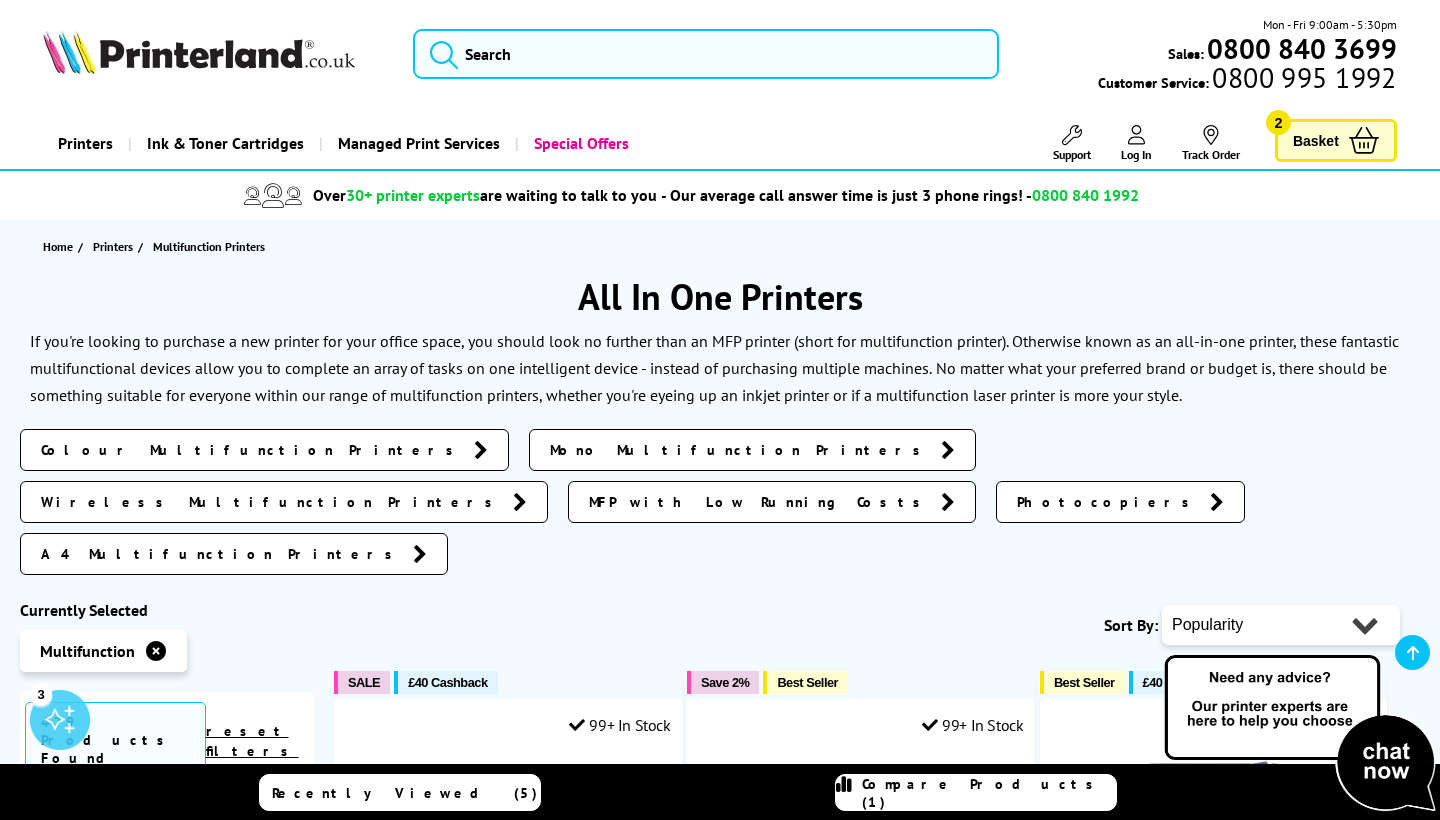 scroll, scrollTop: 278, scrollLeft: 0, axis: vertical 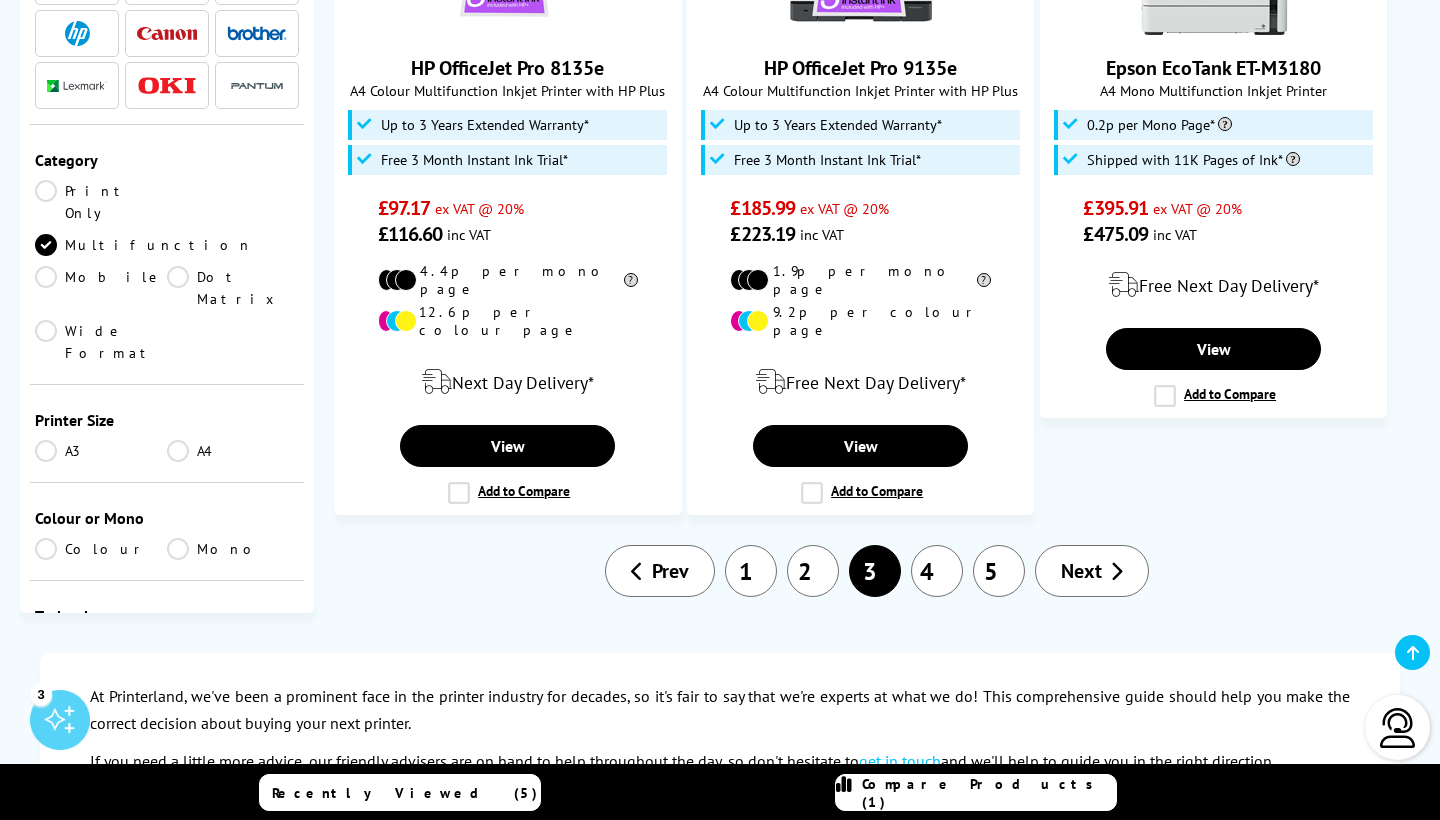 click on "4" at bounding box center (937, 571) 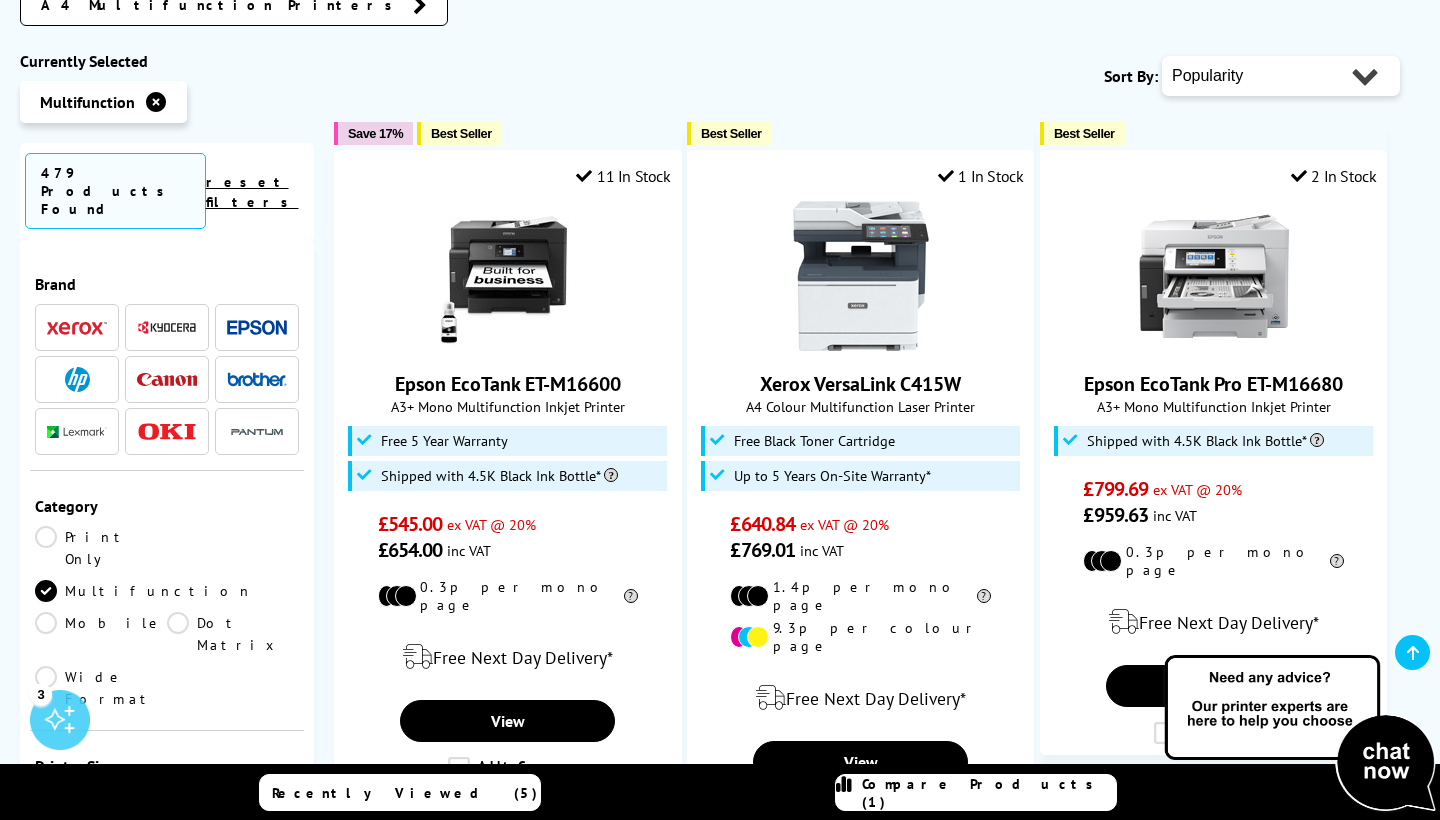 scroll, scrollTop: 549, scrollLeft: 0, axis: vertical 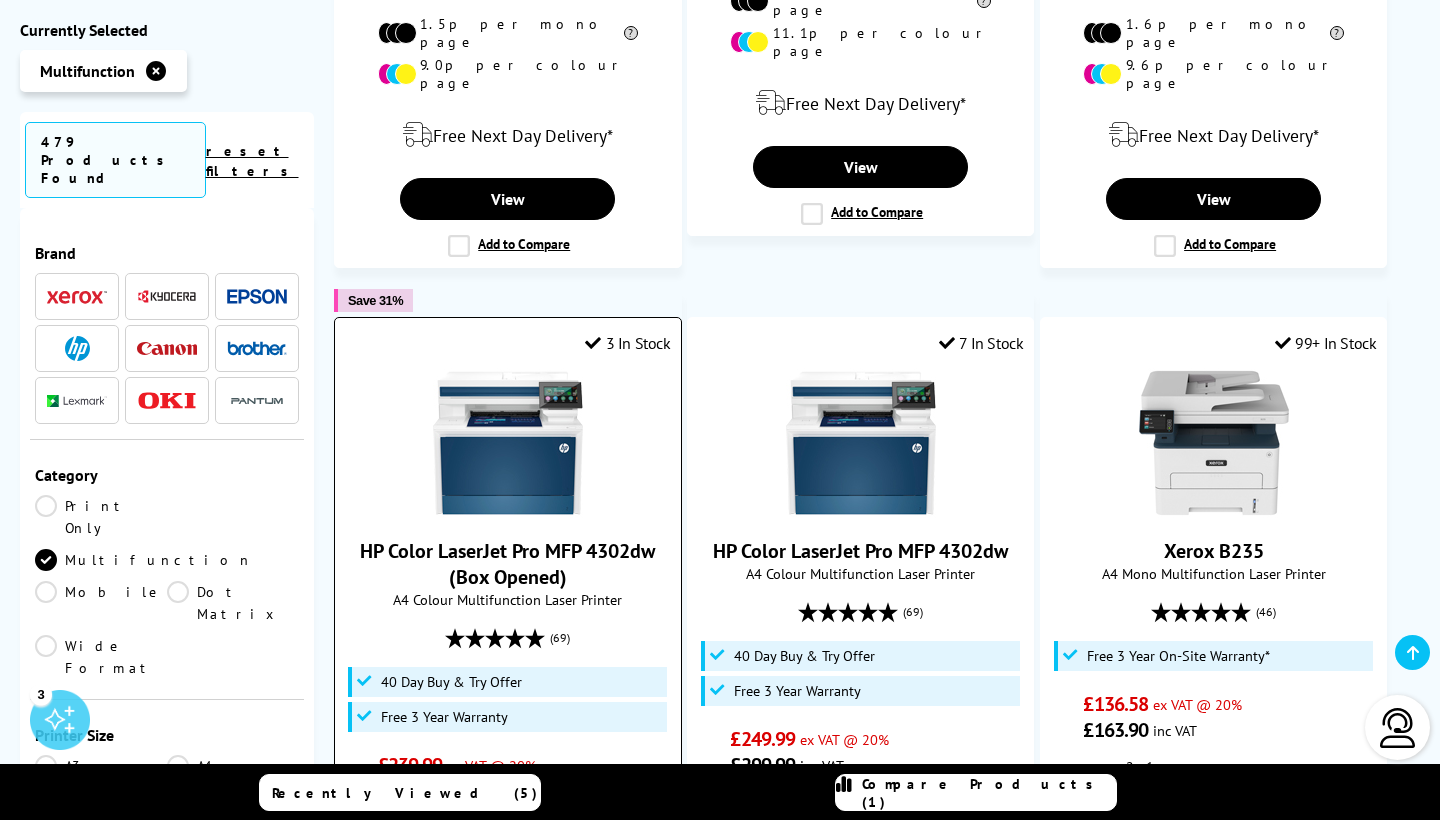 click on "HP Color LaserJet Pro MFP 4302dw (Box Opened)" at bounding box center [507, 564] 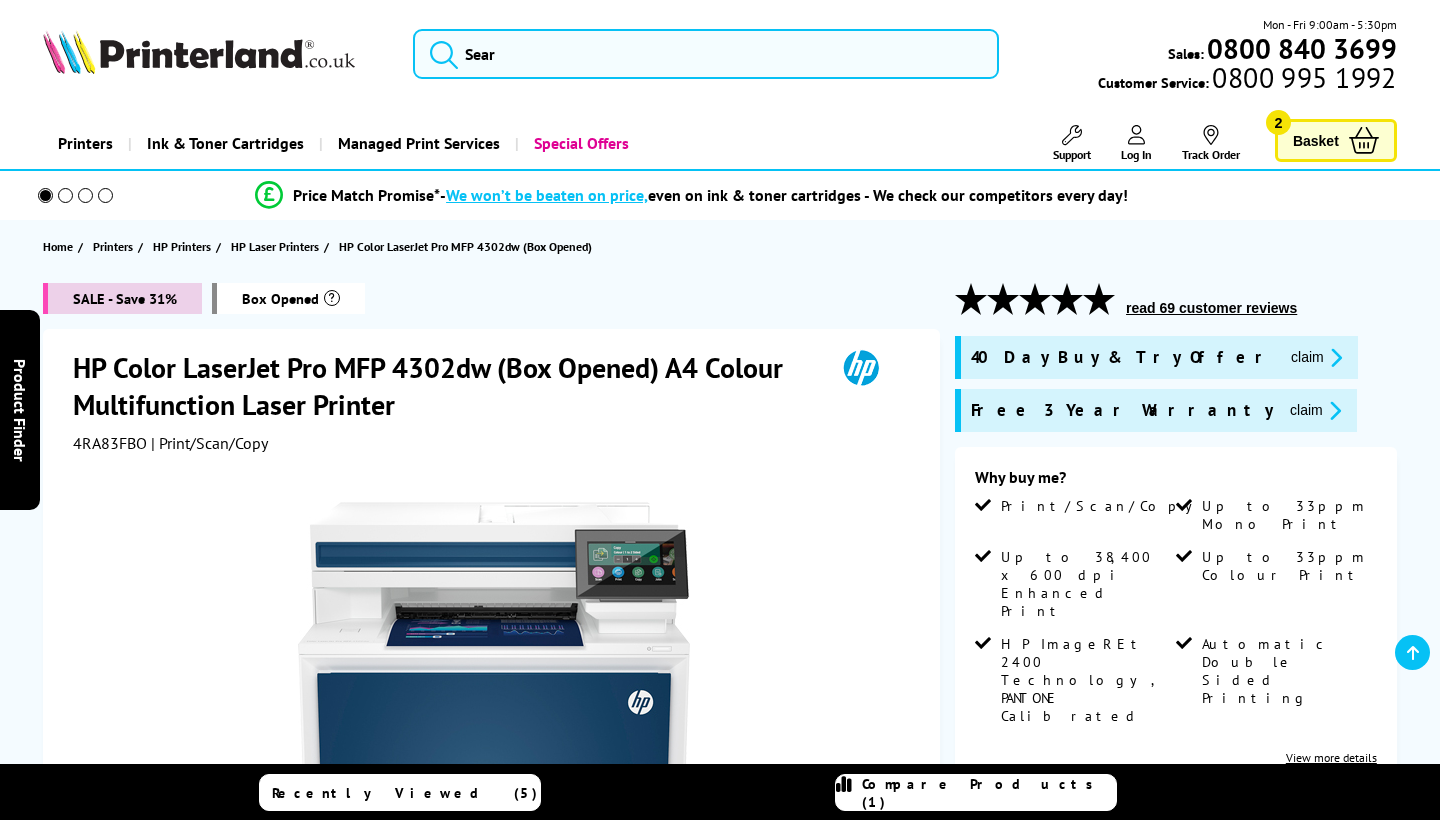 scroll, scrollTop: 306, scrollLeft: 0, axis: vertical 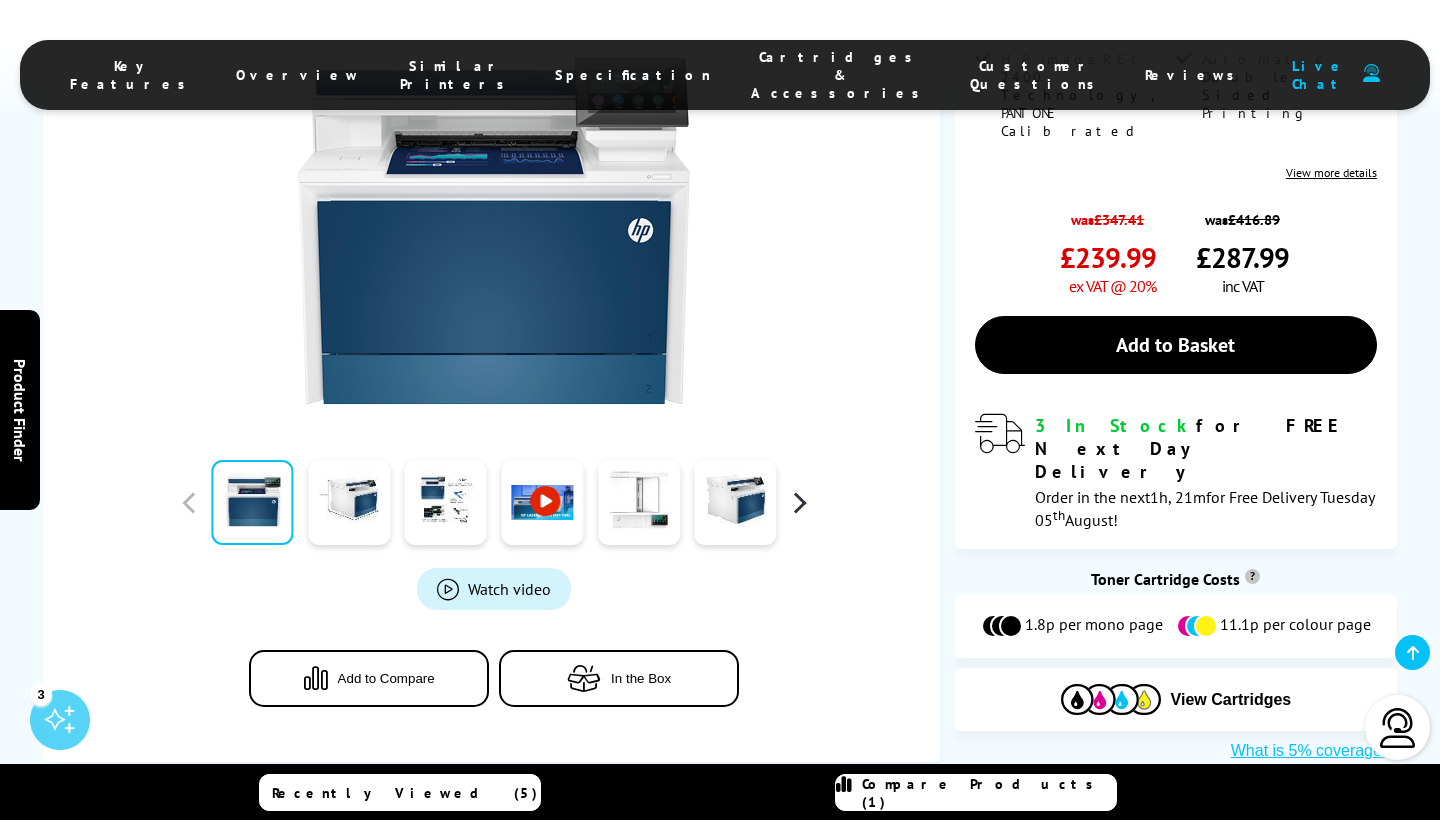 click at bounding box center (799, 502) 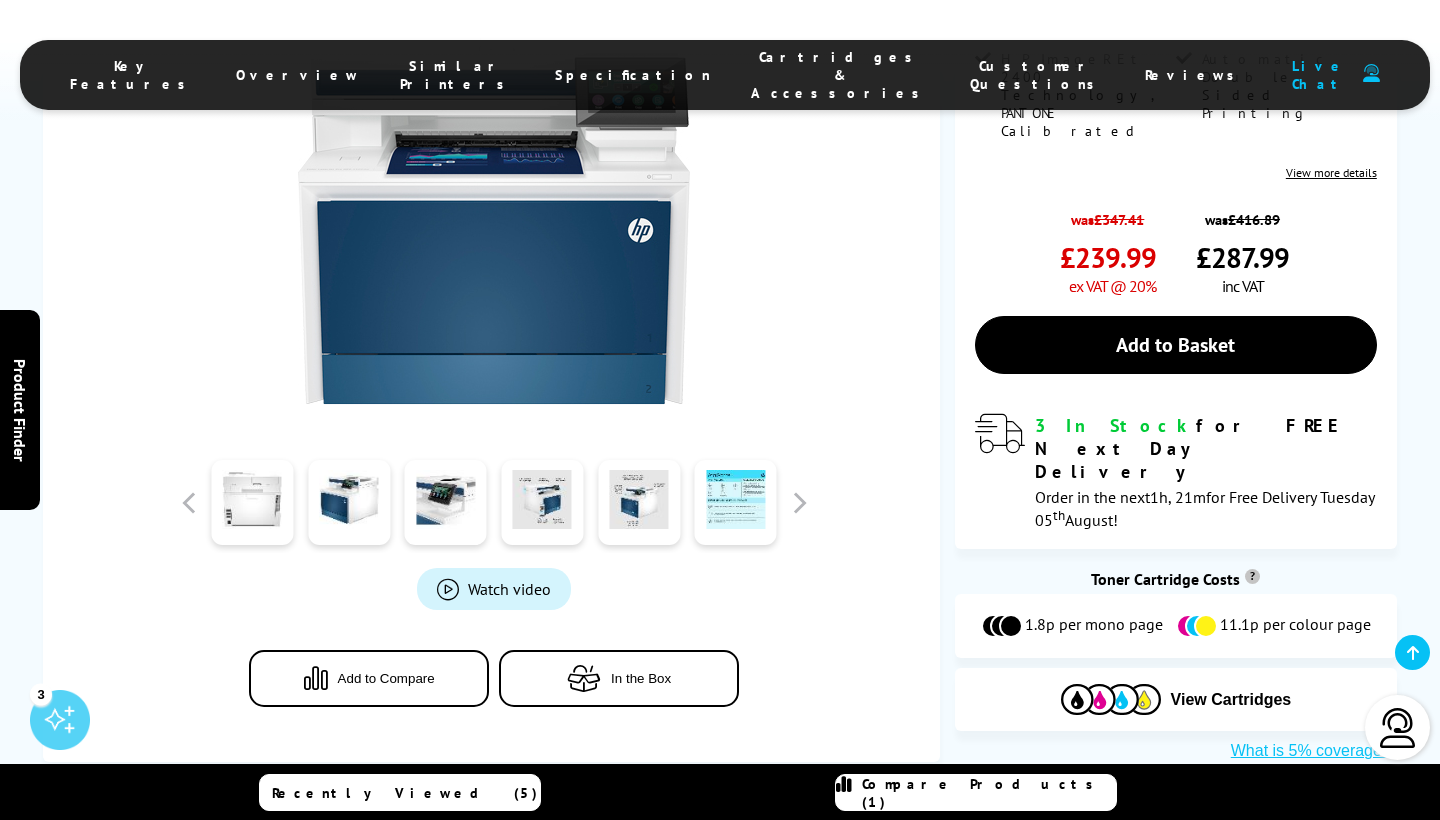 click on "In the Box" at bounding box center (619, 677) 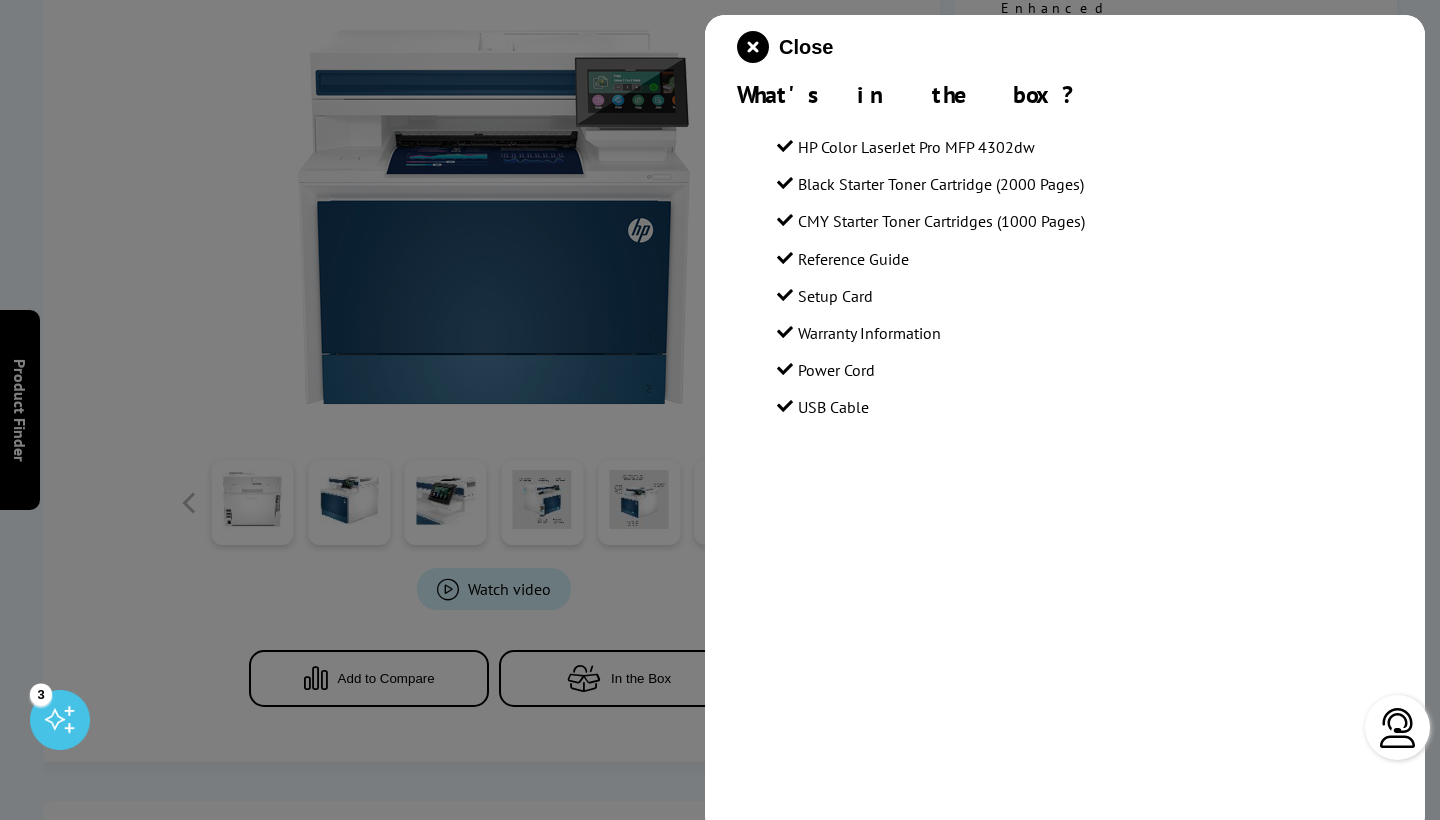 click at bounding box center (720, 410) 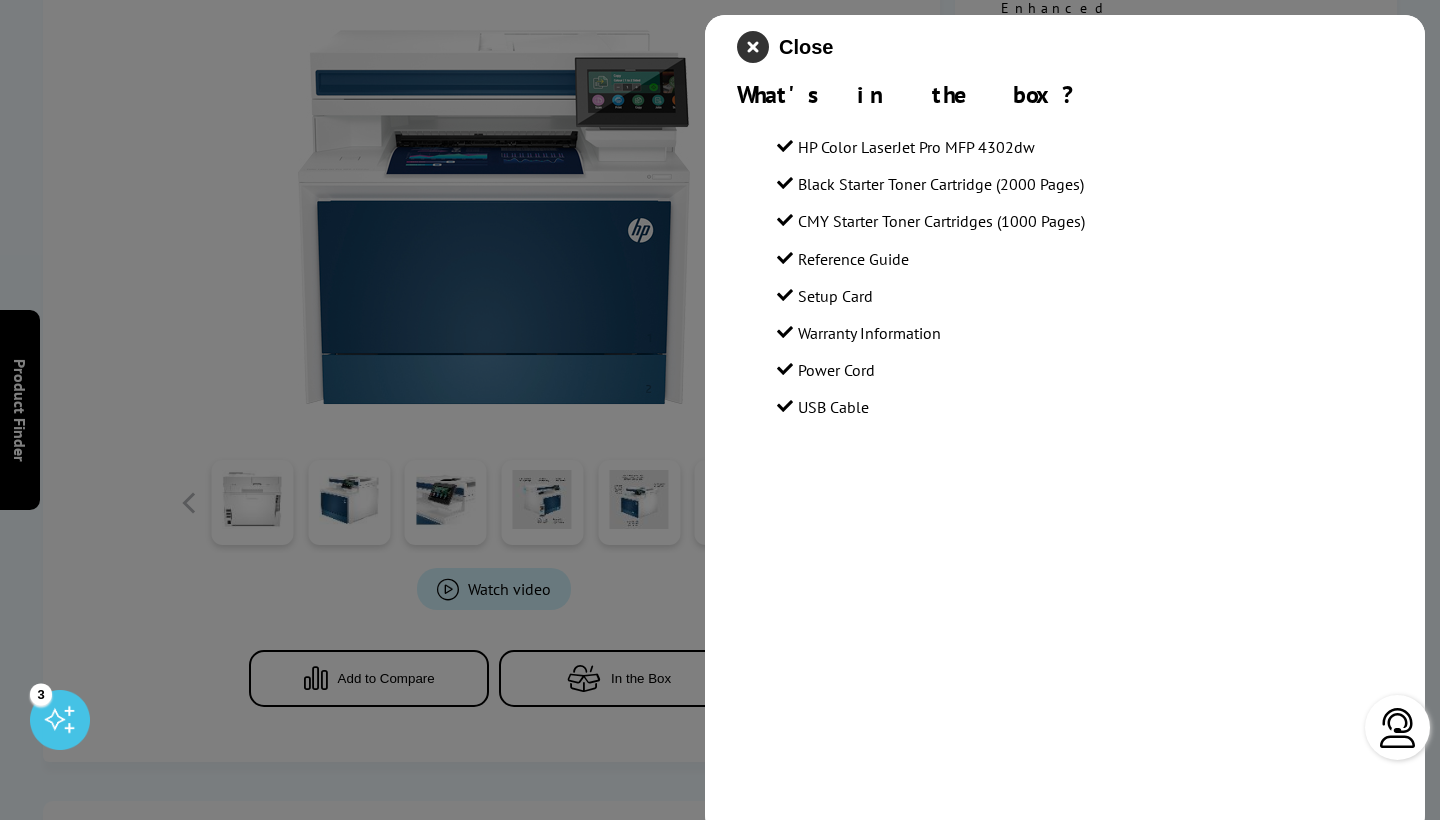 click at bounding box center [753, 47] 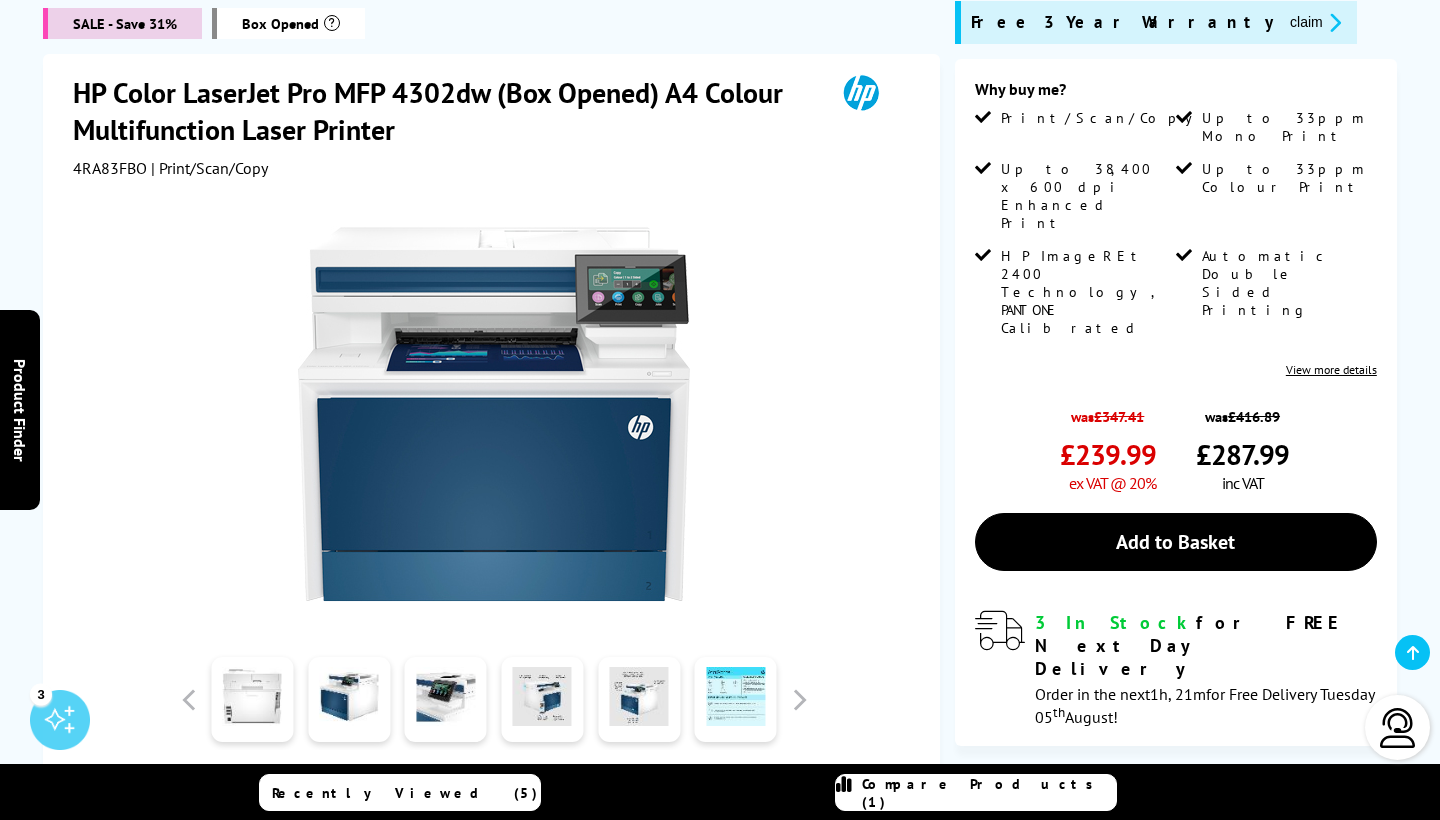 scroll, scrollTop: 113, scrollLeft: 0, axis: vertical 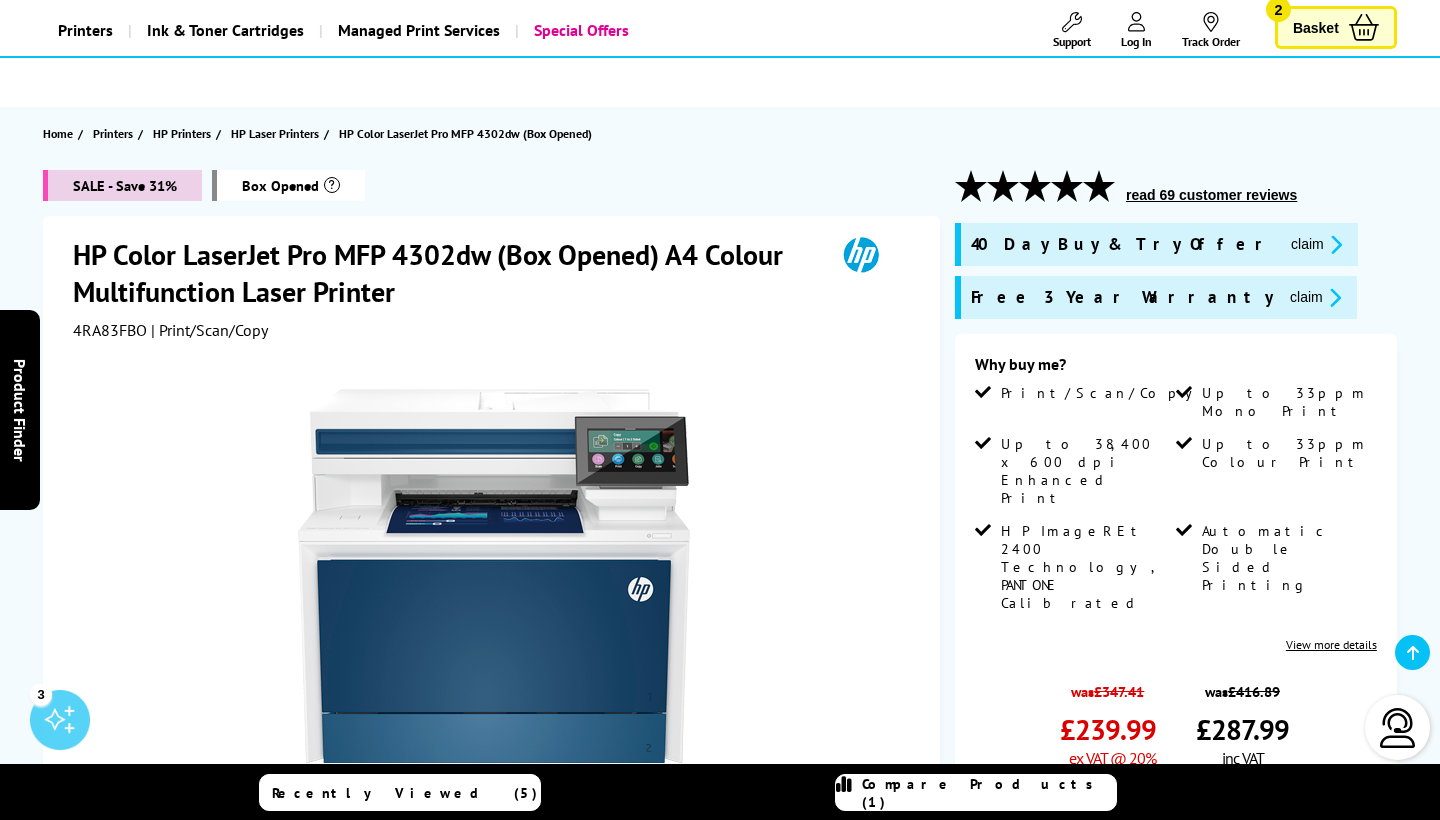 click on "Basket
2" at bounding box center [1336, 27] 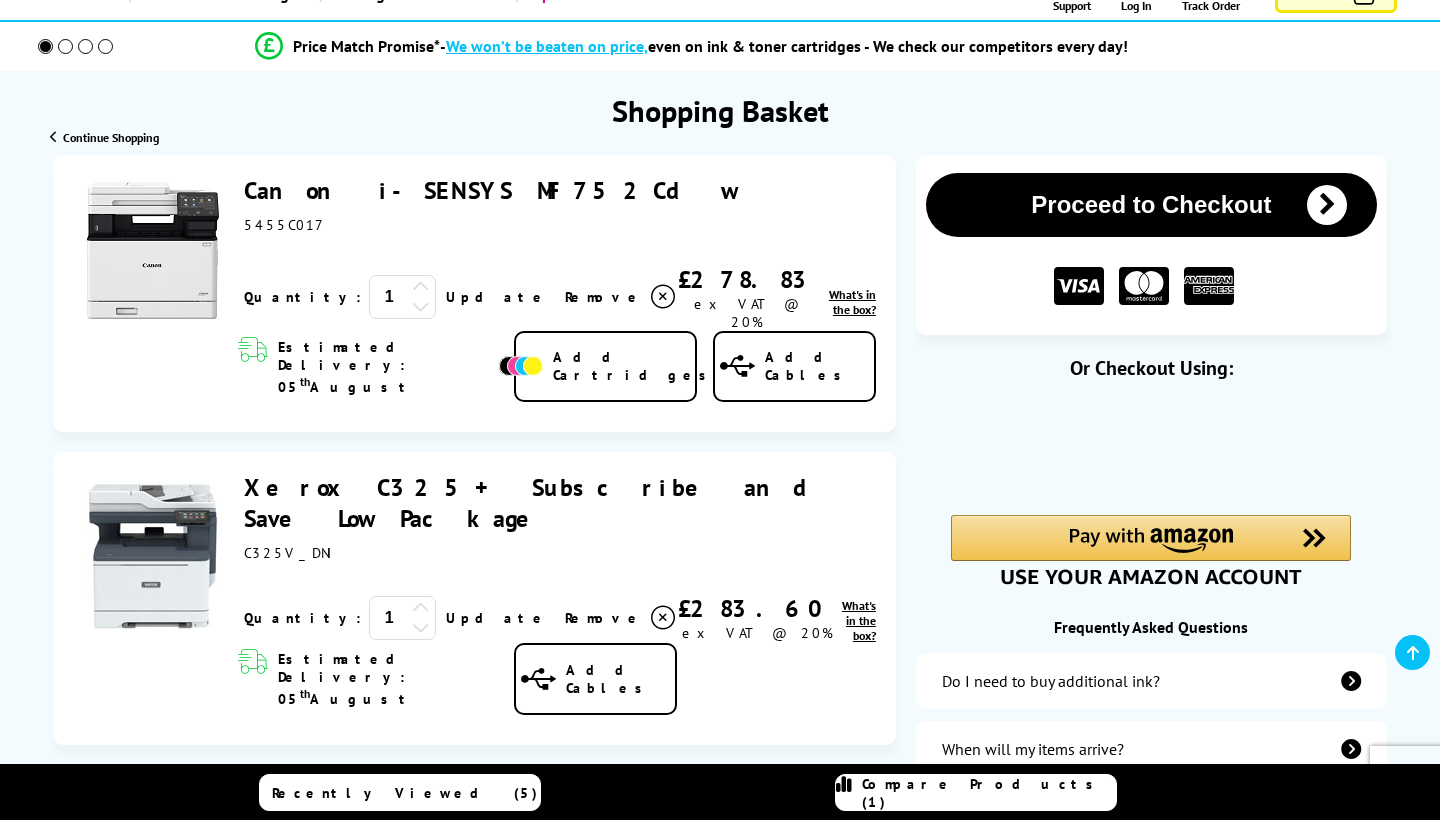scroll, scrollTop: 169, scrollLeft: 0, axis: vertical 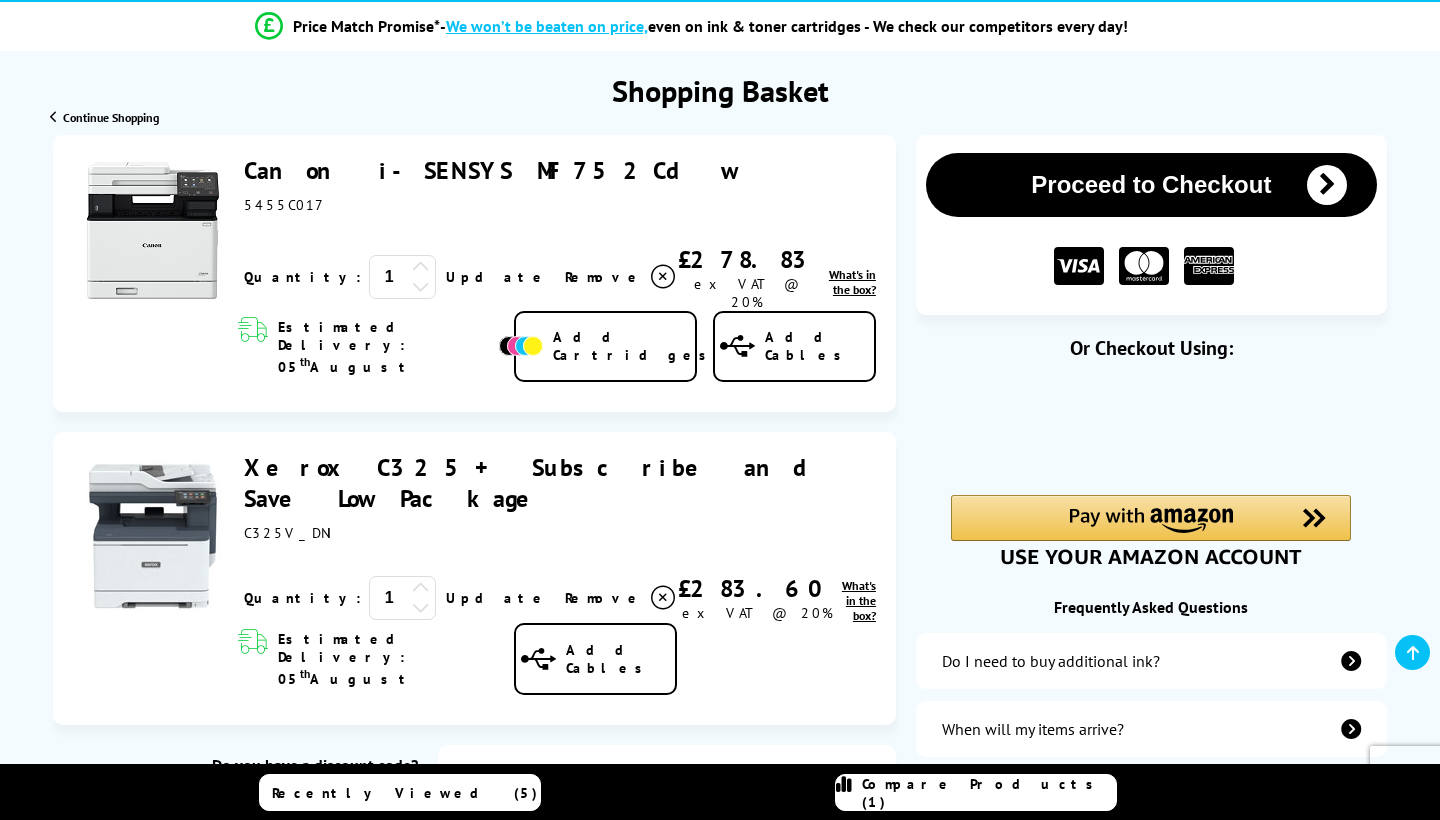 click at bounding box center (421, 607) 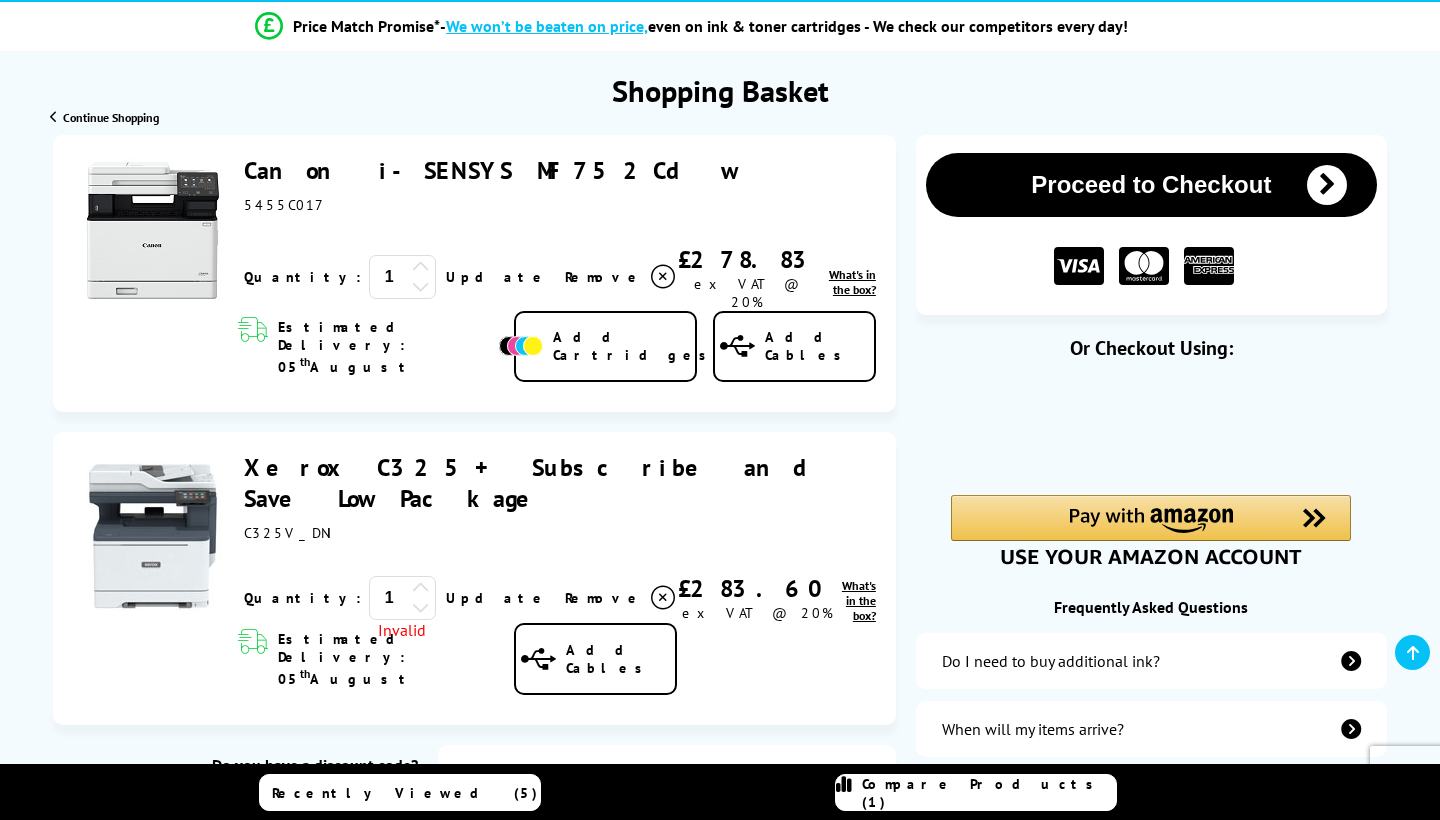 click at bounding box center [663, 277] 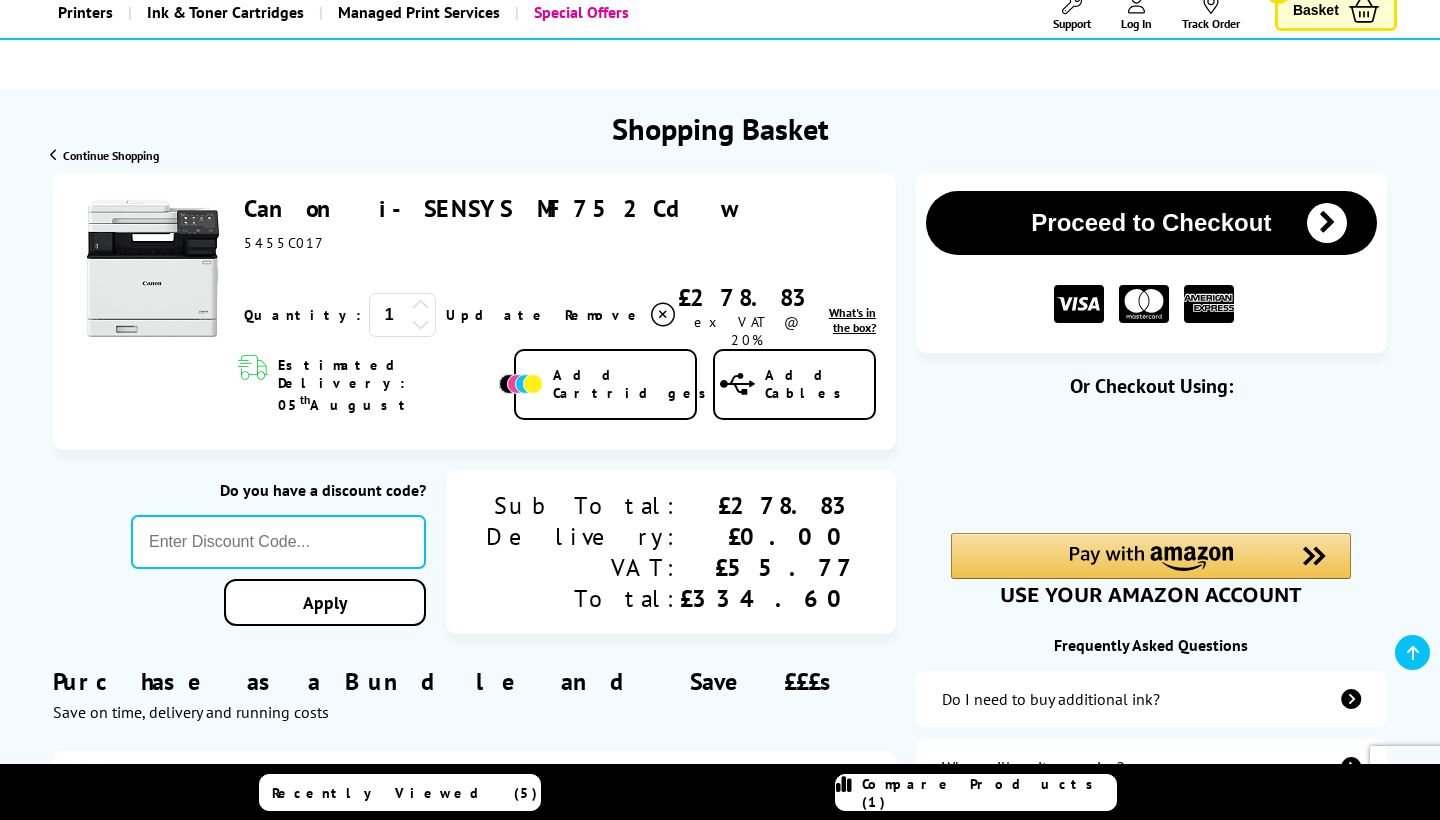 scroll, scrollTop: 132, scrollLeft: 0, axis: vertical 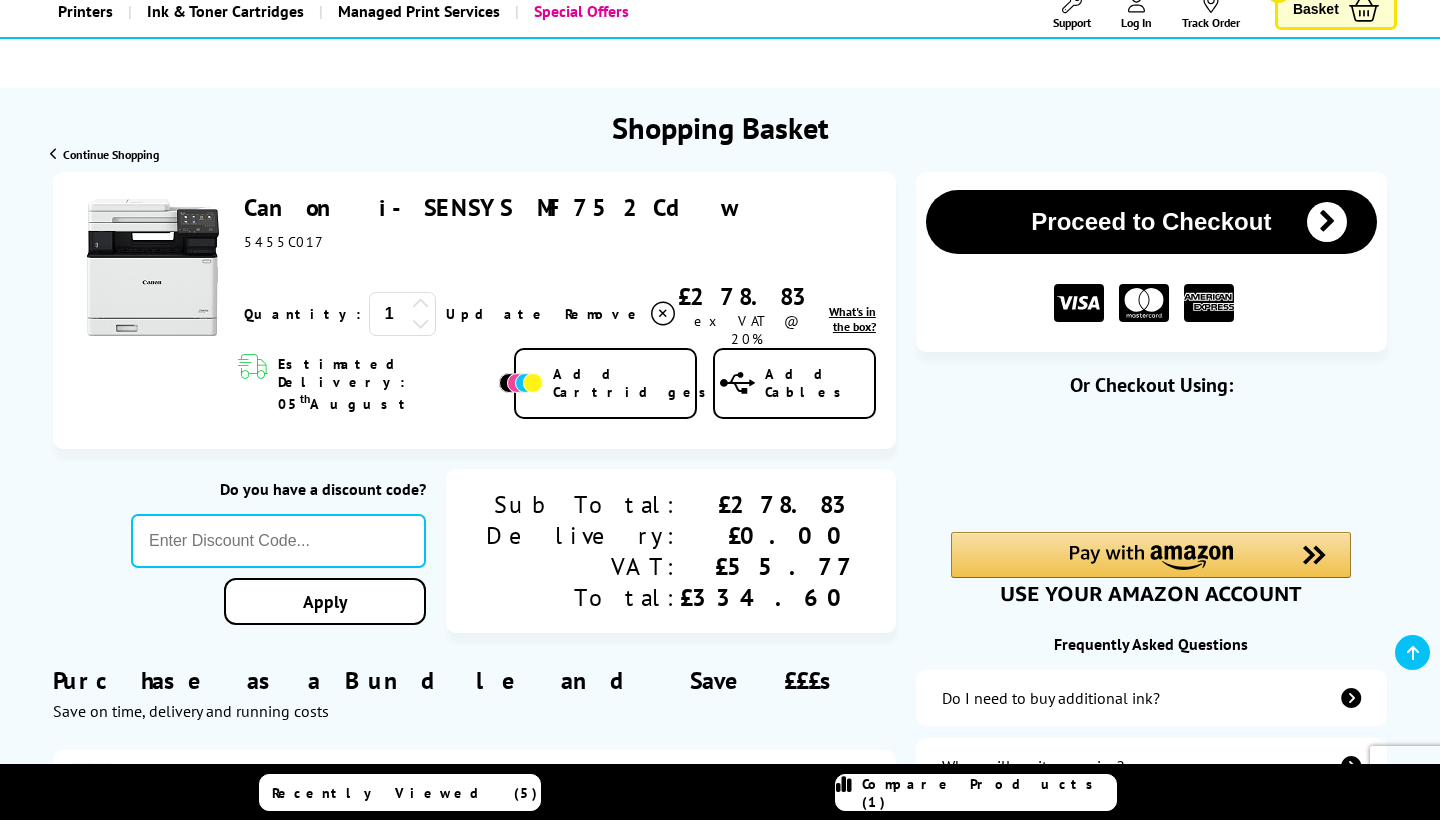 click on "Canon i-SENSYS MF752Cdw" at bounding box center [491, 207] 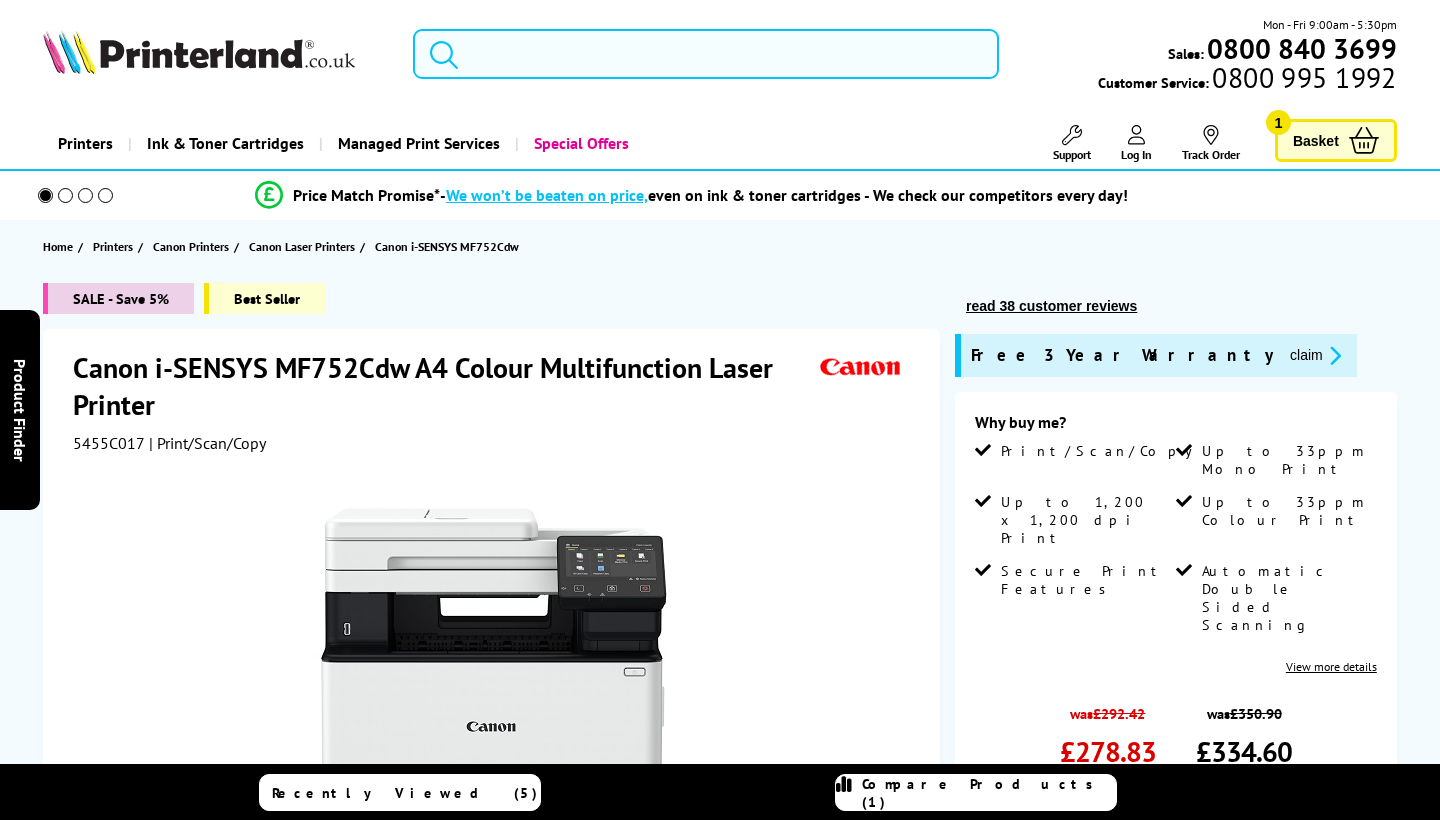 scroll, scrollTop: 0, scrollLeft: 0, axis: both 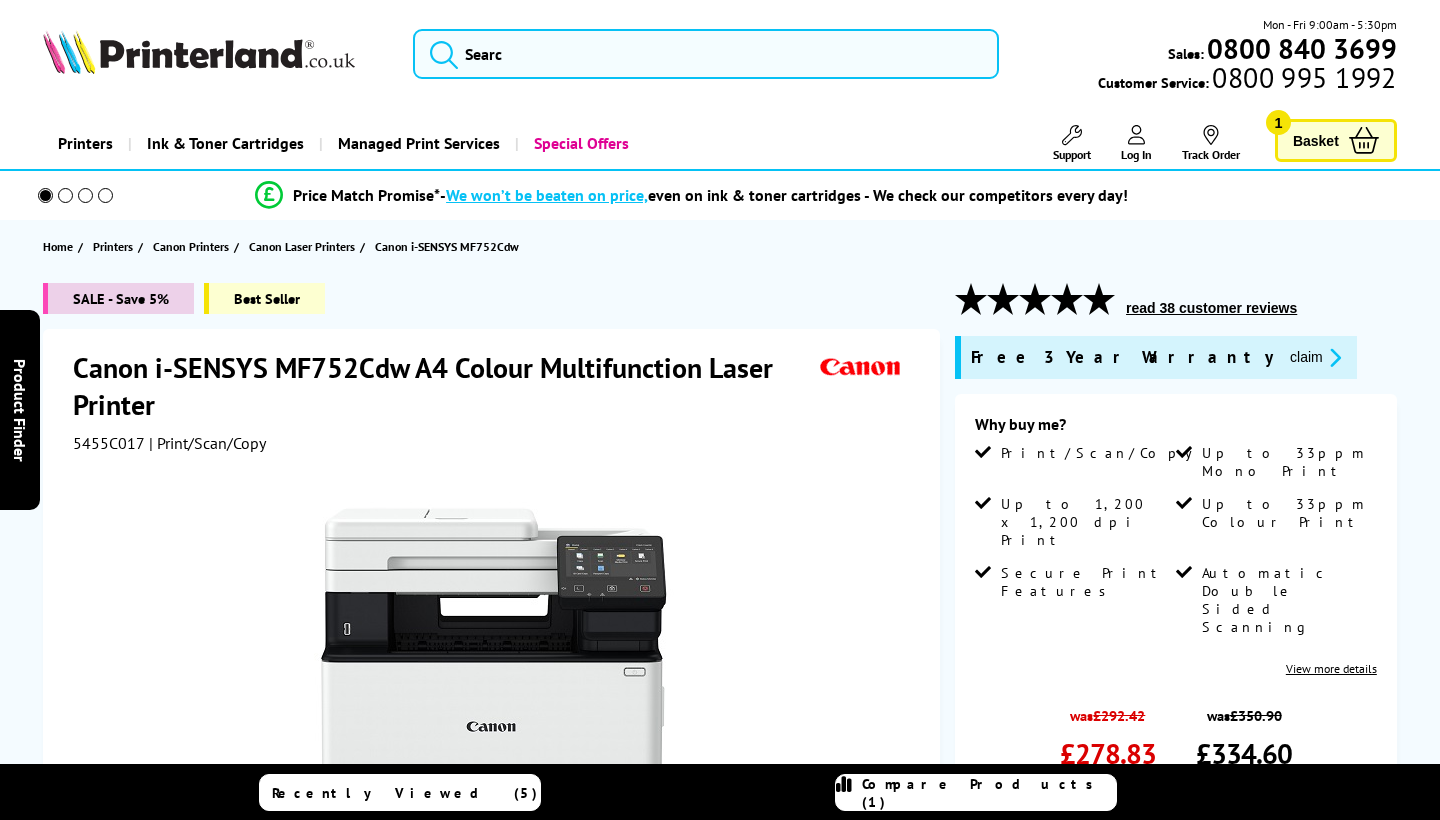 click on "claim" at bounding box center [1315, 357] 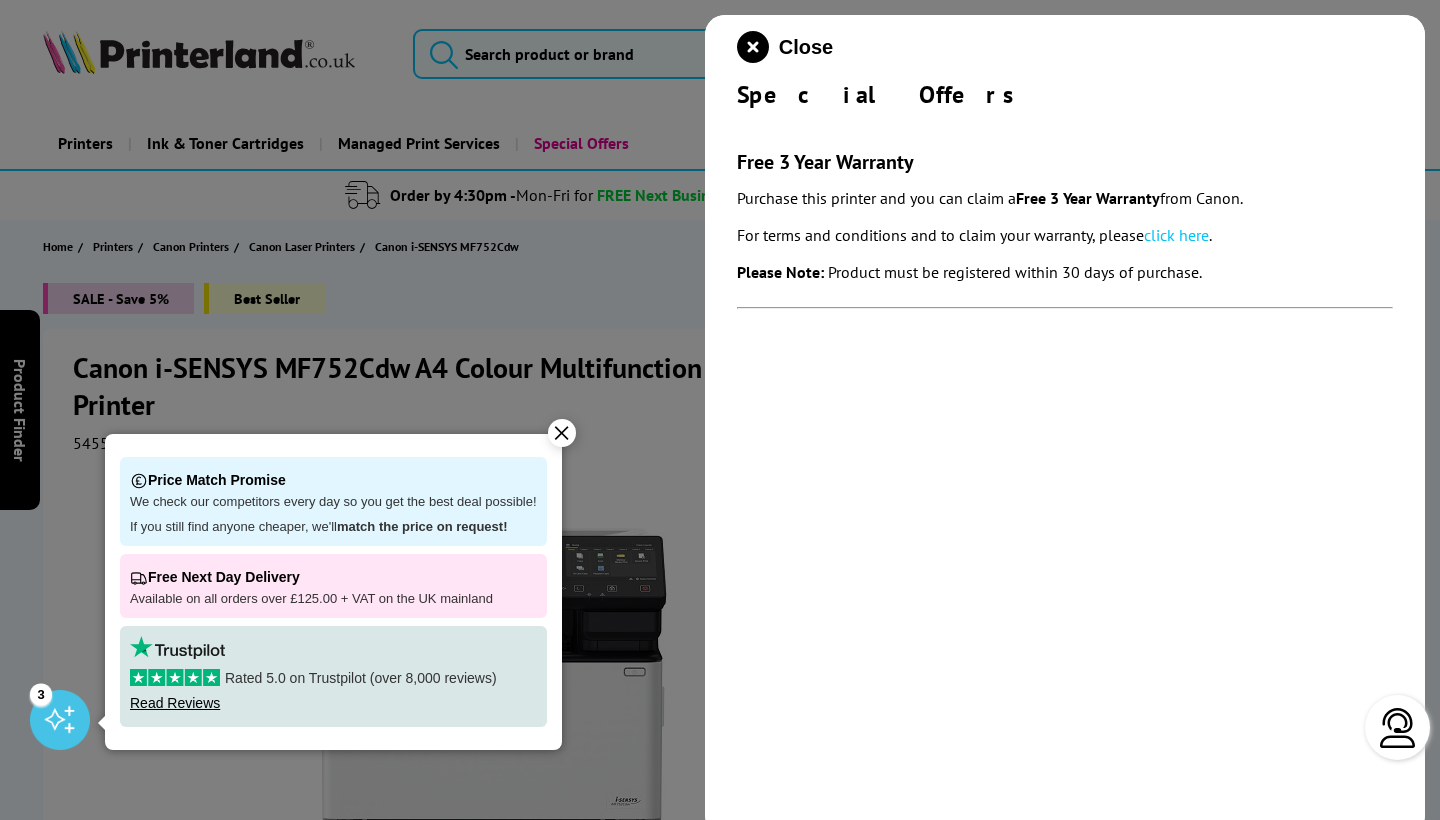 click on "click here" at bounding box center [1176, 235] 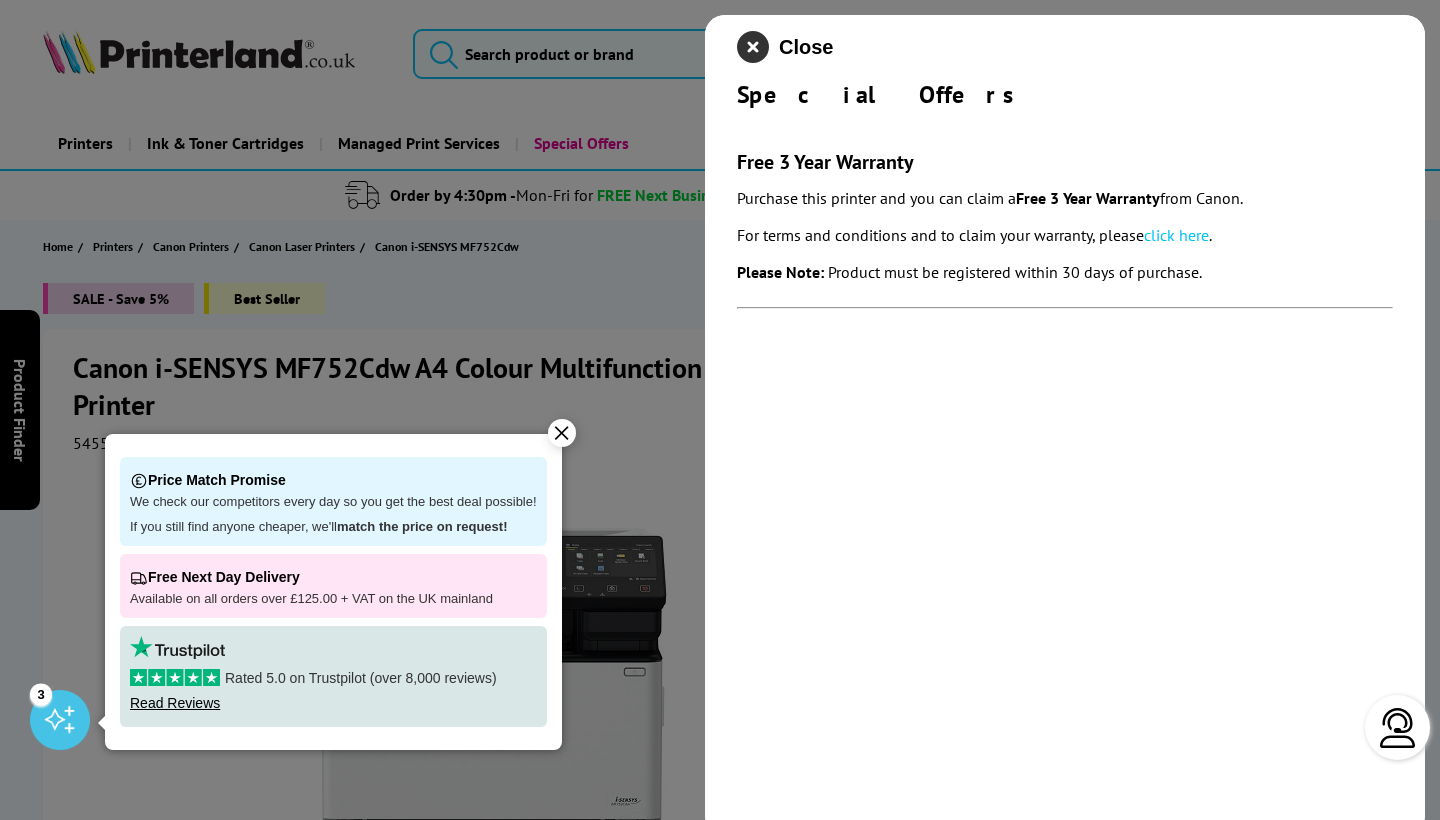 click at bounding box center (753, 47) 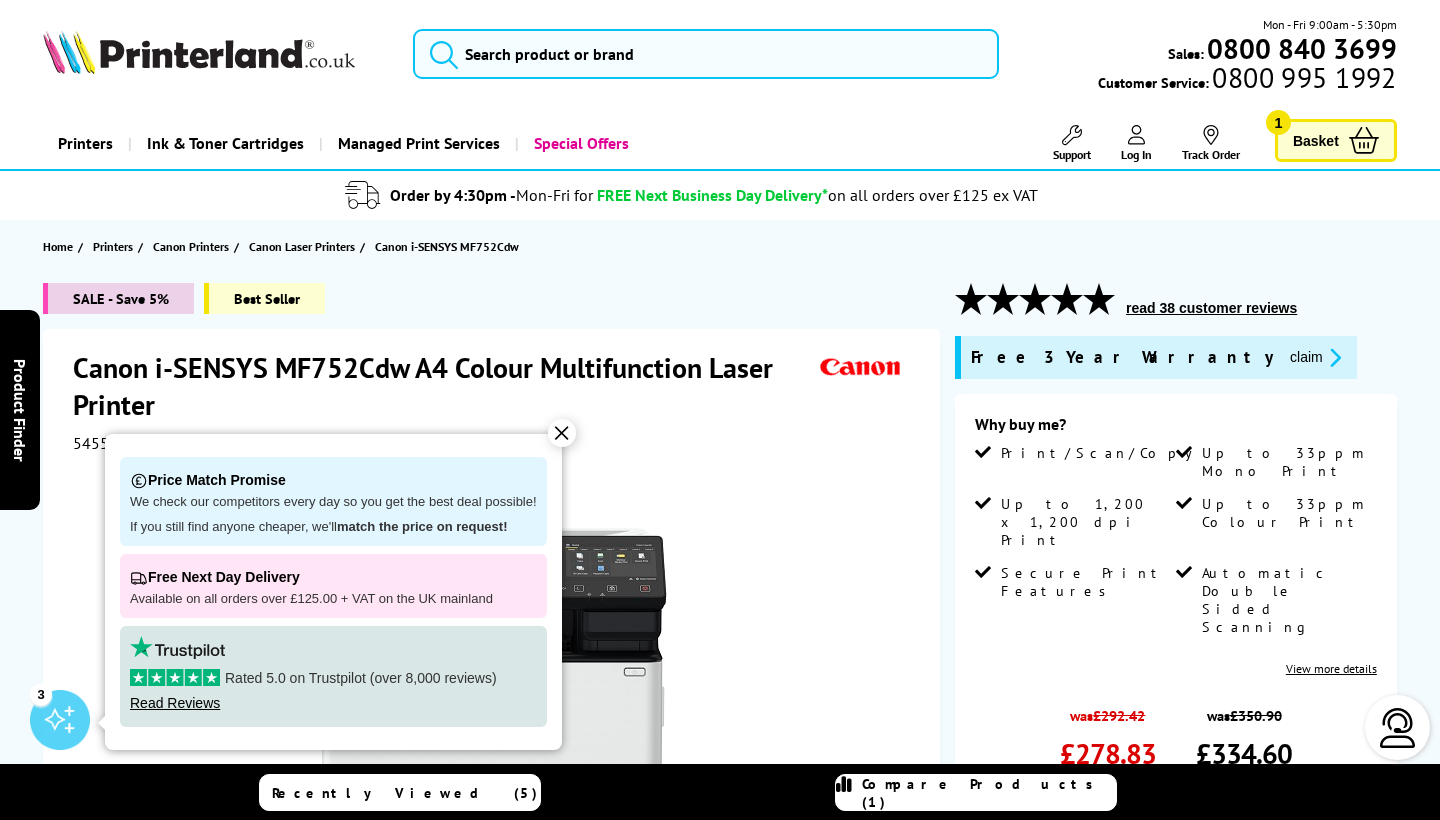 click on "✕" at bounding box center [562, 433] 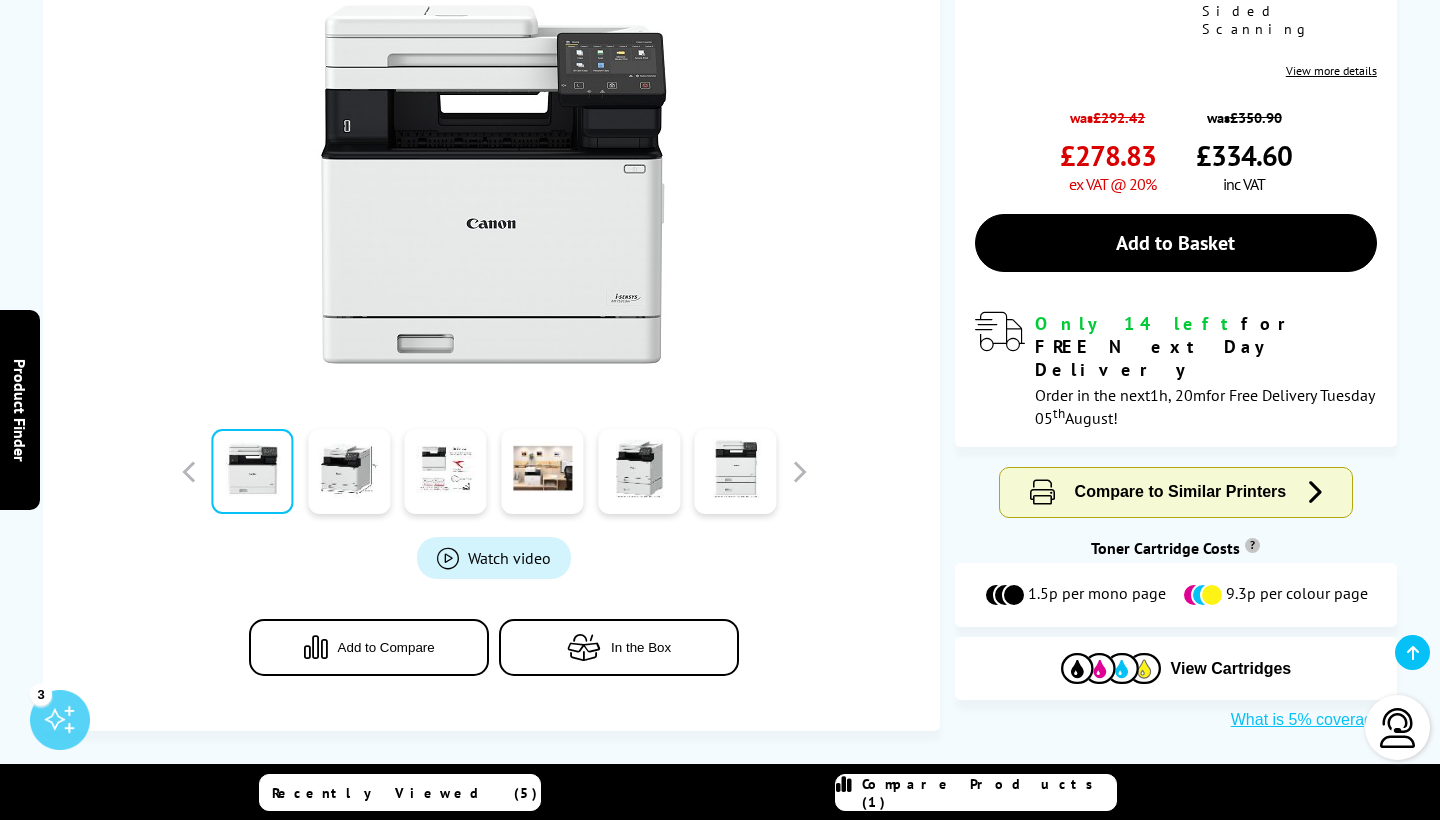 scroll, scrollTop: 673, scrollLeft: 0, axis: vertical 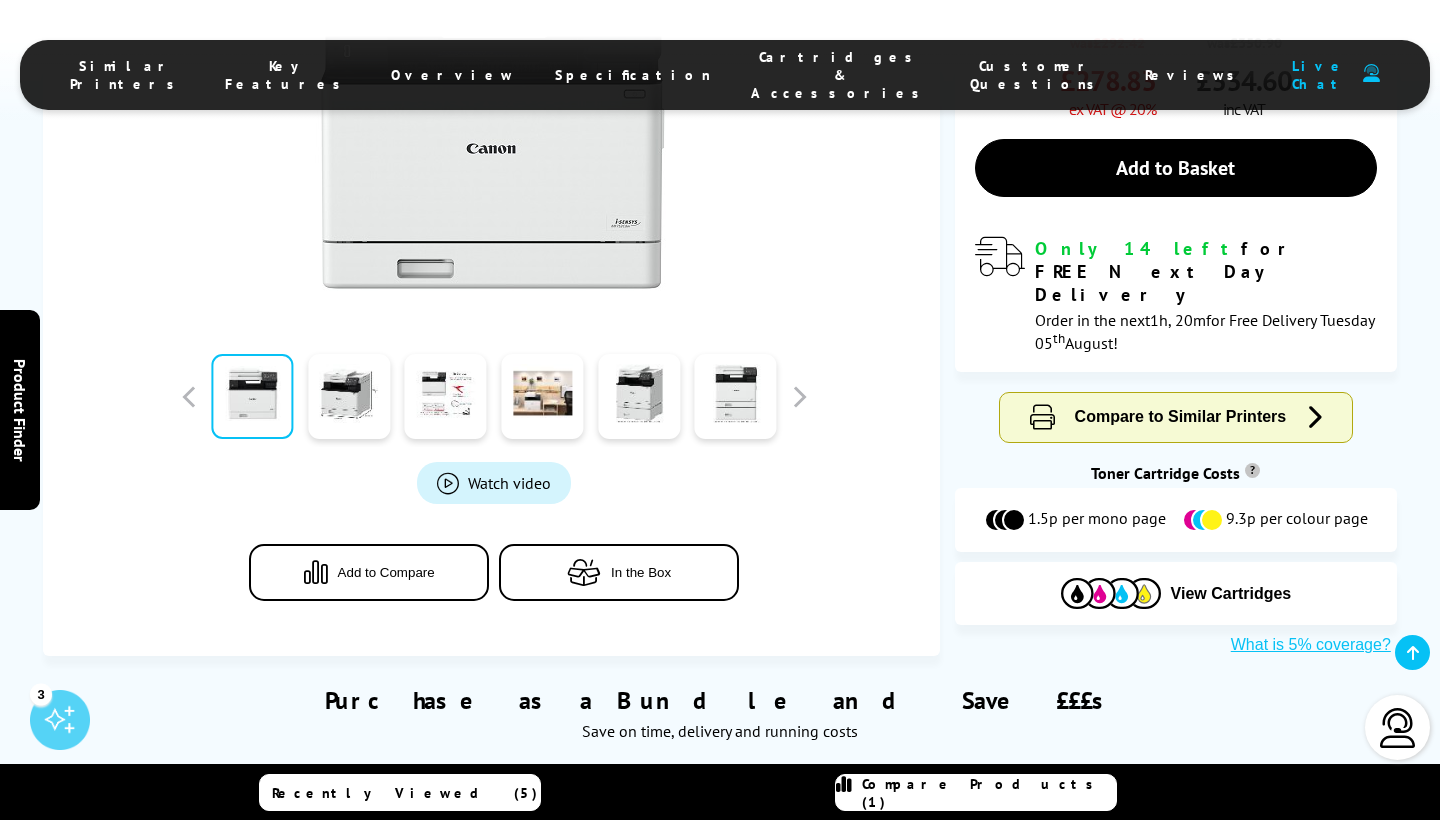 click on "Compare to Similar Printers" at bounding box center (1181, 416) 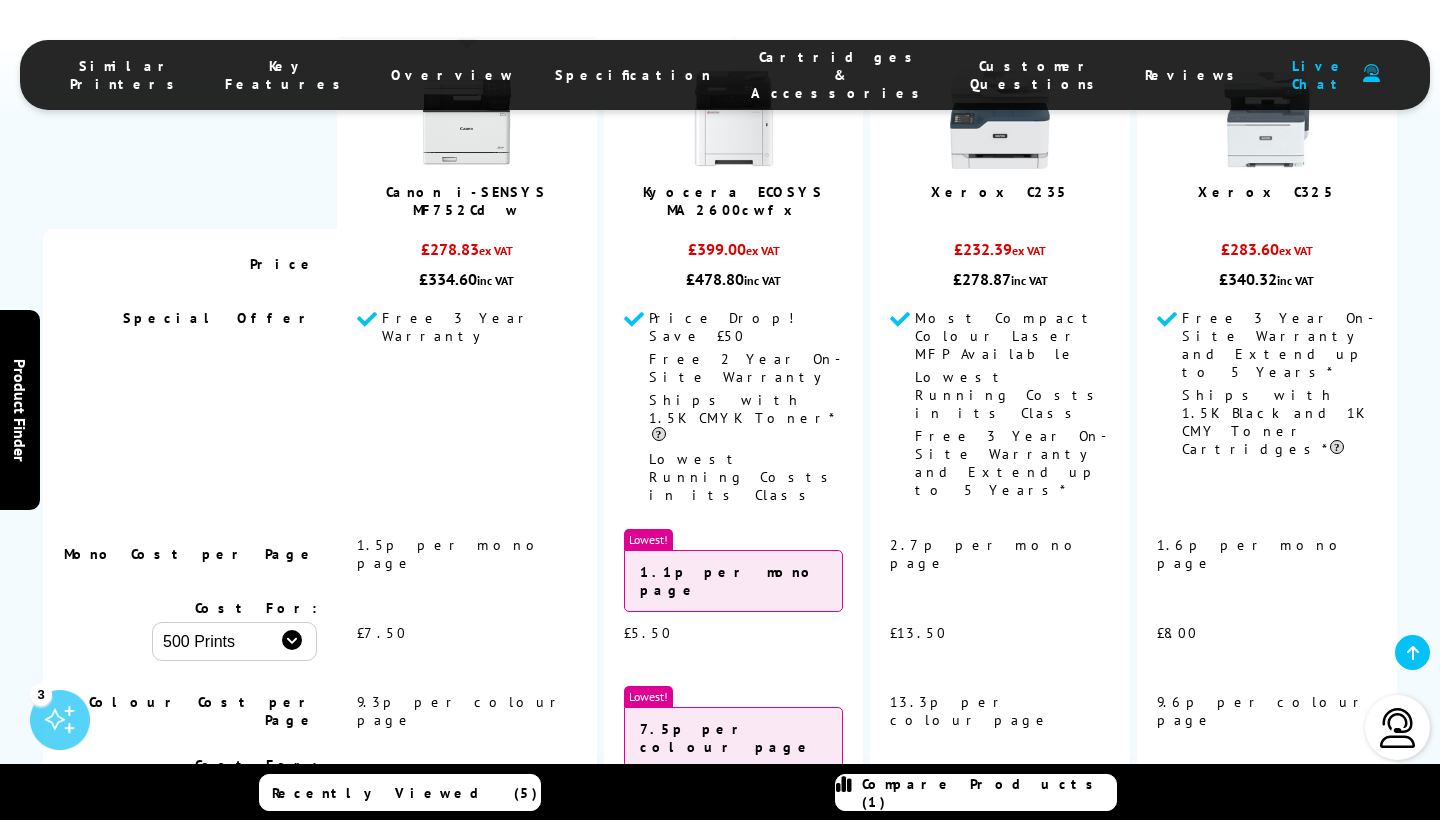 scroll, scrollTop: 1989, scrollLeft: 0, axis: vertical 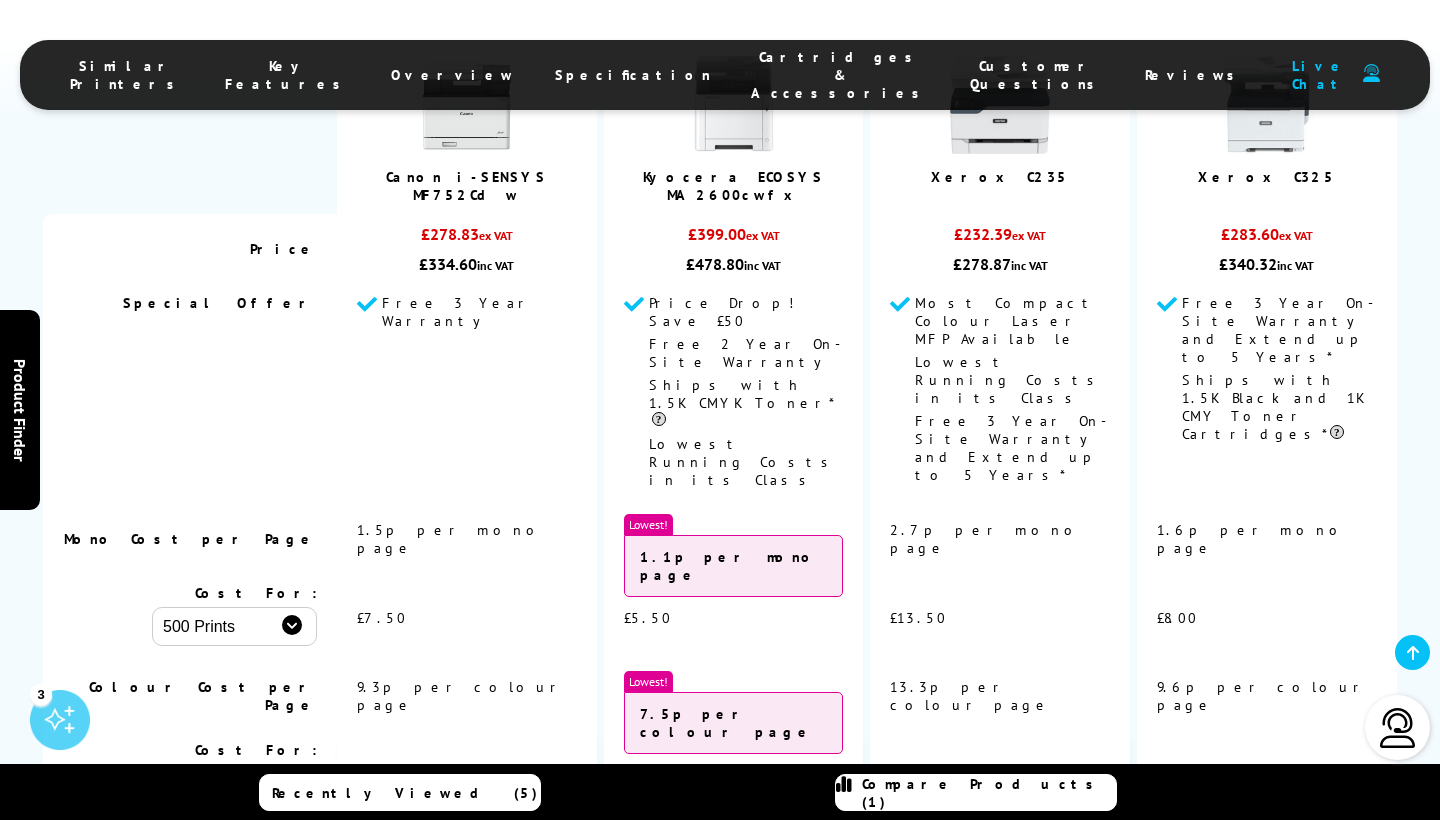 select on "2000" 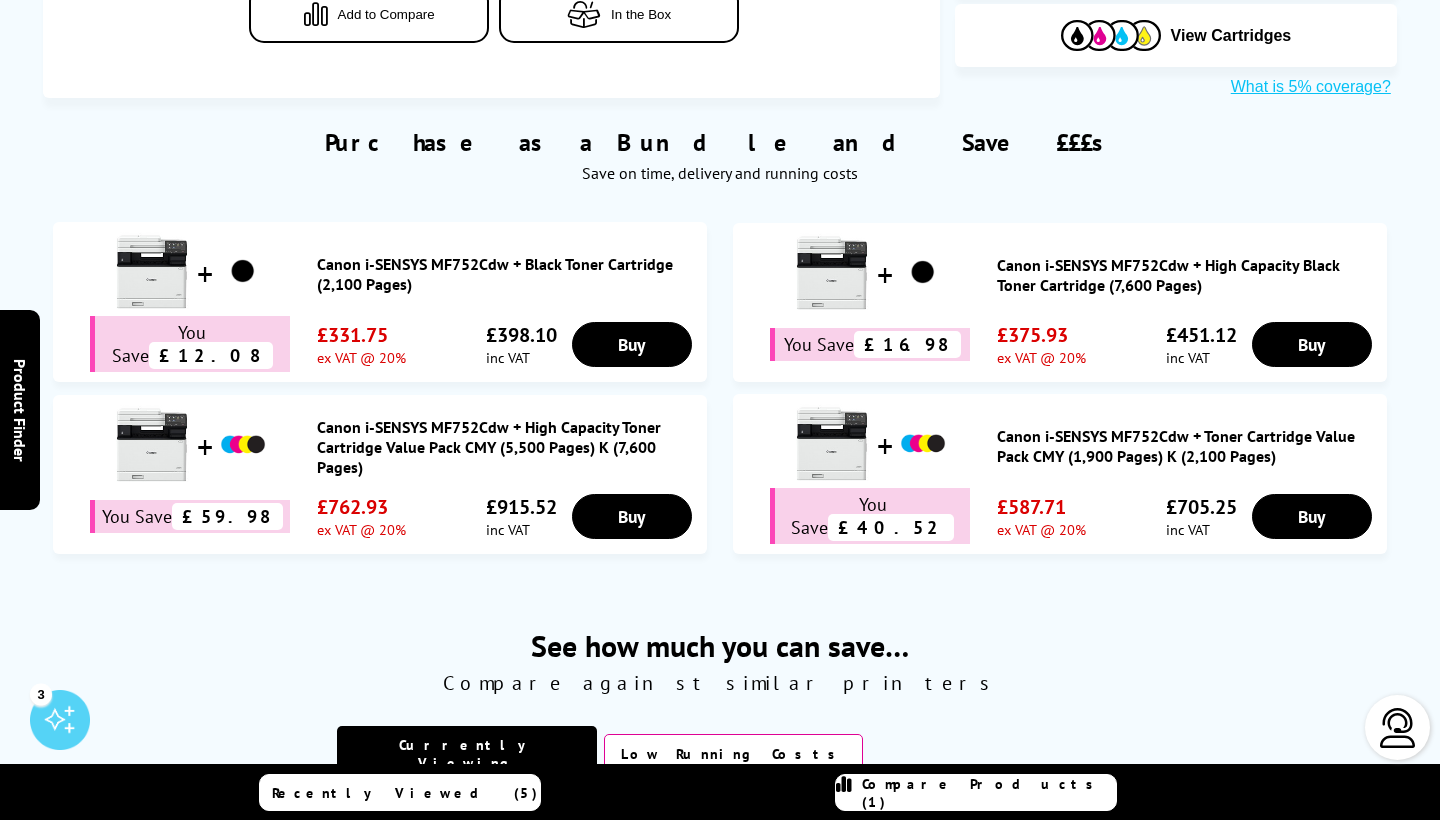 scroll, scrollTop: 0, scrollLeft: 0, axis: both 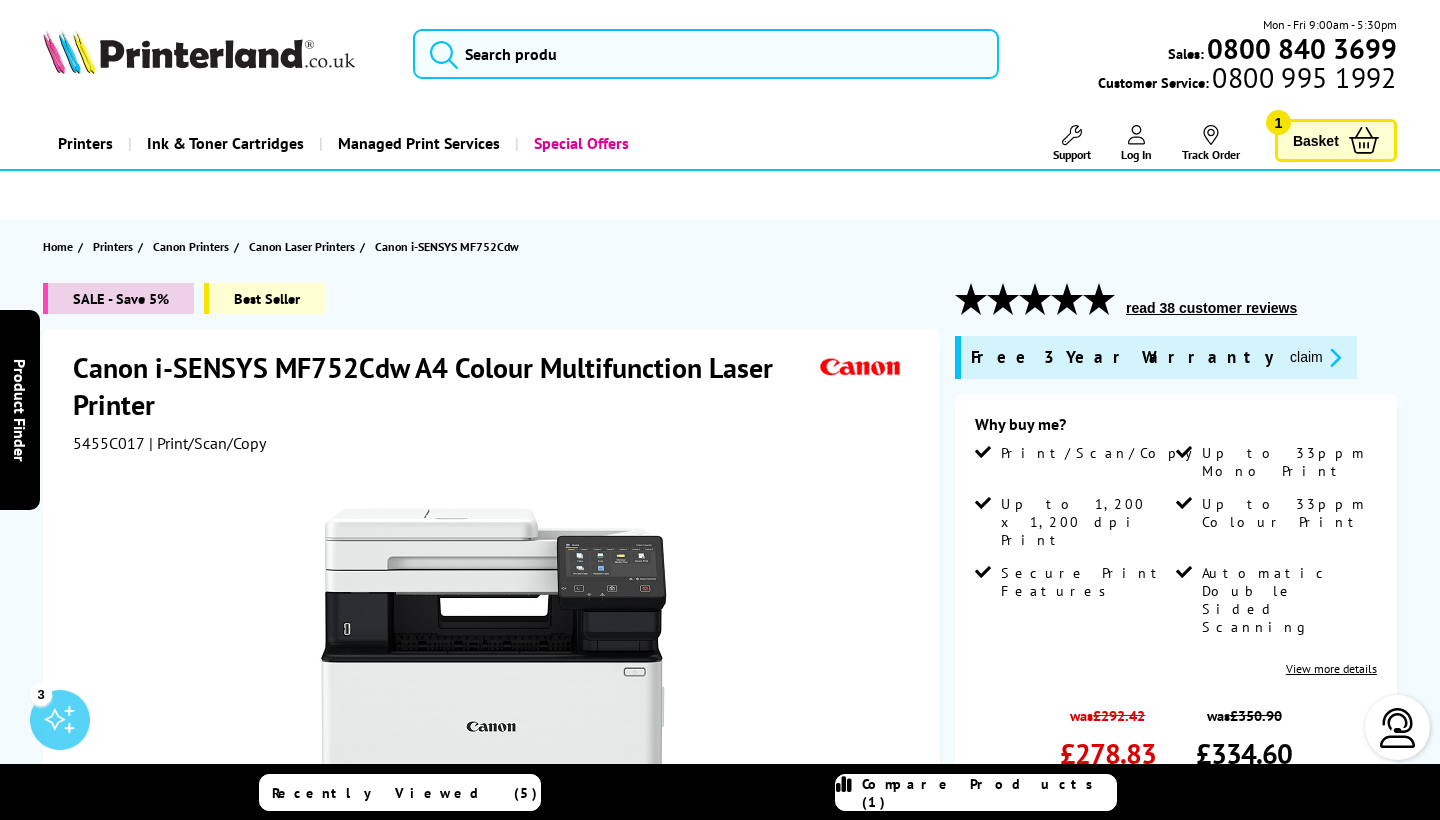 click on "View more details" at bounding box center (1331, 668) 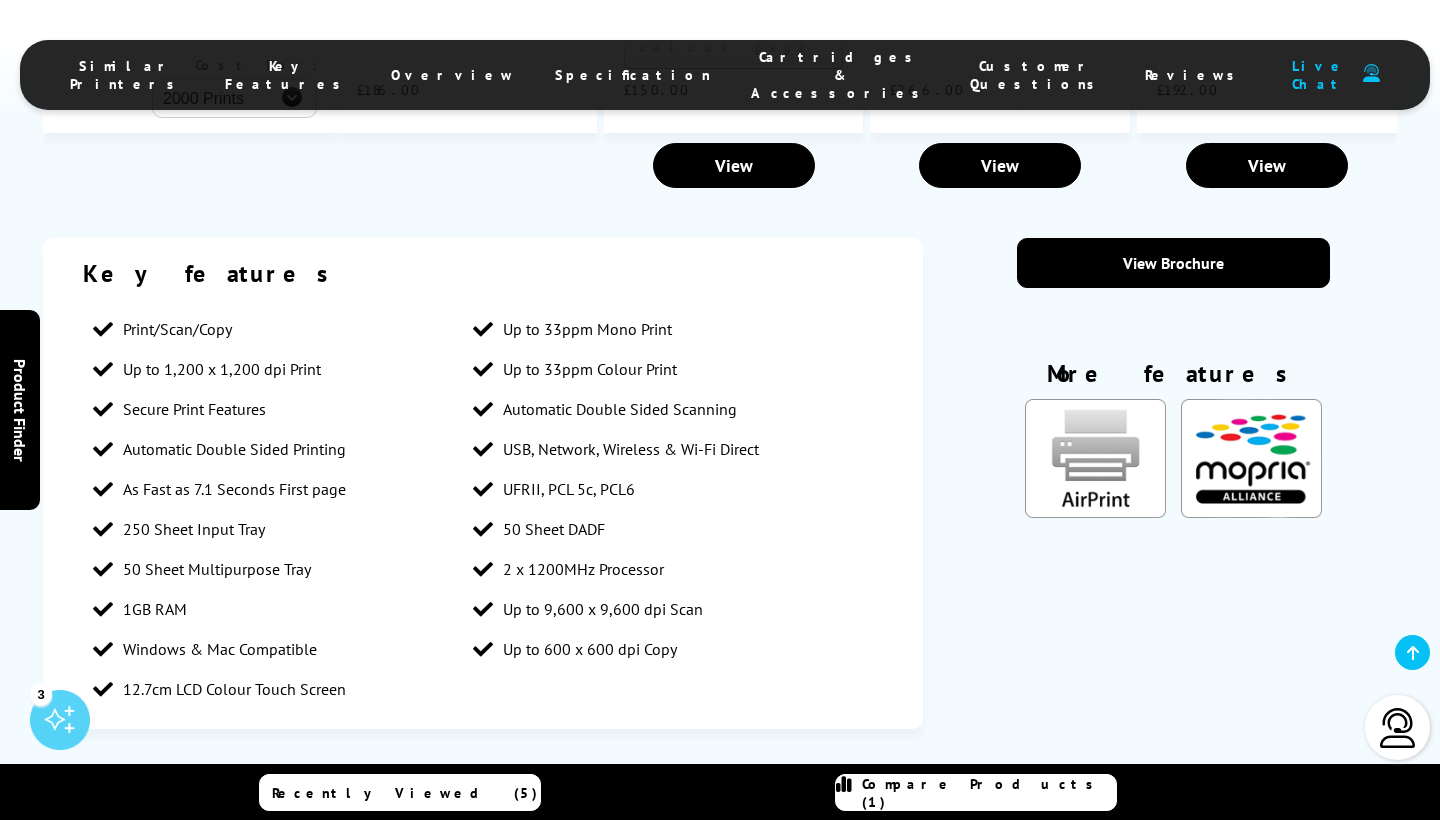 scroll, scrollTop: 2724, scrollLeft: 0, axis: vertical 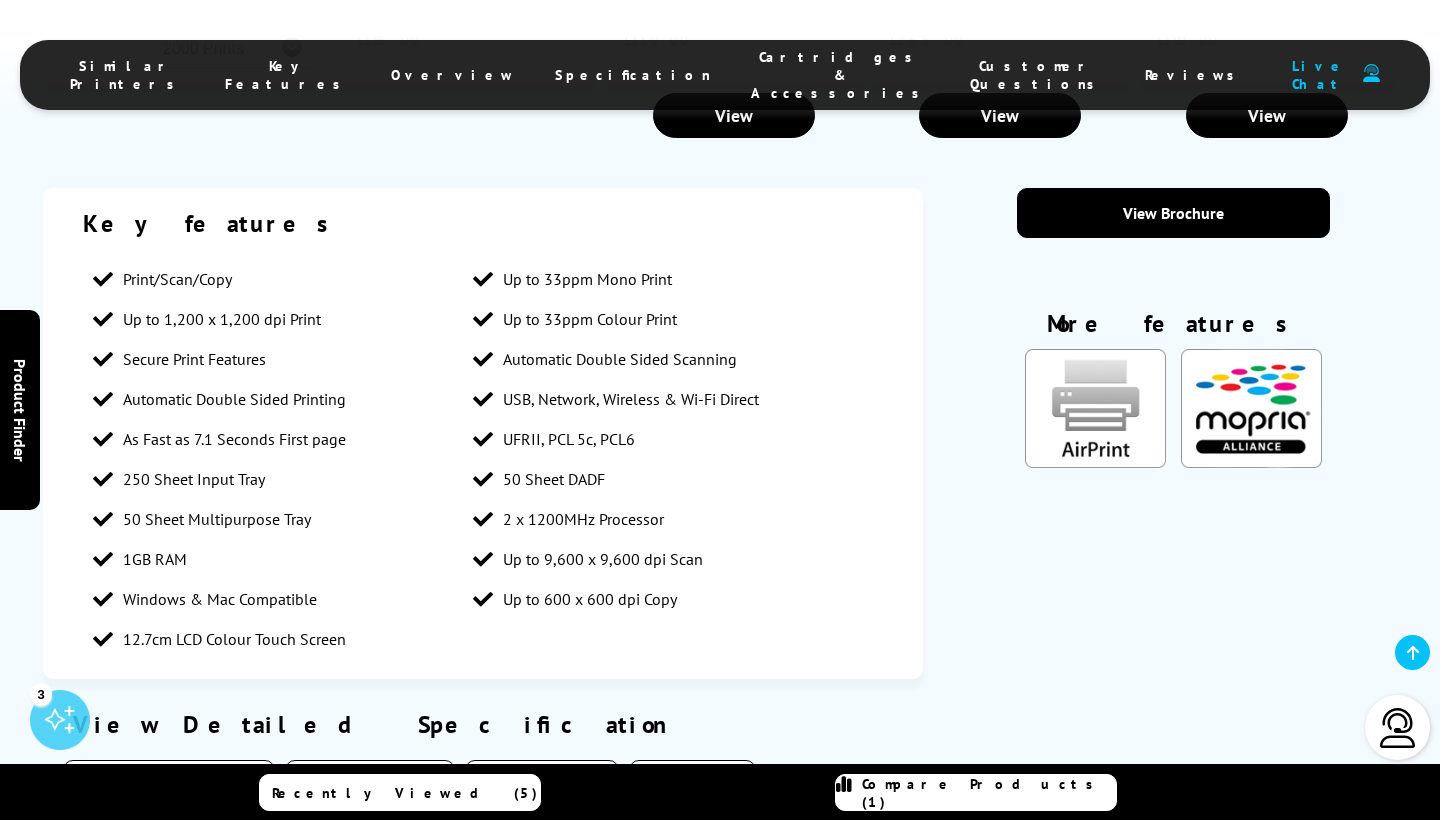 click on "Media Handling" at bounding box center (370, 780) 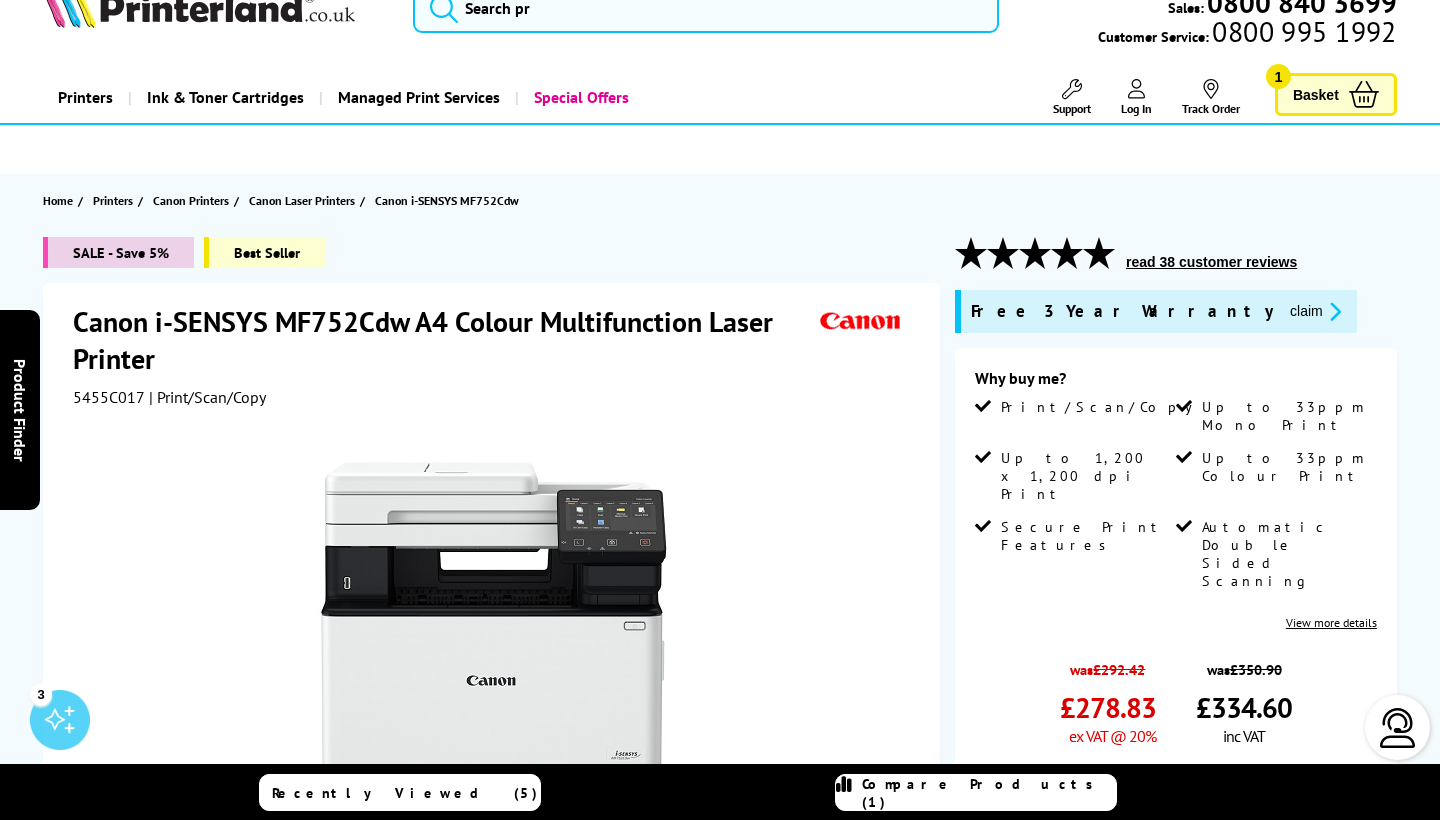scroll, scrollTop: 0, scrollLeft: 0, axis: both 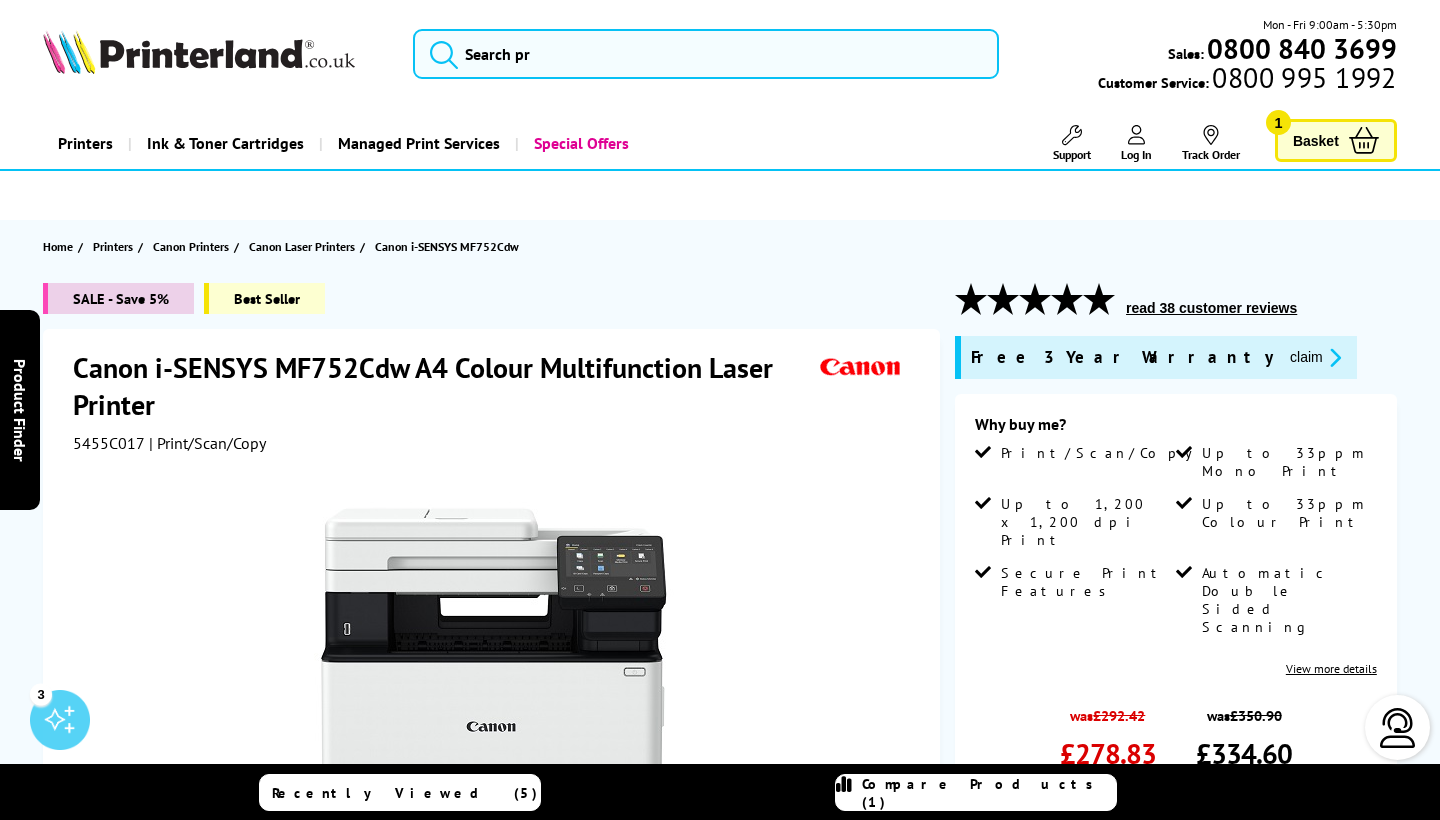click on "Basket" at bounding box center [1316, 140] 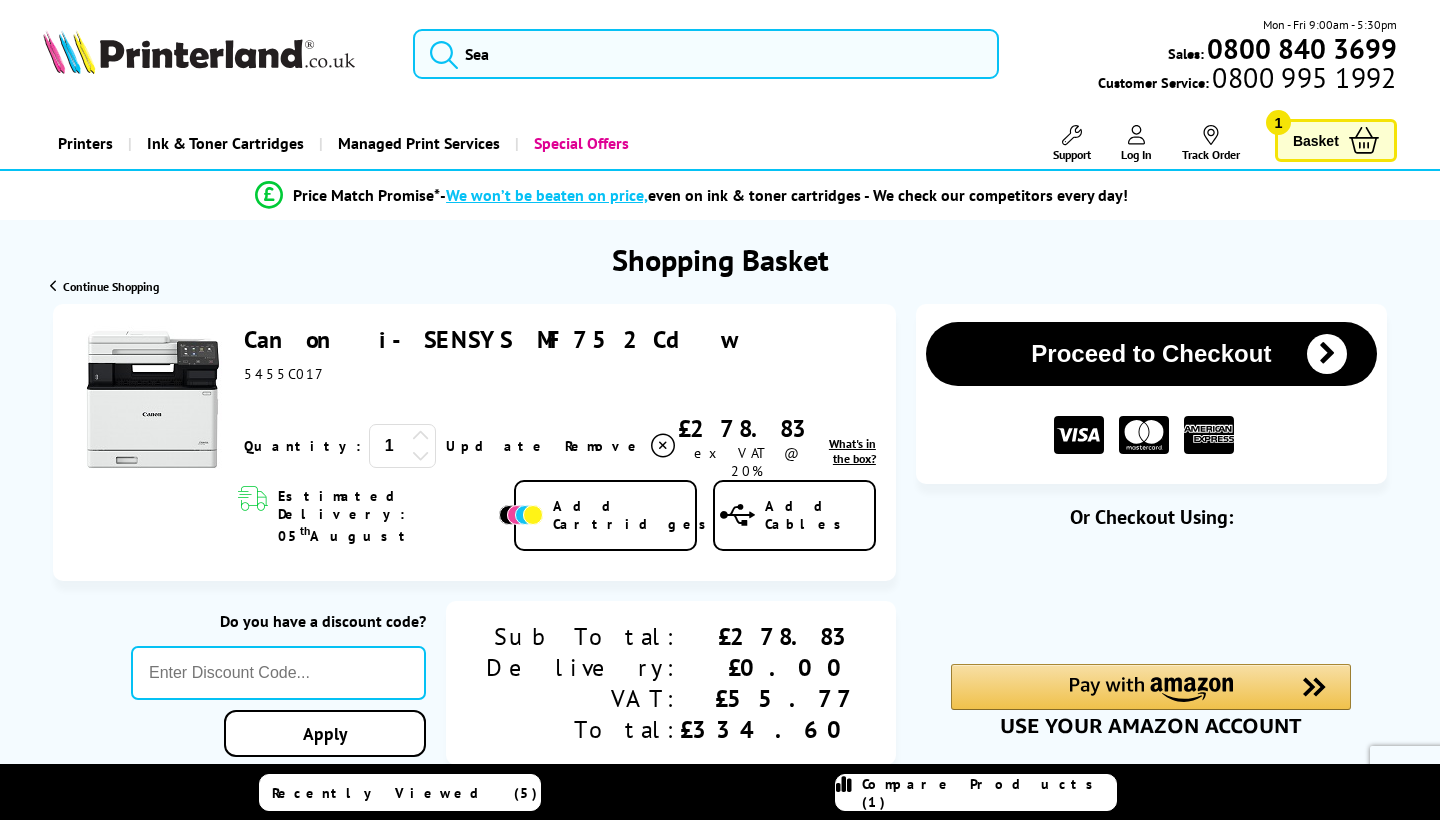 scroll, scrollTop: 0, scrollLeft: 0, axis: both 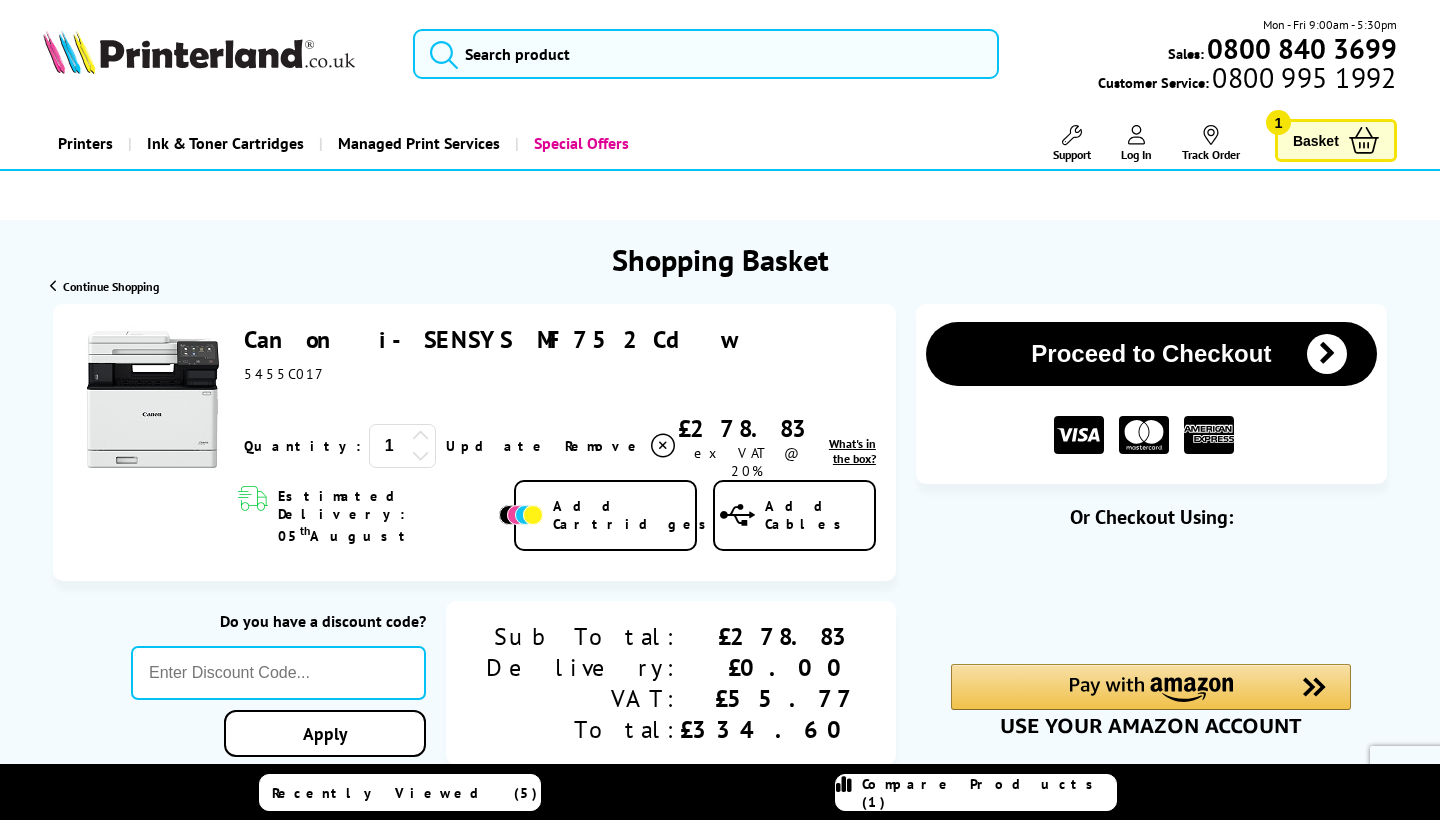 click on "Proceed to Checkout" at bounding box center (1151, 354) 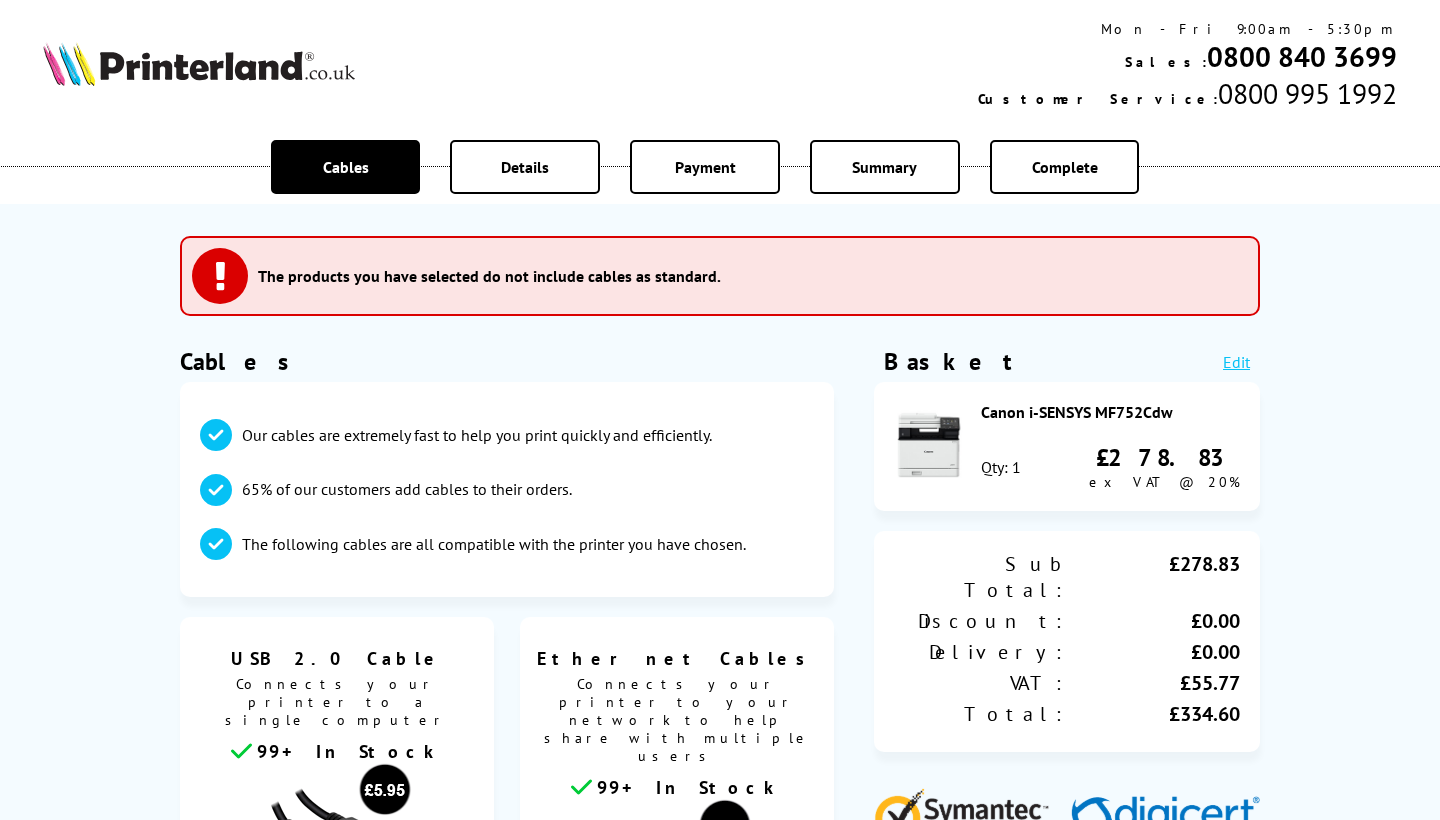 scroll, scrollTop: 0, scrollLeft: 0, axis: both 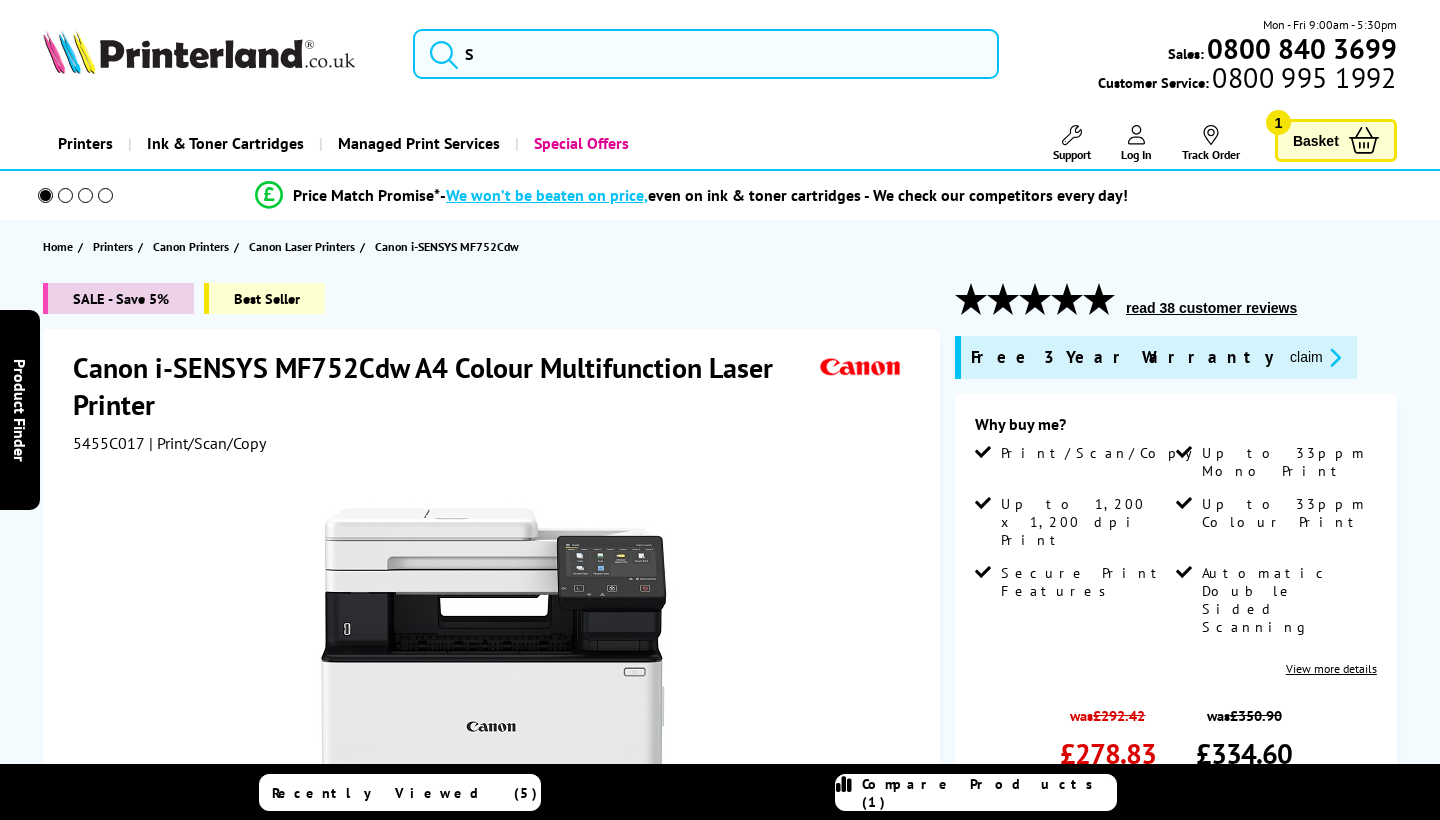 select on "2000" 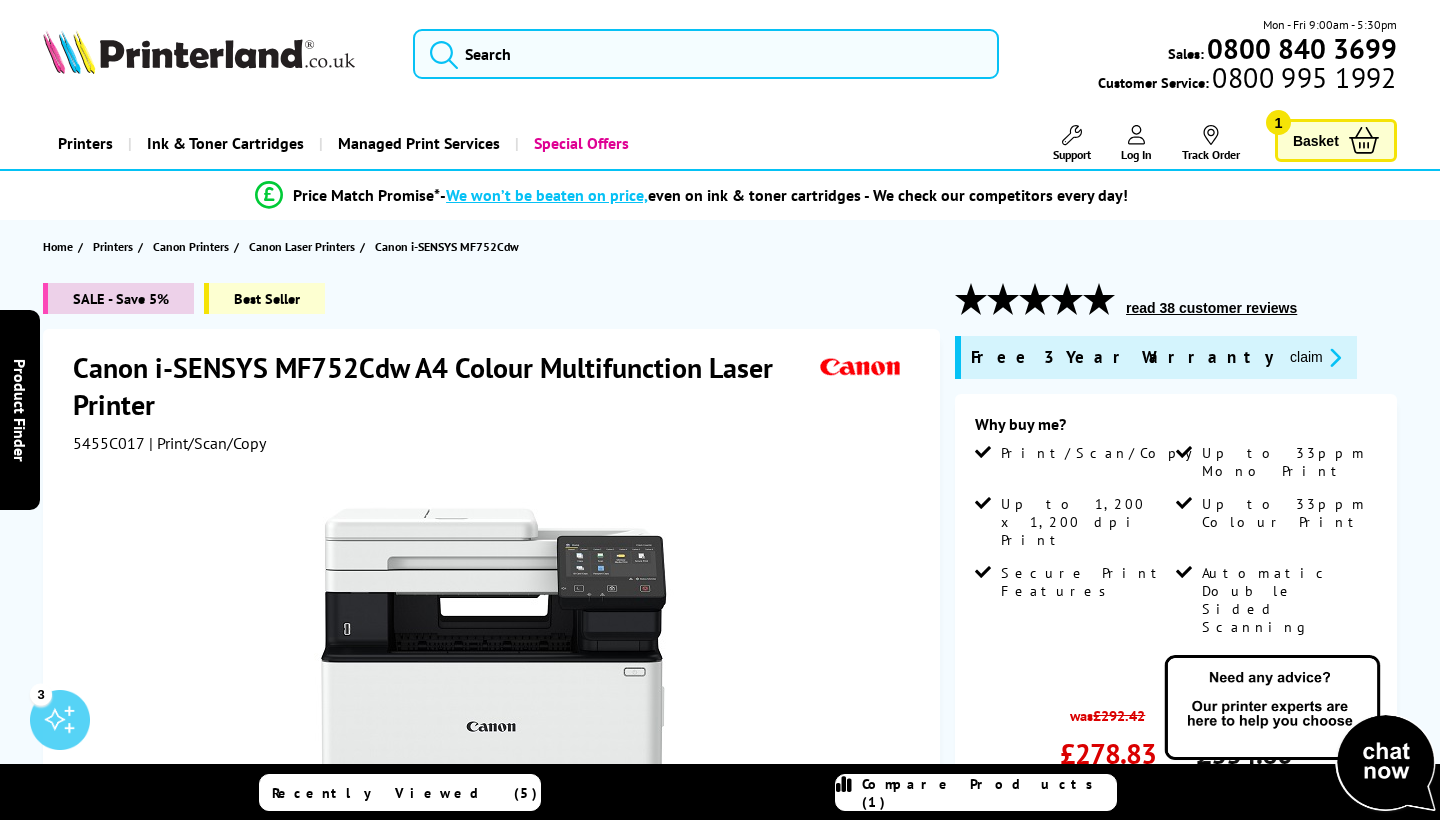 scroll, scrollTop: 0, scrollLeft: 0, axis: both 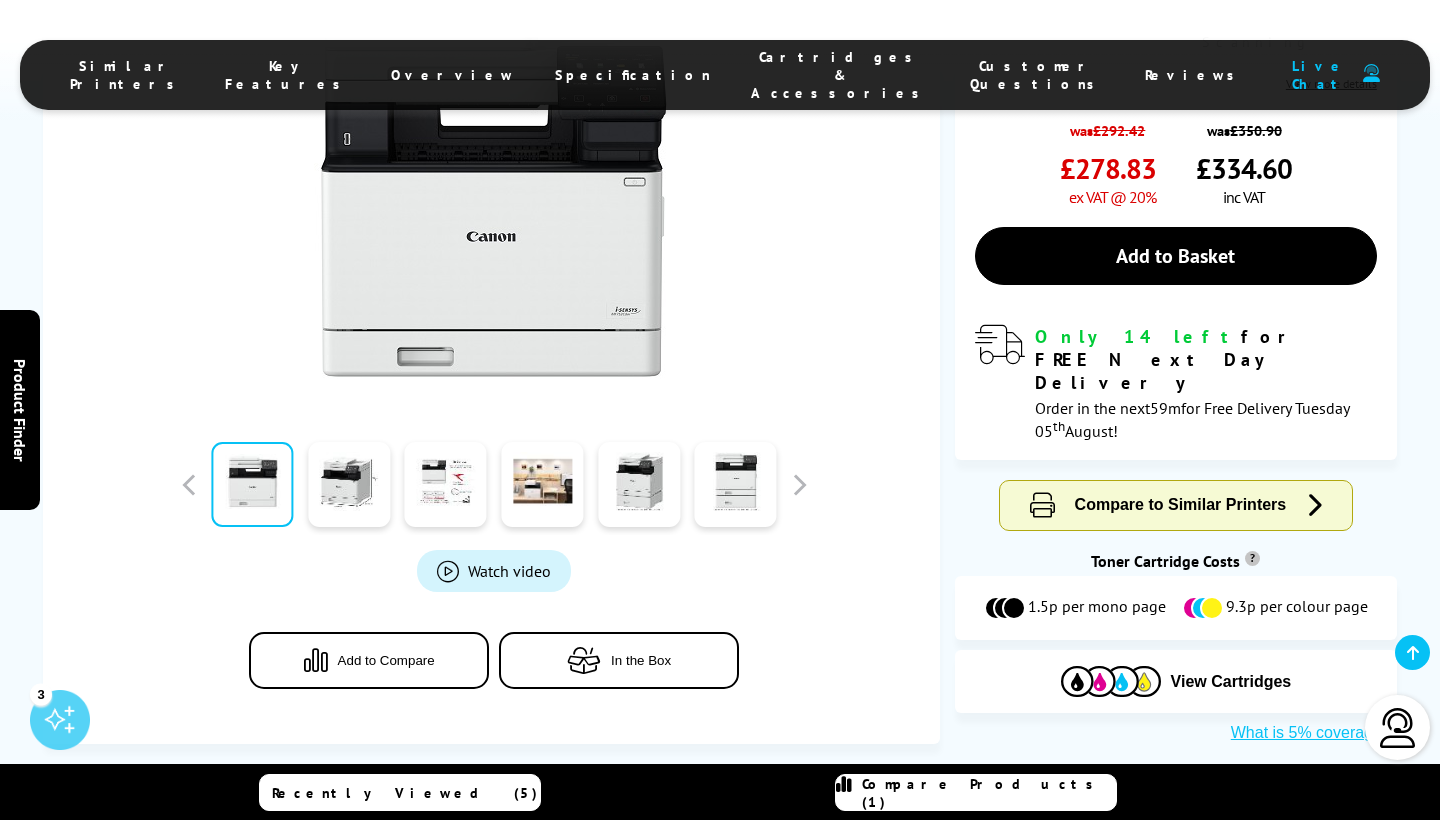 click on "Compare to Similar Printers" at bounding box center [1181, 504] 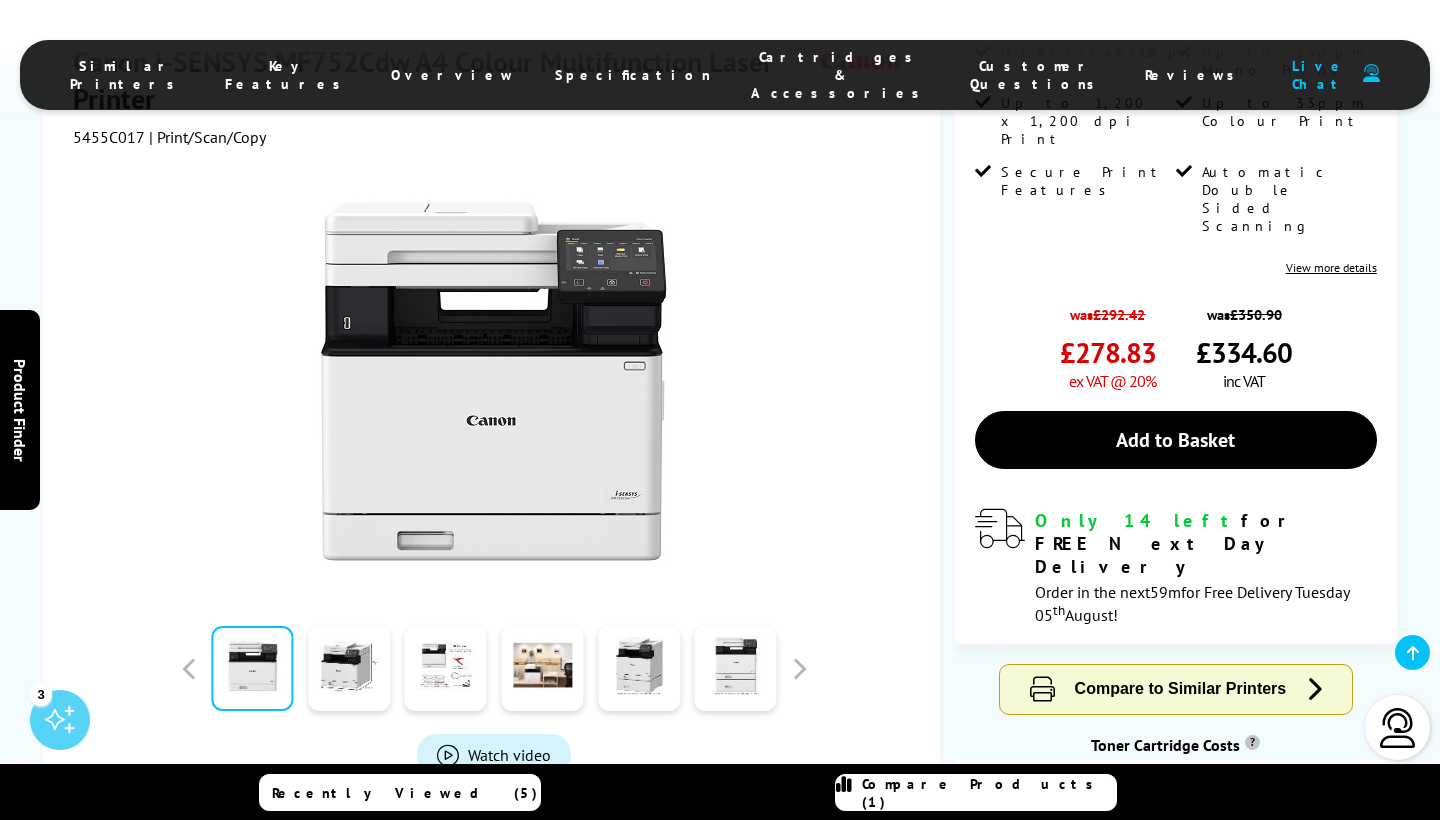 scroll, scrollTop: 299, scrollLeft: 0, axis: vertical 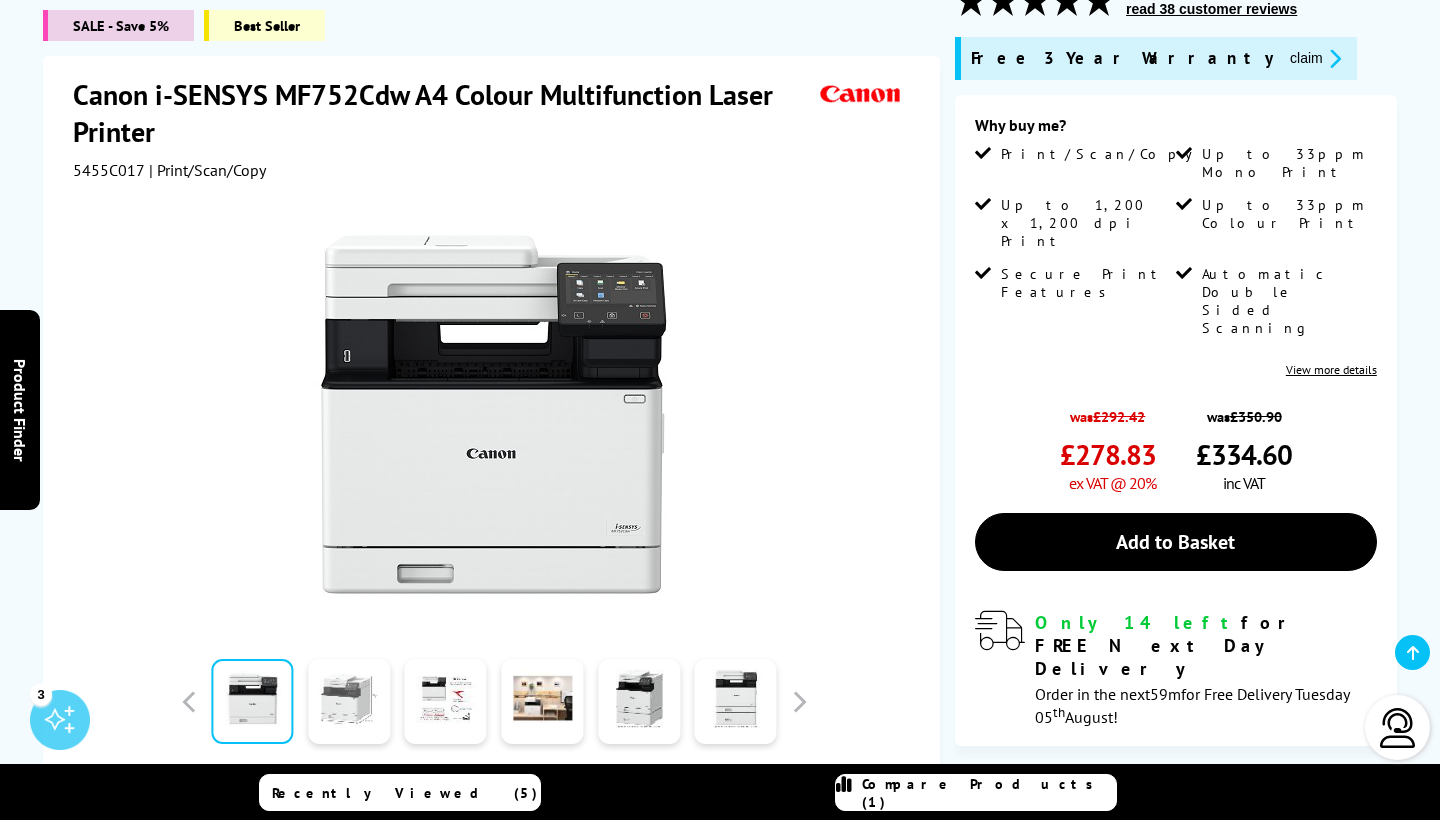 click at bounding box center [349, 702] 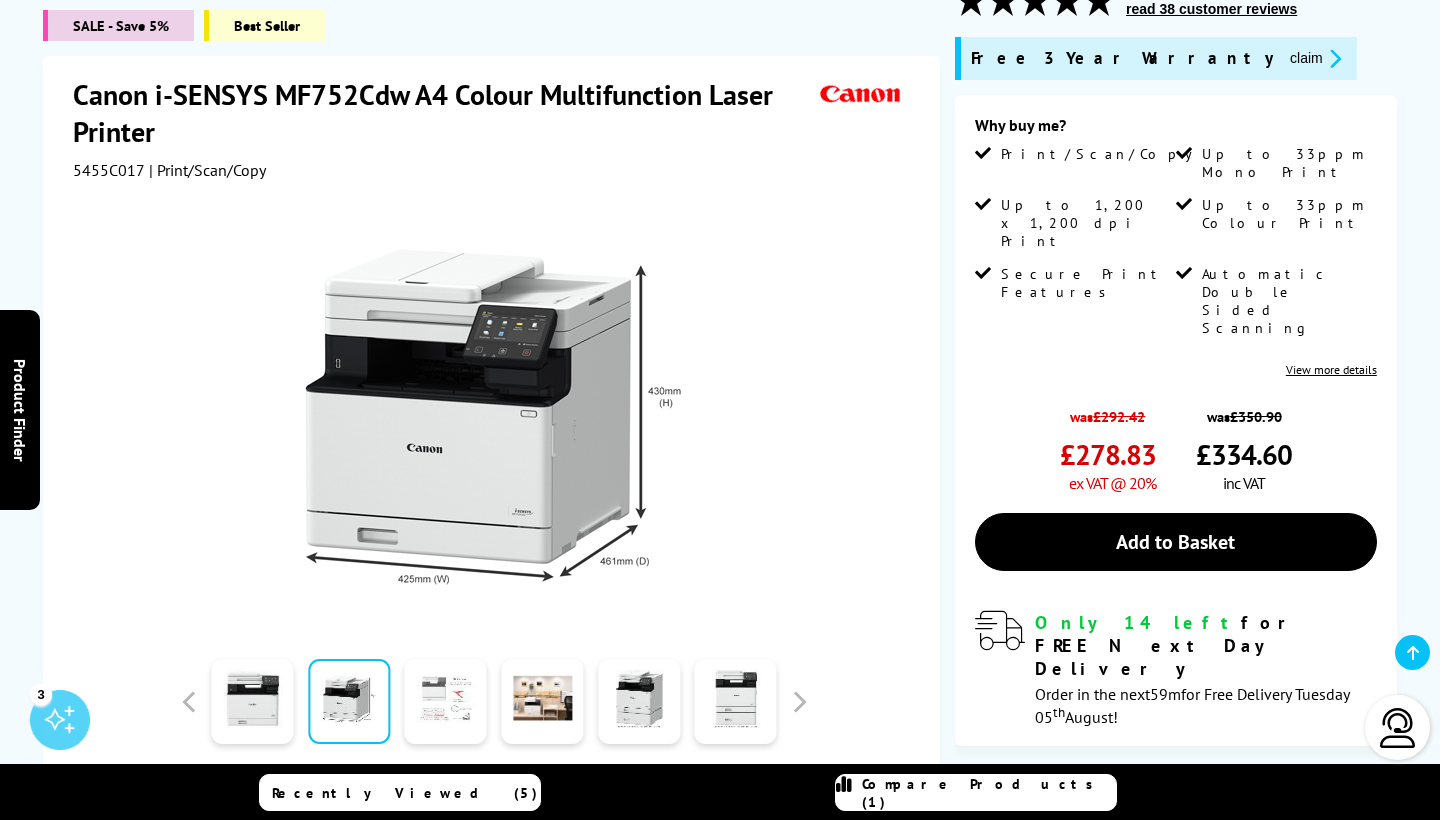 click at bounding box center [446, 702] 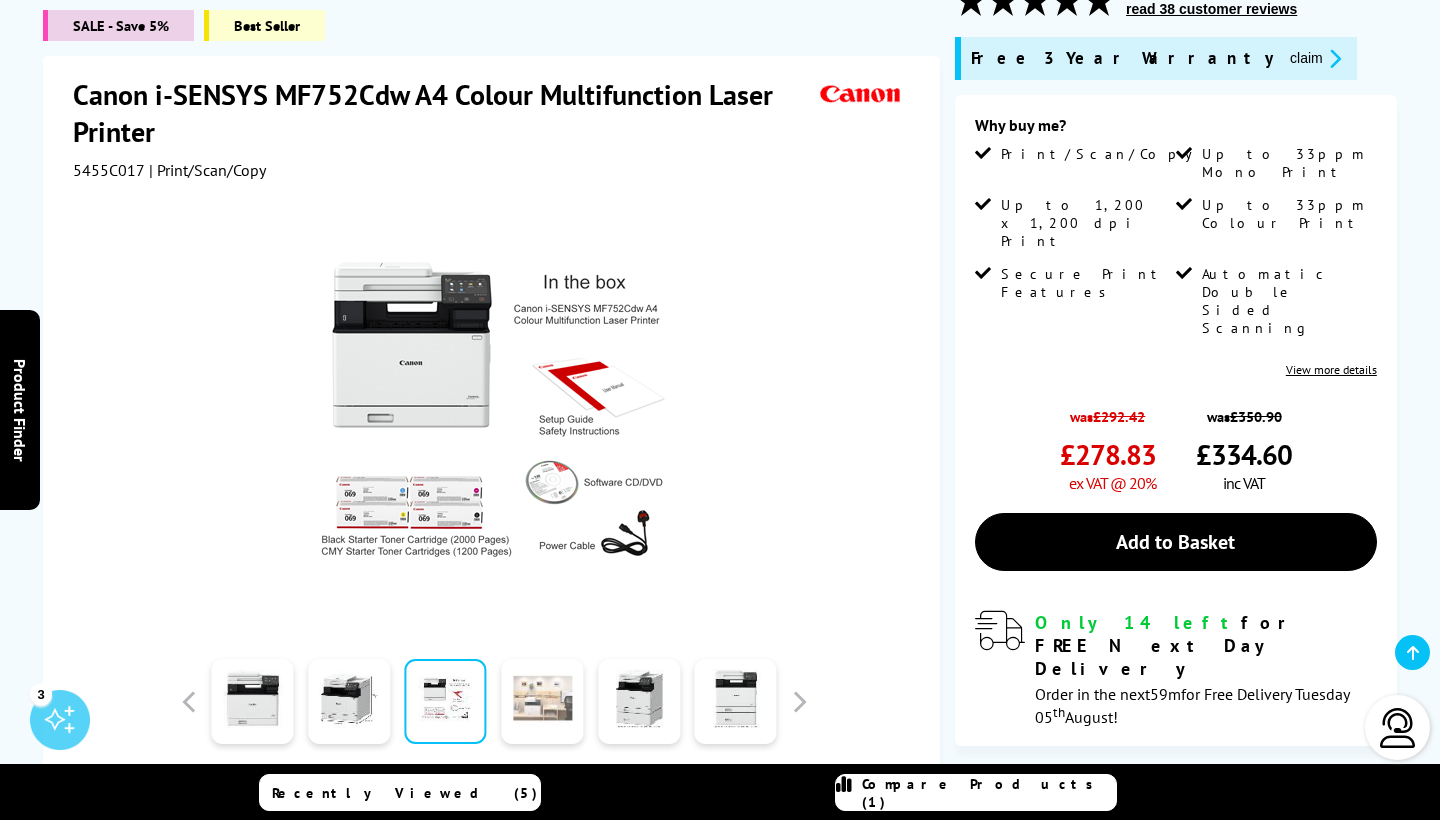 click at bounding box center [542, 702] 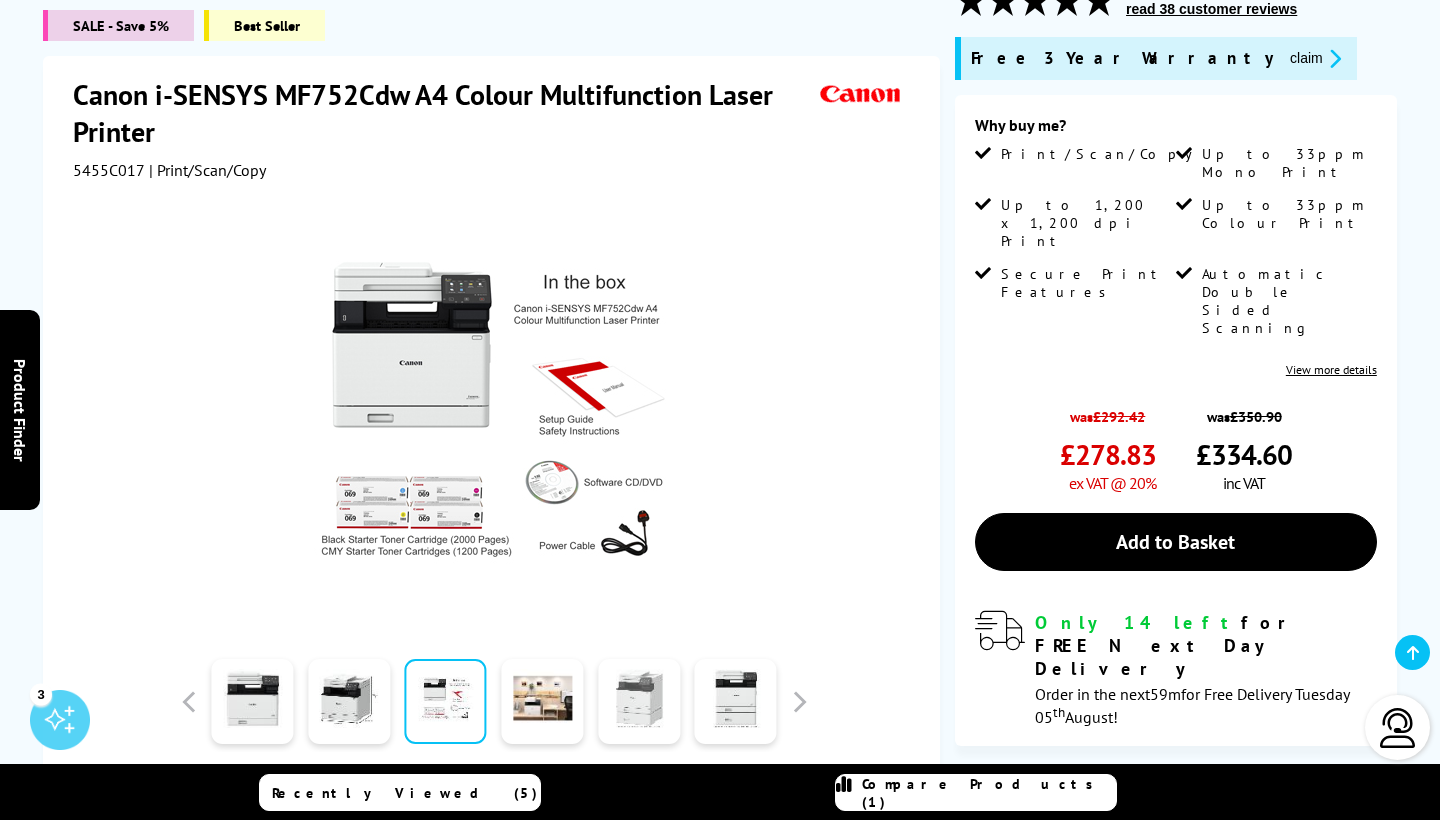 click at bounding box center (639, 702) 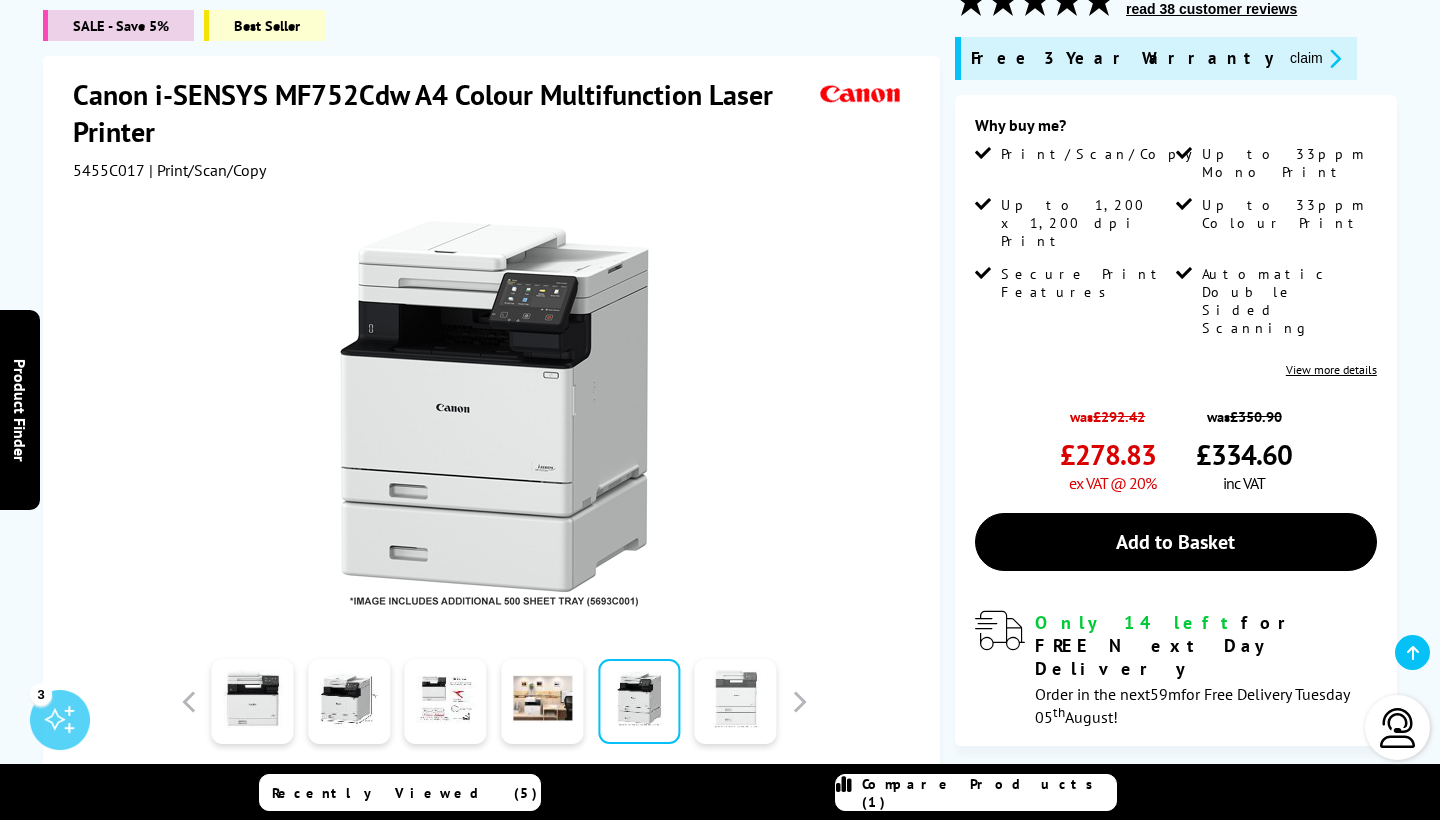 click at bounding box center (736, 702) 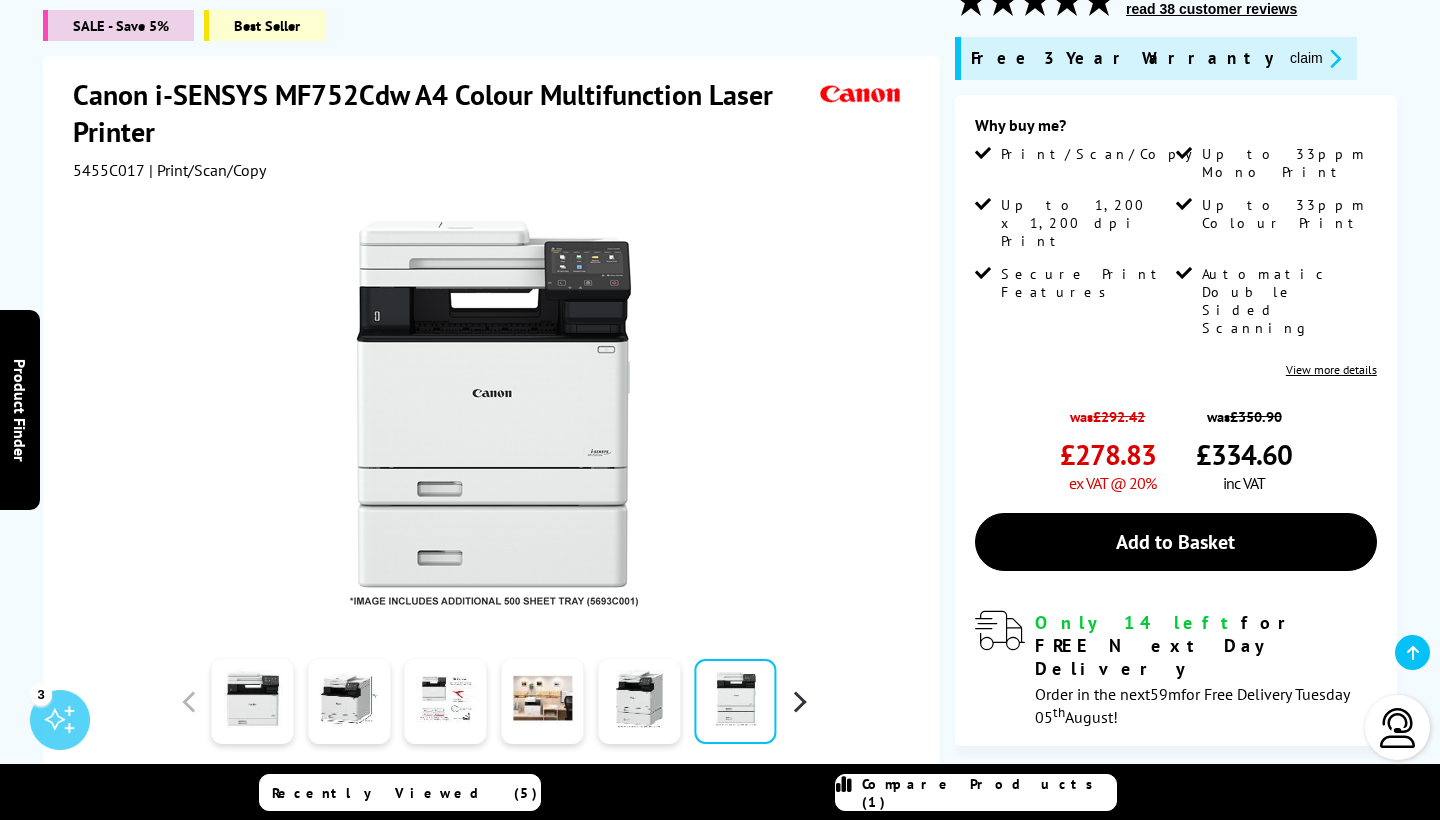 click at bounding box center [799, 702] 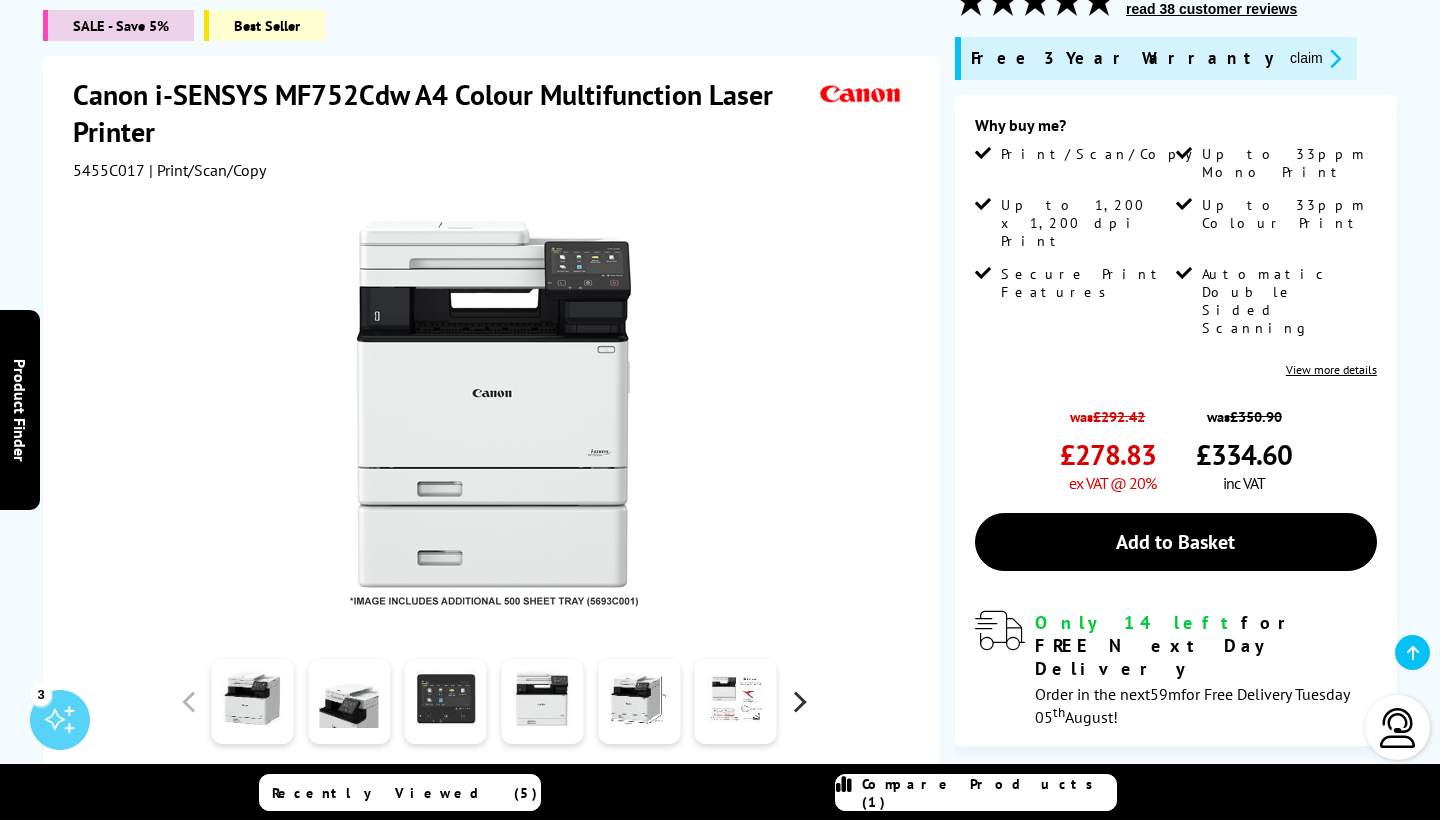 click at bounding box center [799, 702] 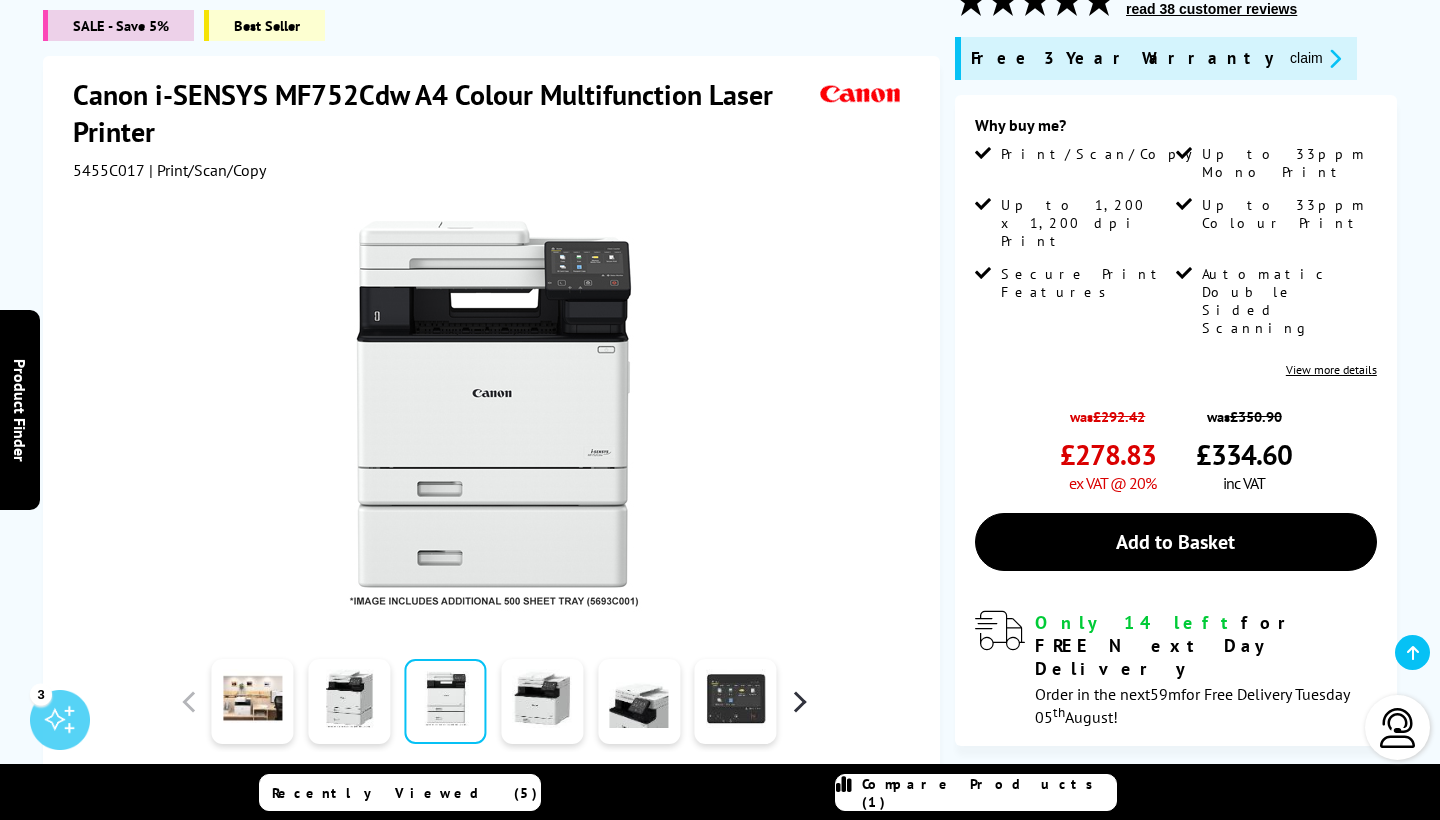 click at bounding box center [799, 702] 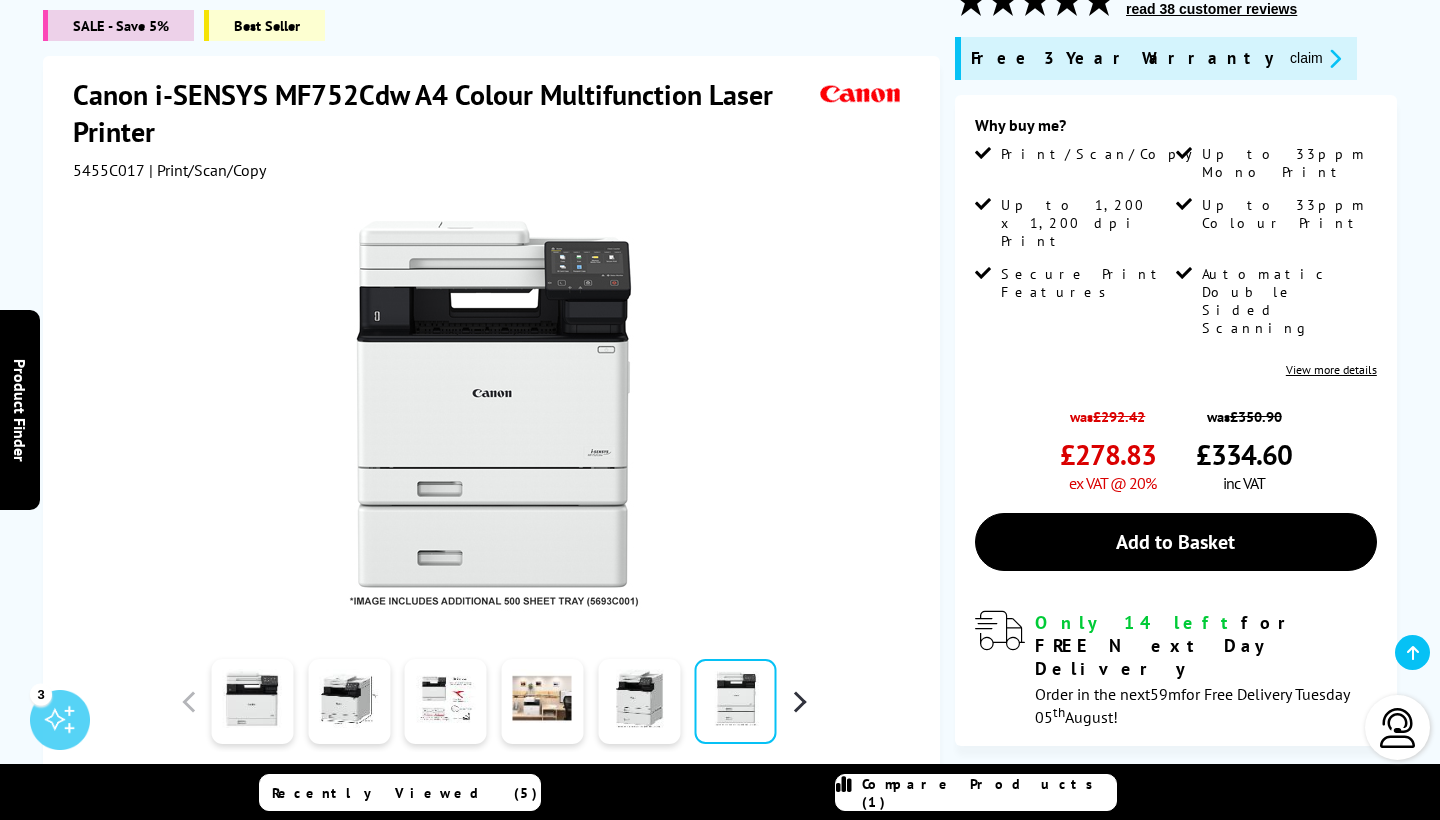 click at bounding box center (799, 702) 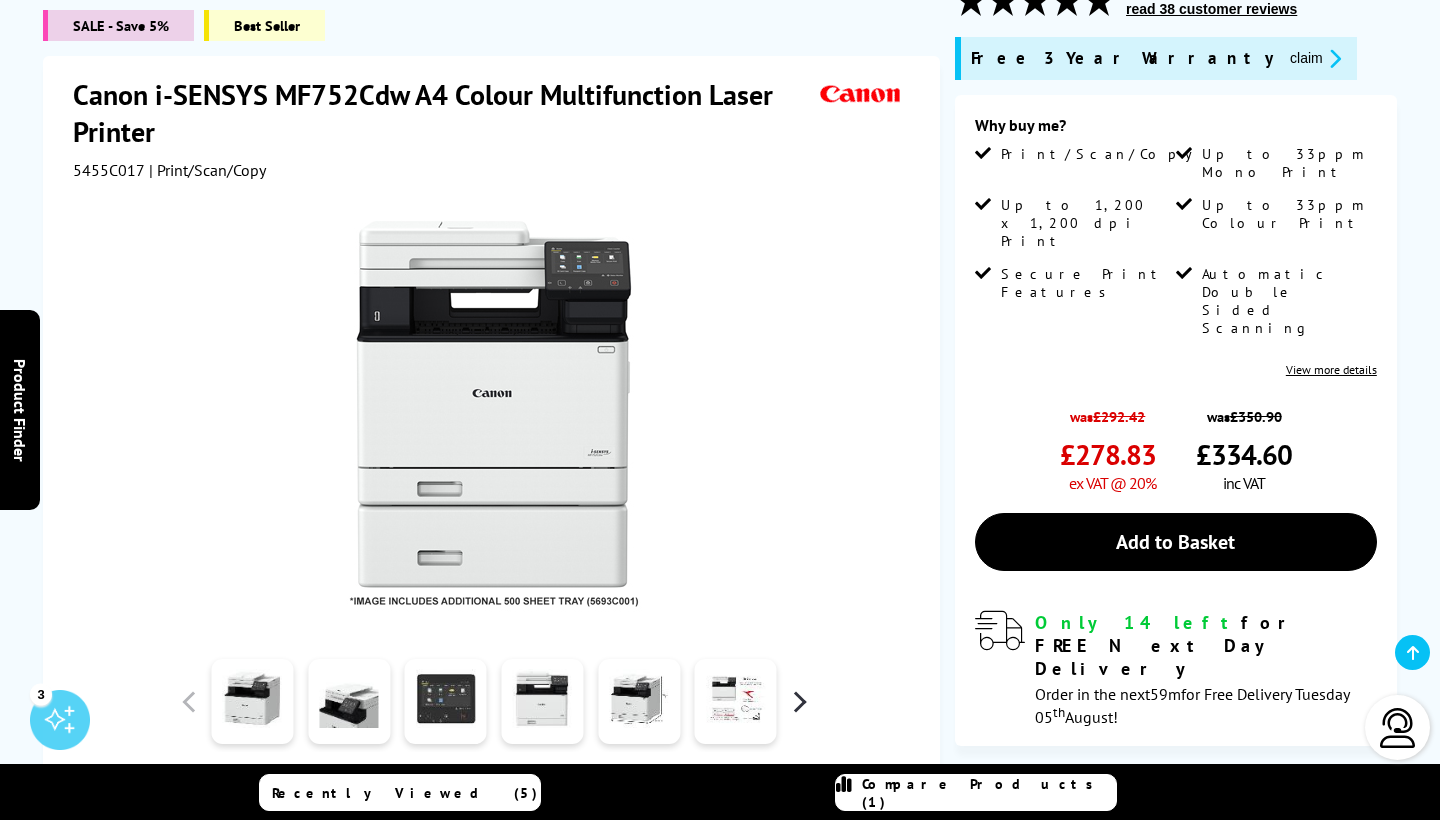 click at bounding box center [799, 702] 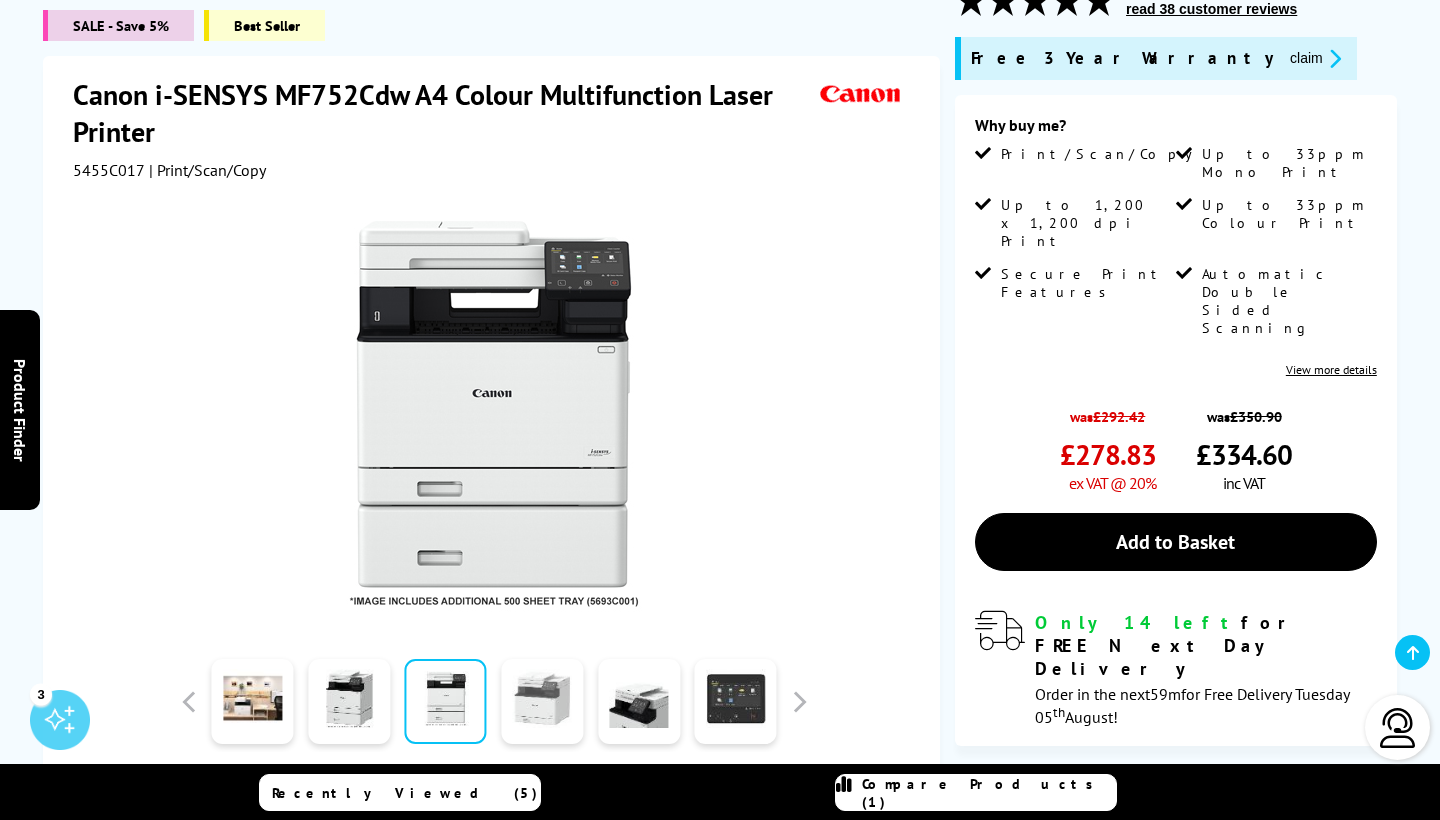 click at bounding box center [542, 702] 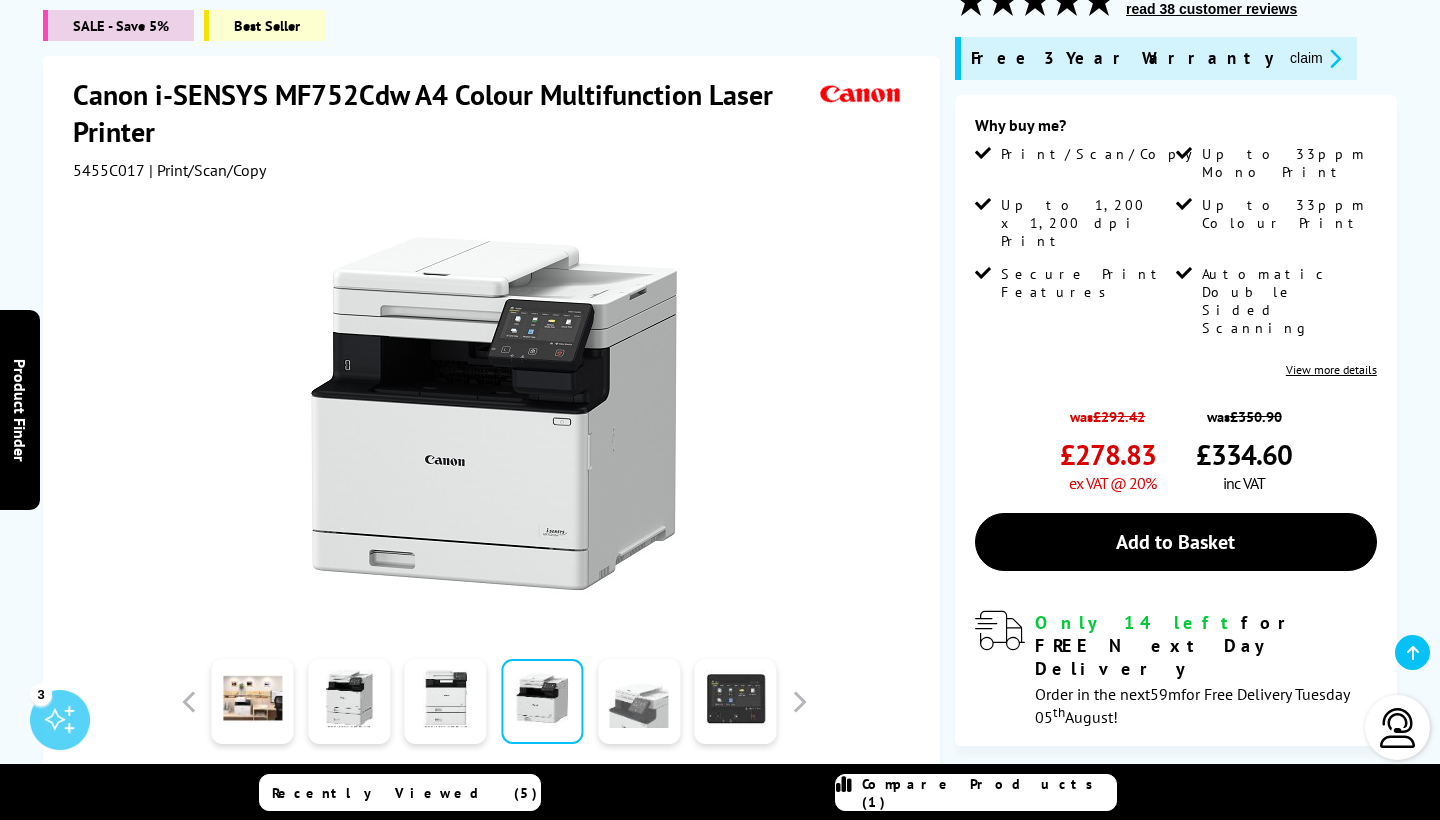 click at bounding box center [639, 702] 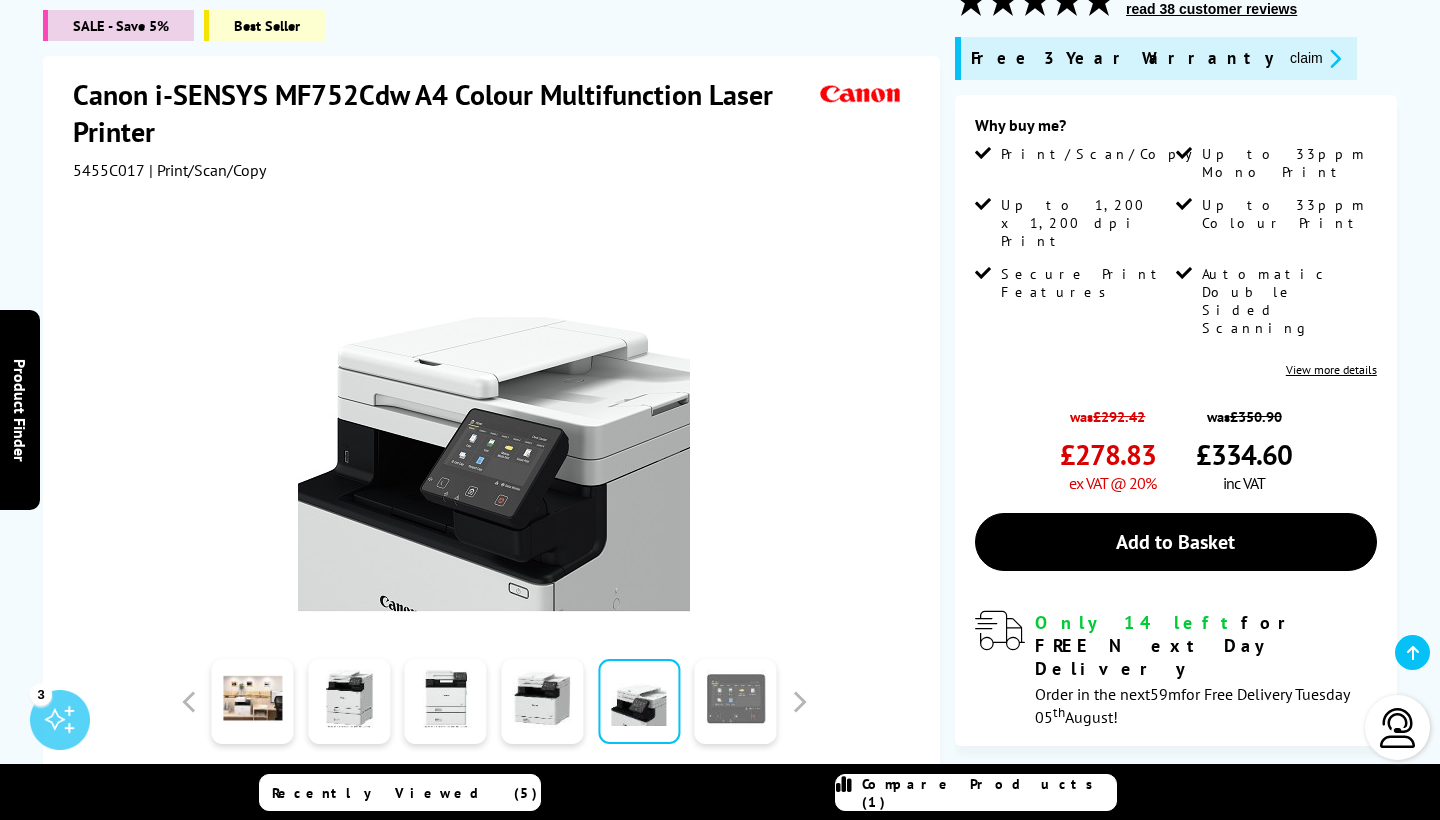 click at bounding box center [736, 702] 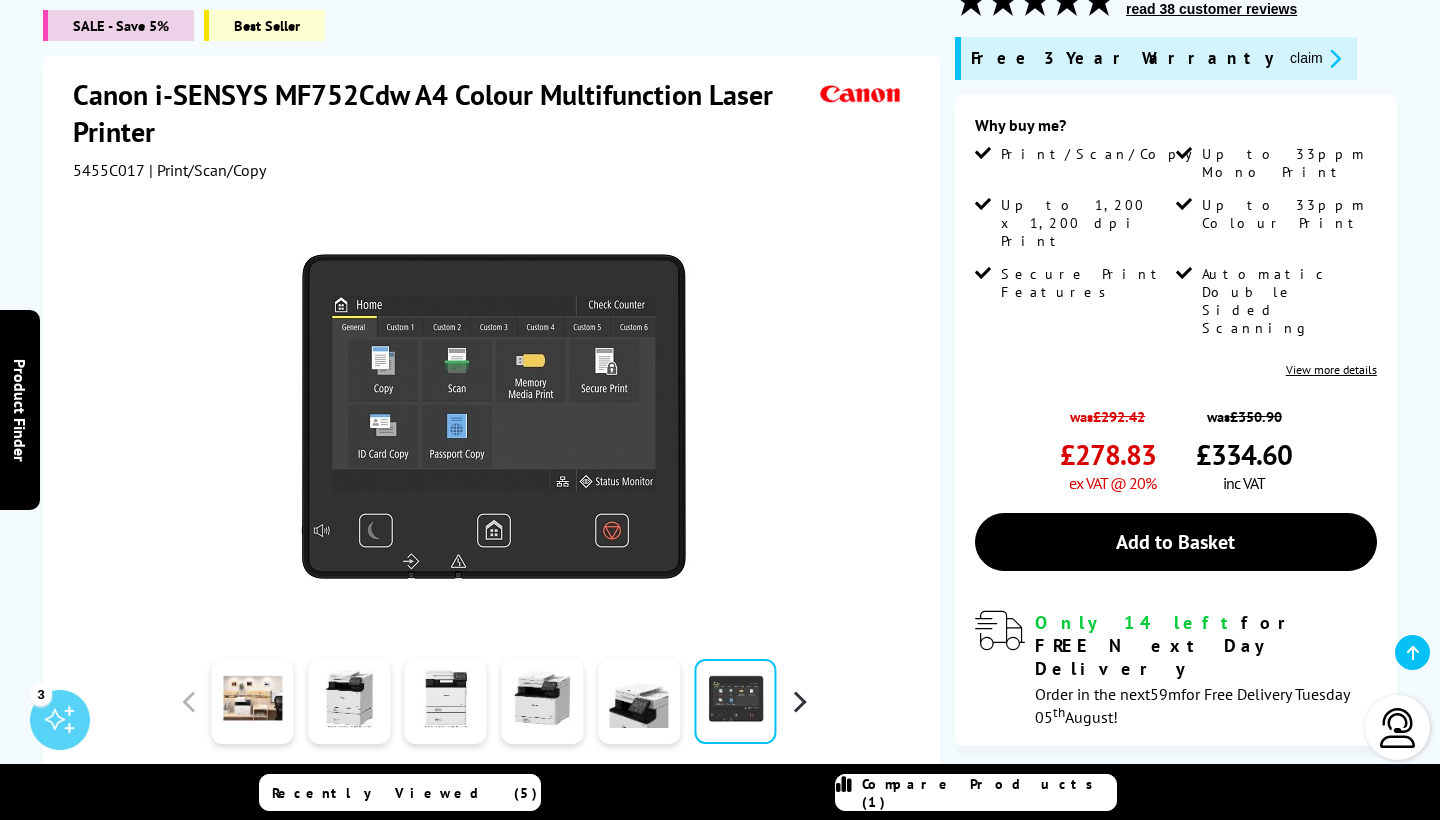 click at bounding box center (799, 702) 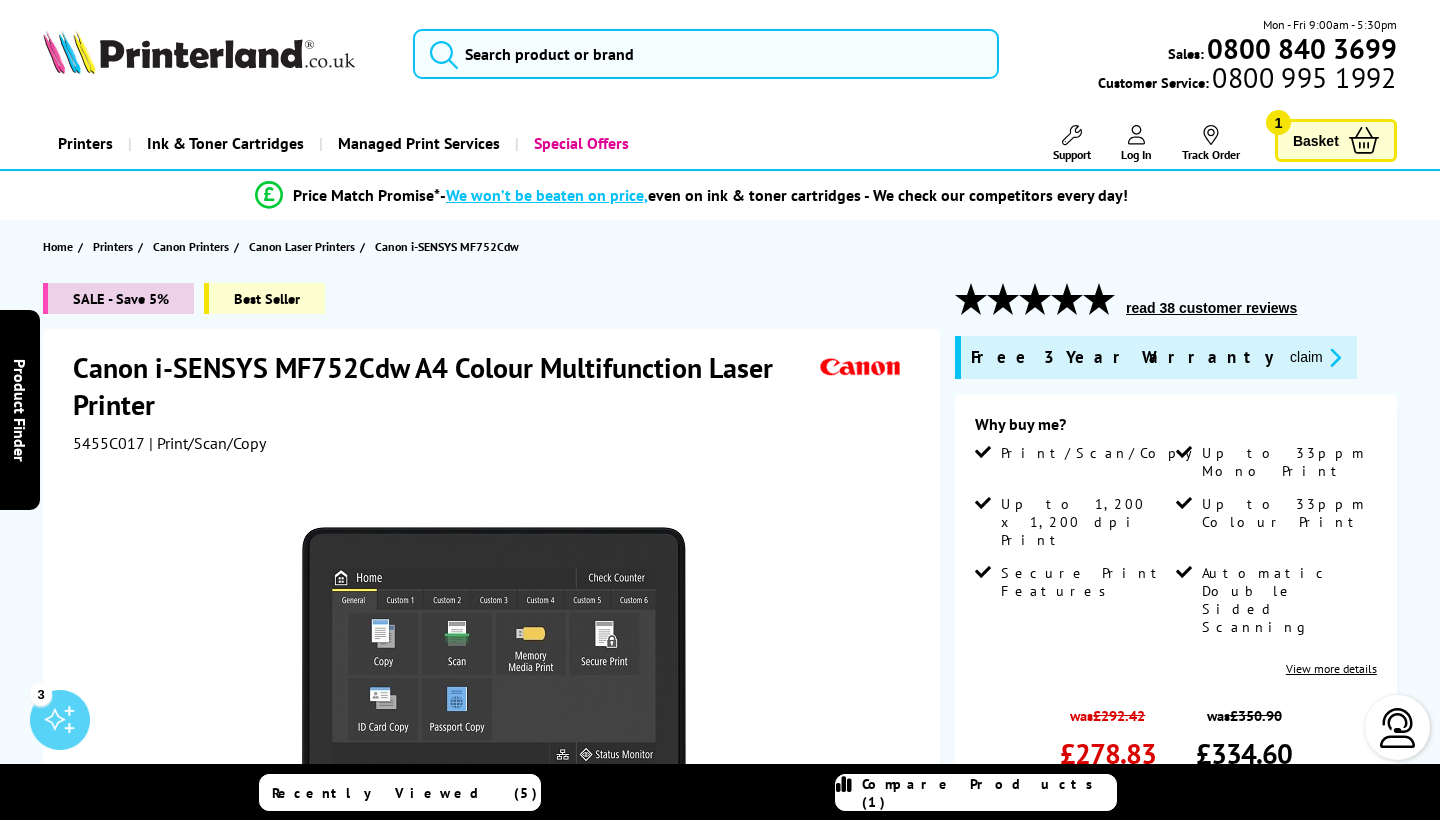 scroll, scrollTop: 0, scrollLeft: 0, axis: both 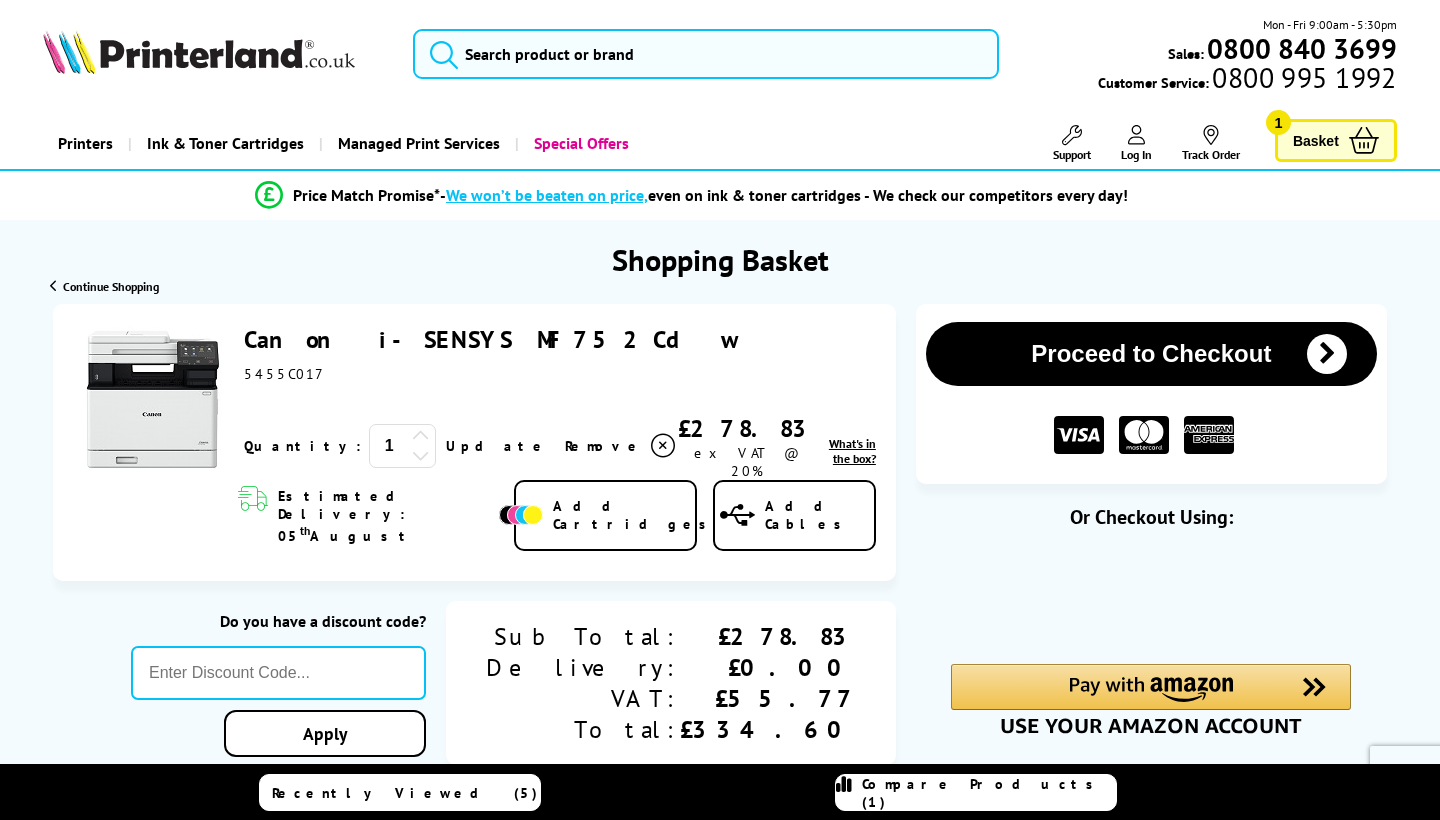 click on "Proceed to Checkout" at bounding box center (1151, 354) 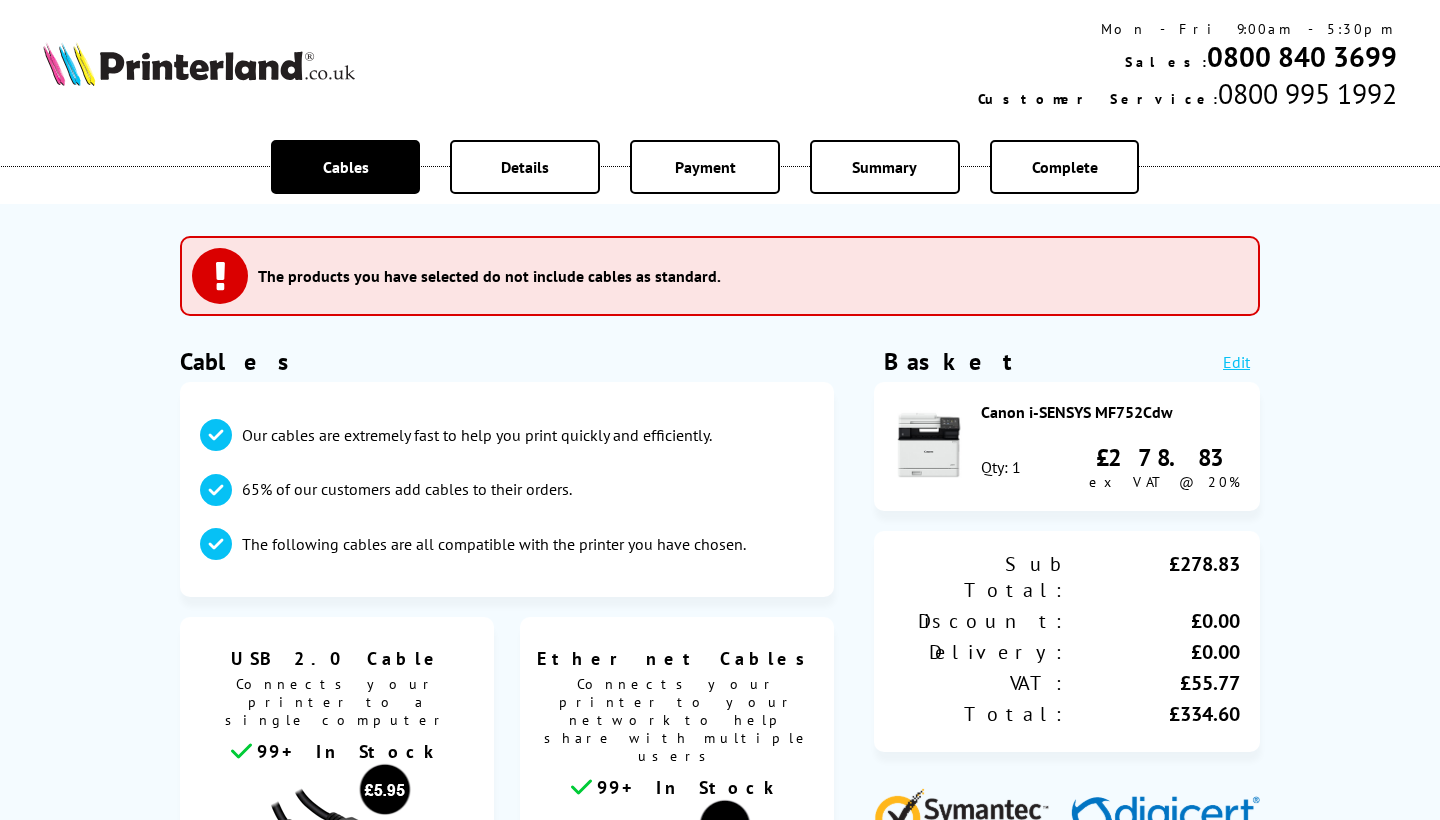scroll, scrollTop: 0, scrollLeft: 0, axis: both 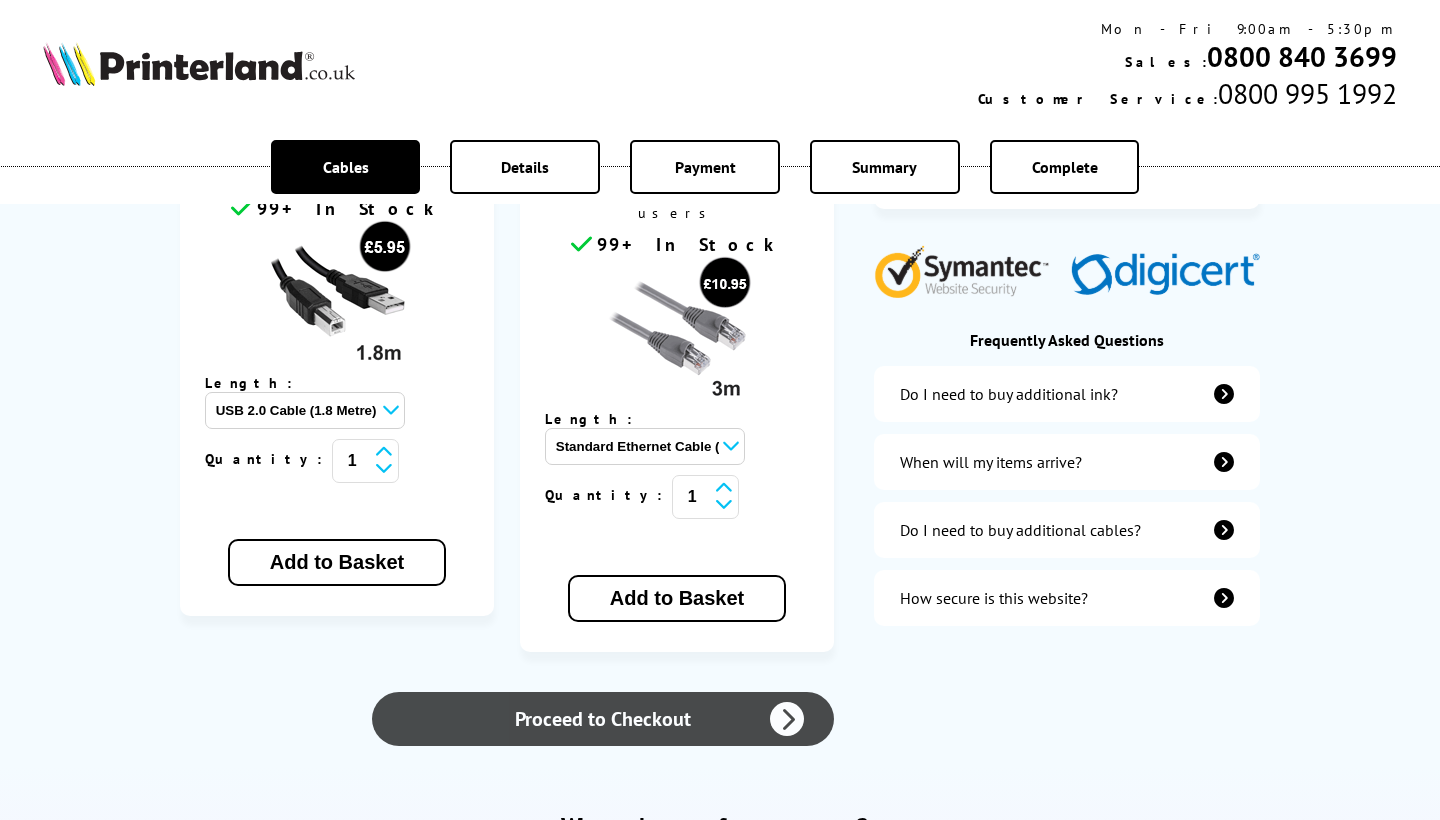 click on "Proceed to Checkout" at bounding box center [603, 719] 